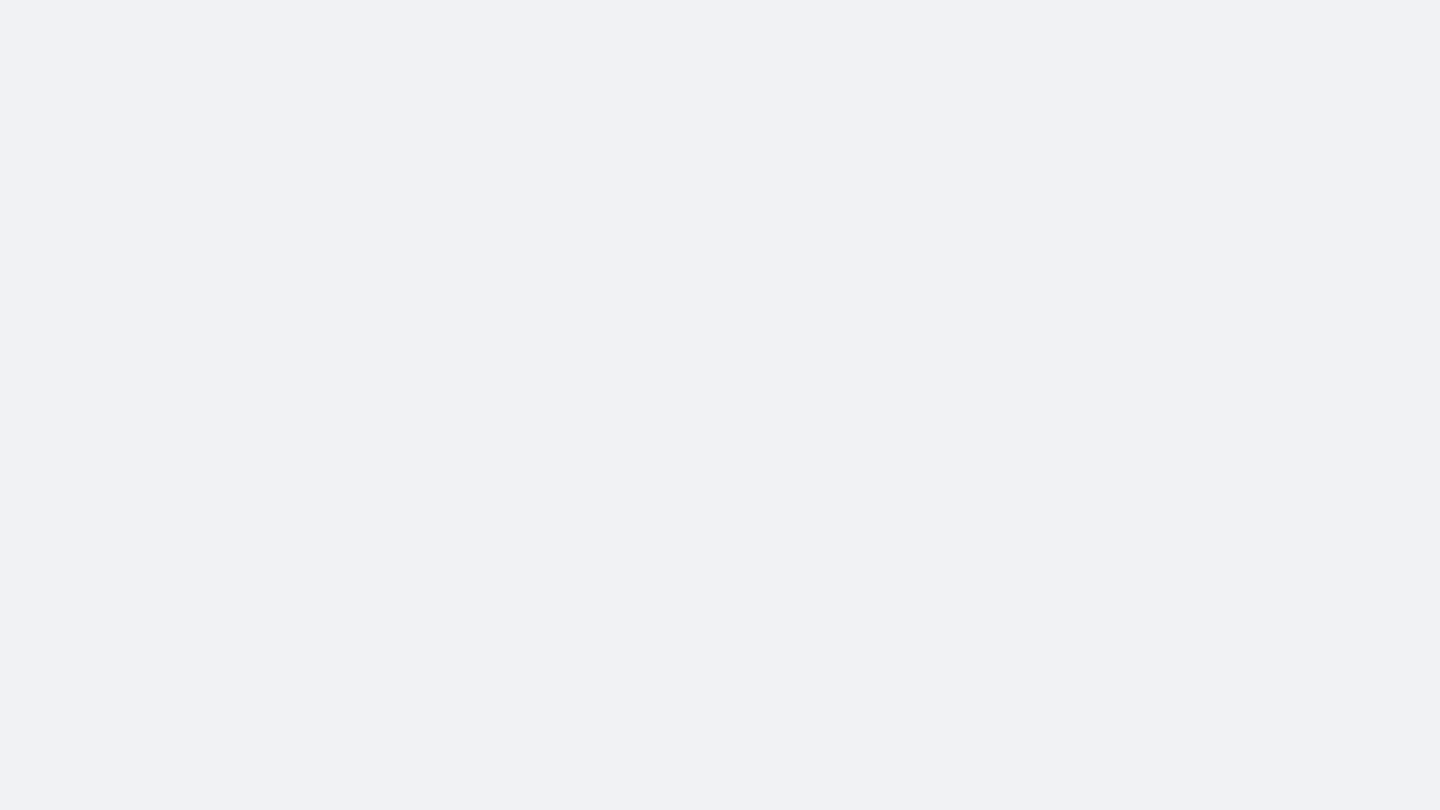 scroll, scrollTop: 0, scrollLeft: 0, axis: both 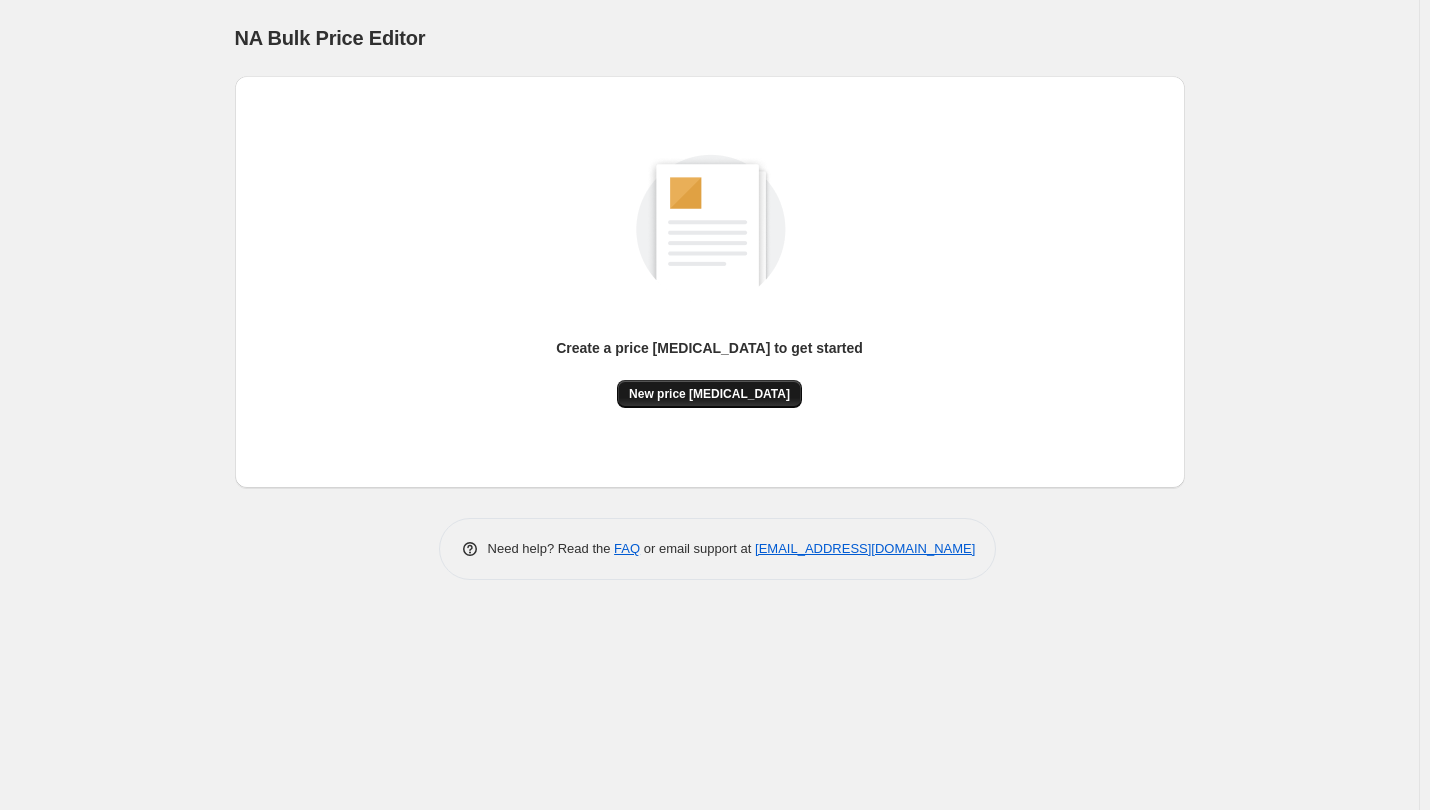 click on "New price [MEDICAL_DATA]" at bounding box center (709, 394) 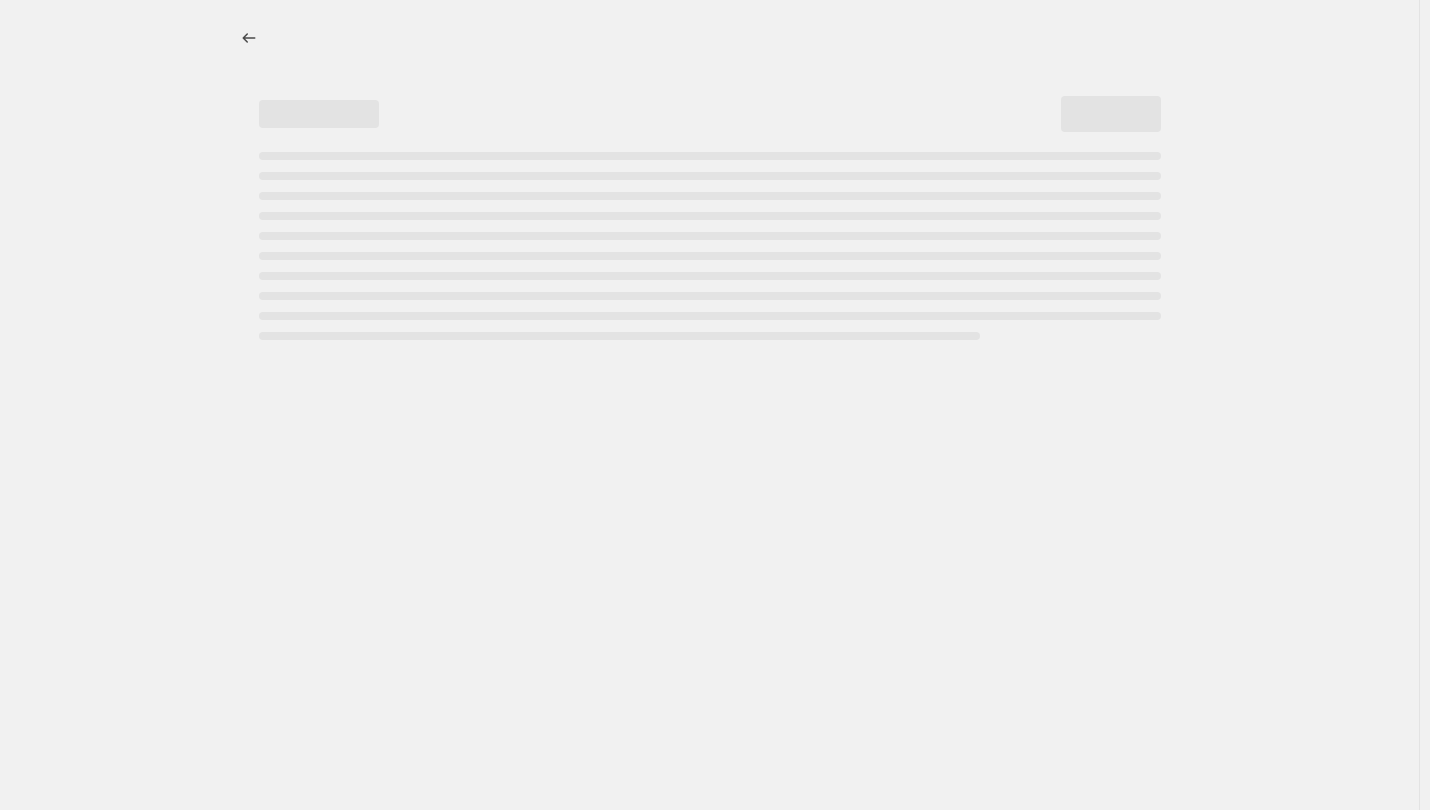 select on "percentage" 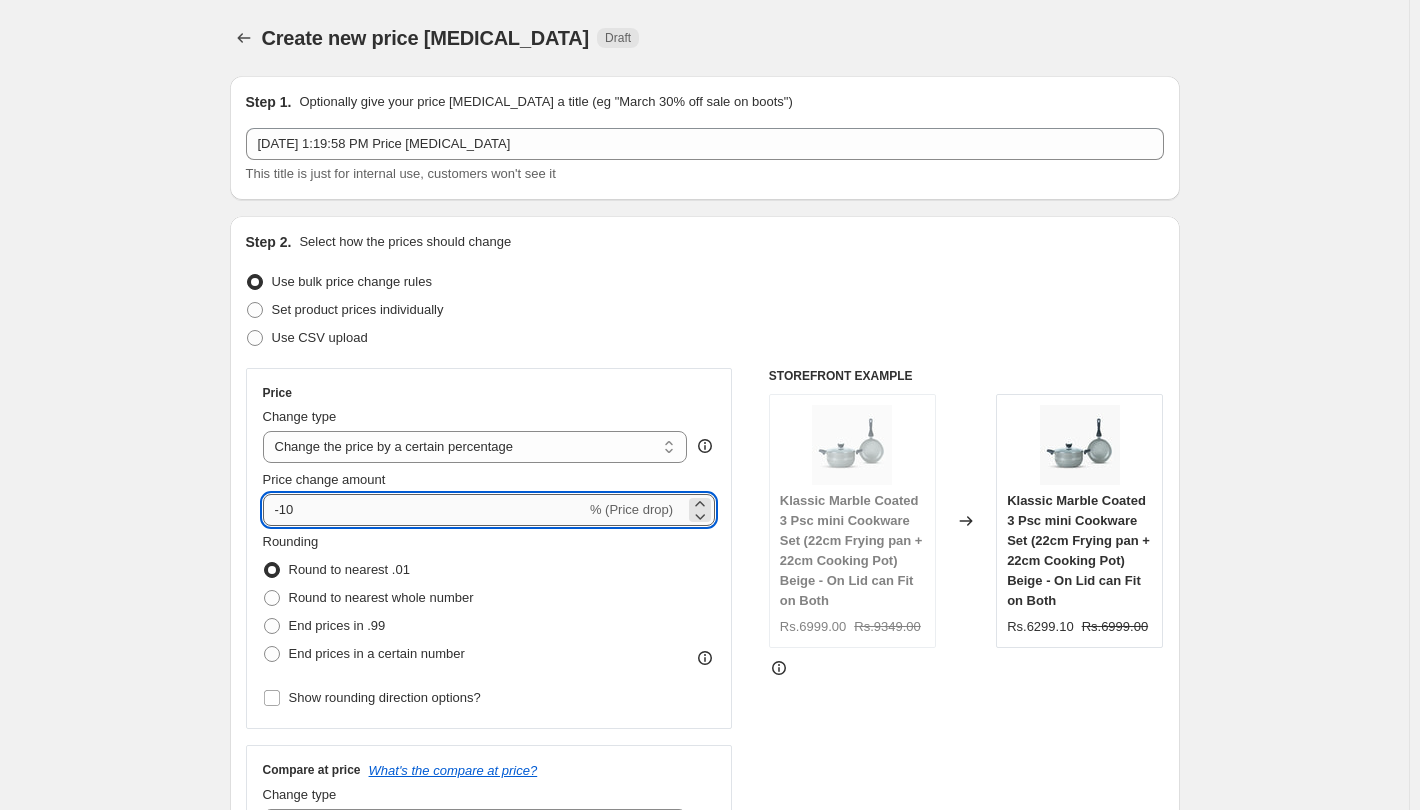 click on "-10" at bounding box center [424, 510] 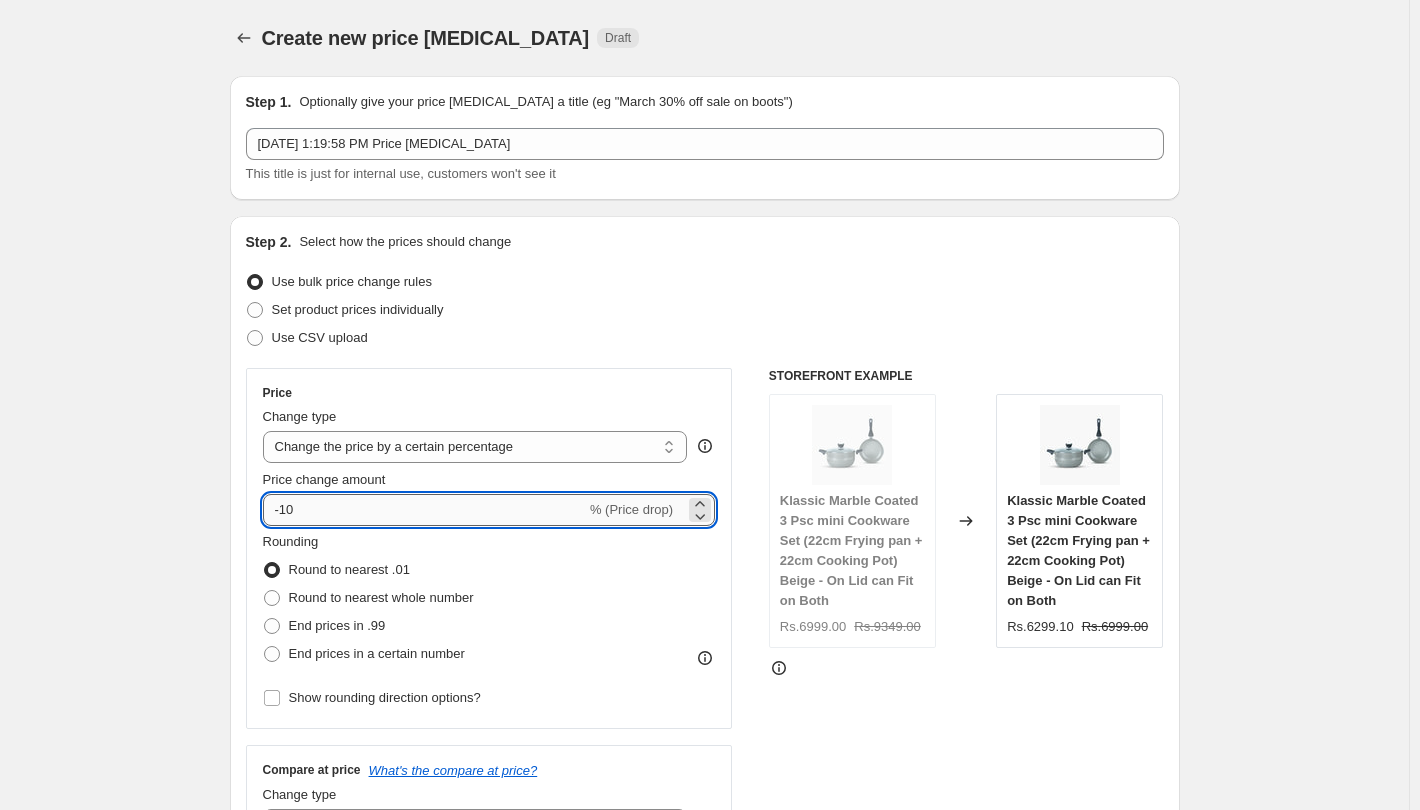 click on "-10" at bounding box center (424, 510) 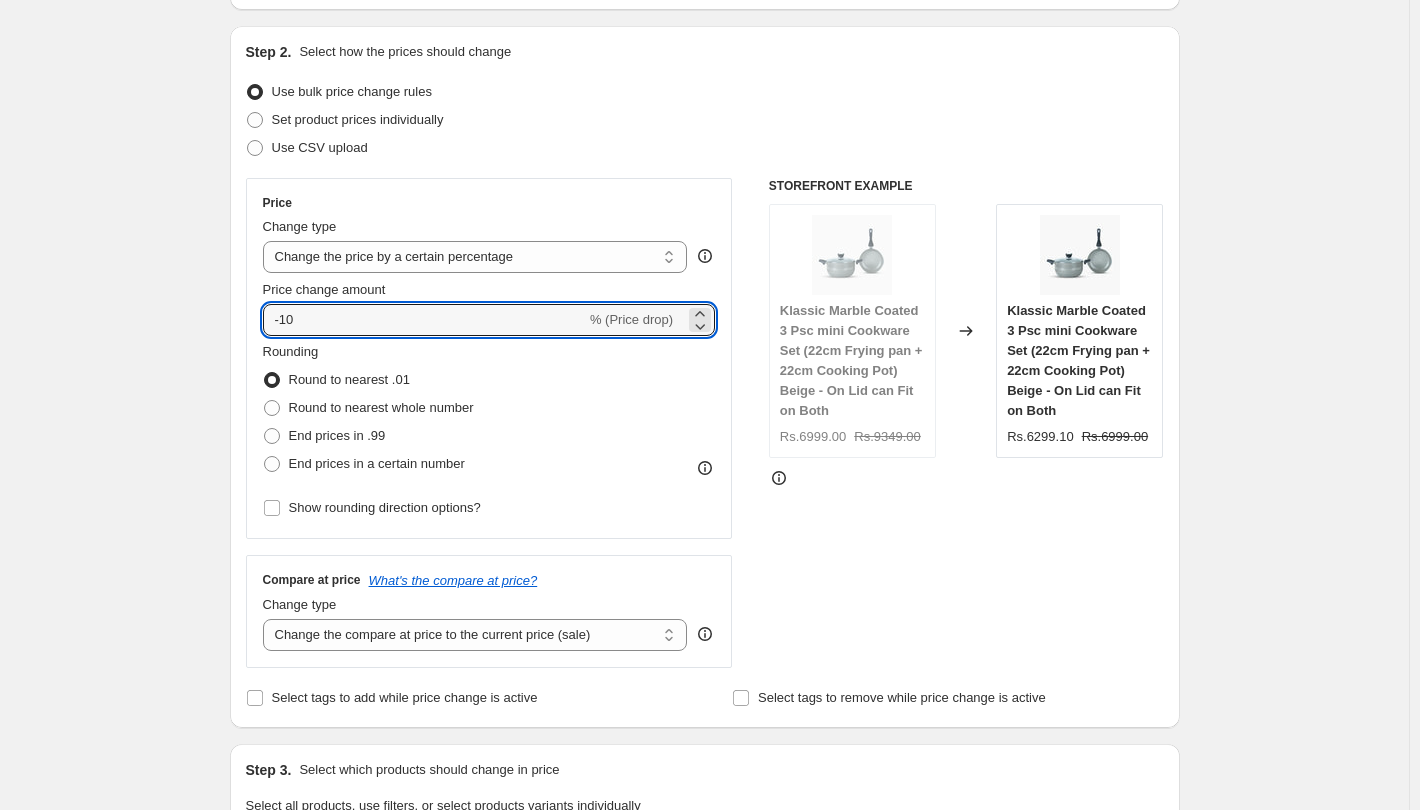 scroll, scrollTop: 300, scrollLeft: 0, axis: vertical 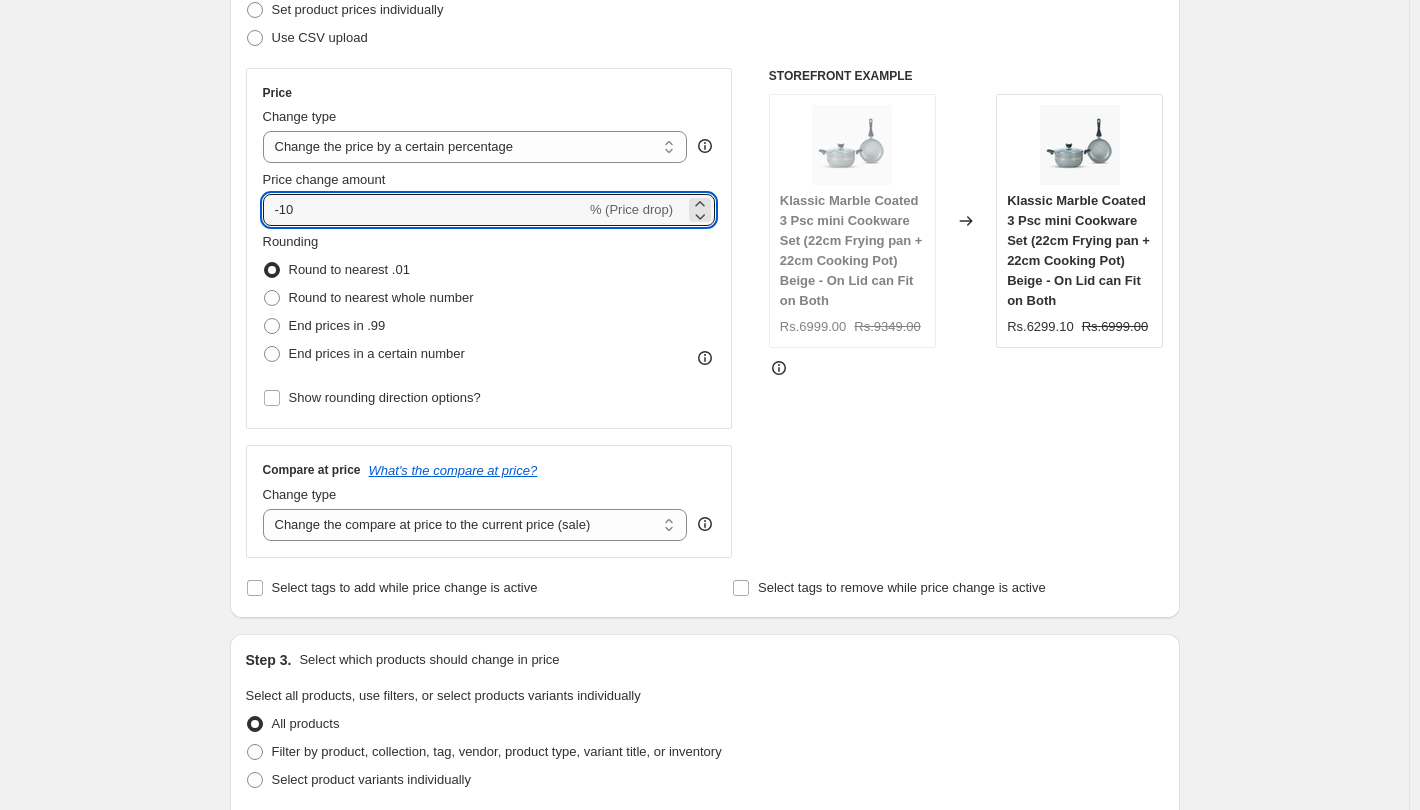 type on "-1" 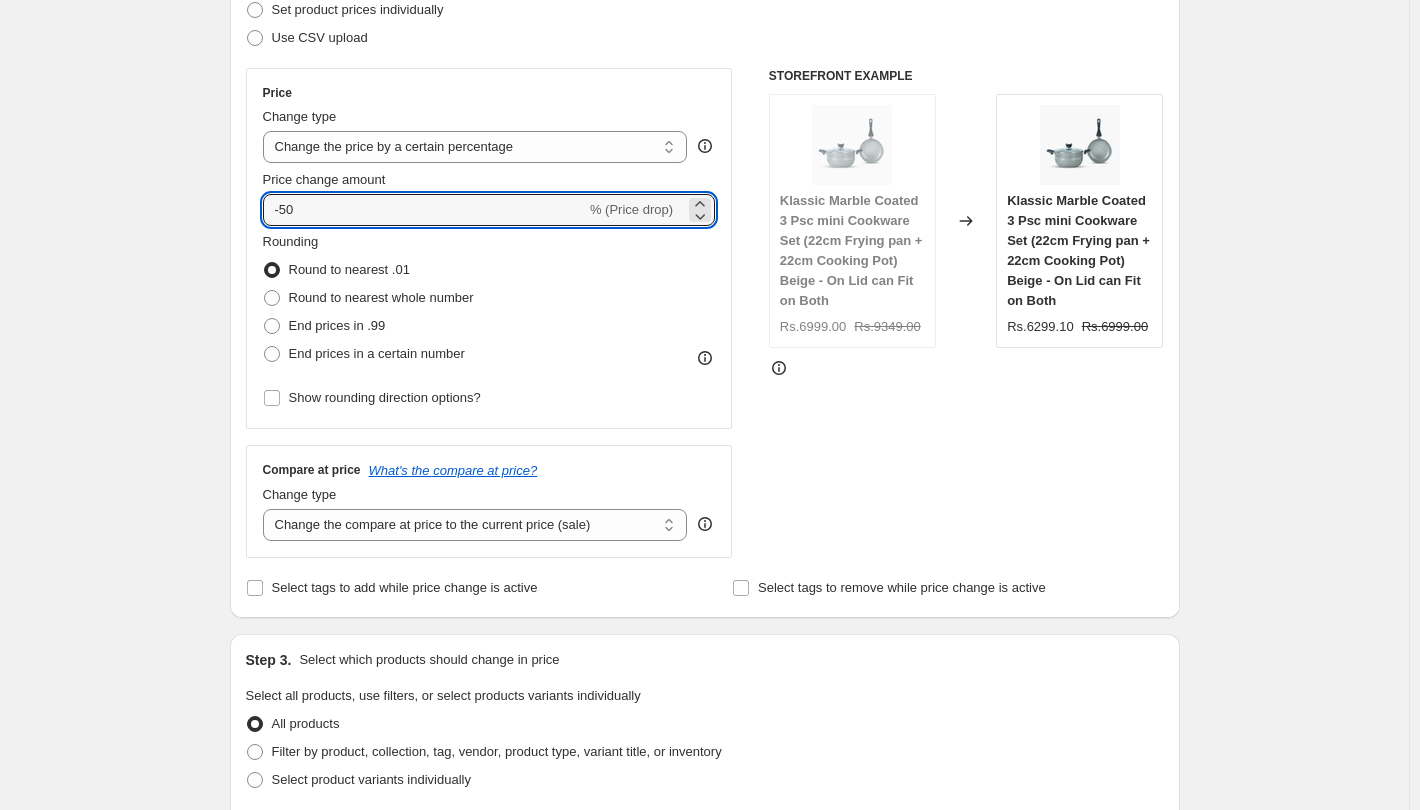 type on "-50" 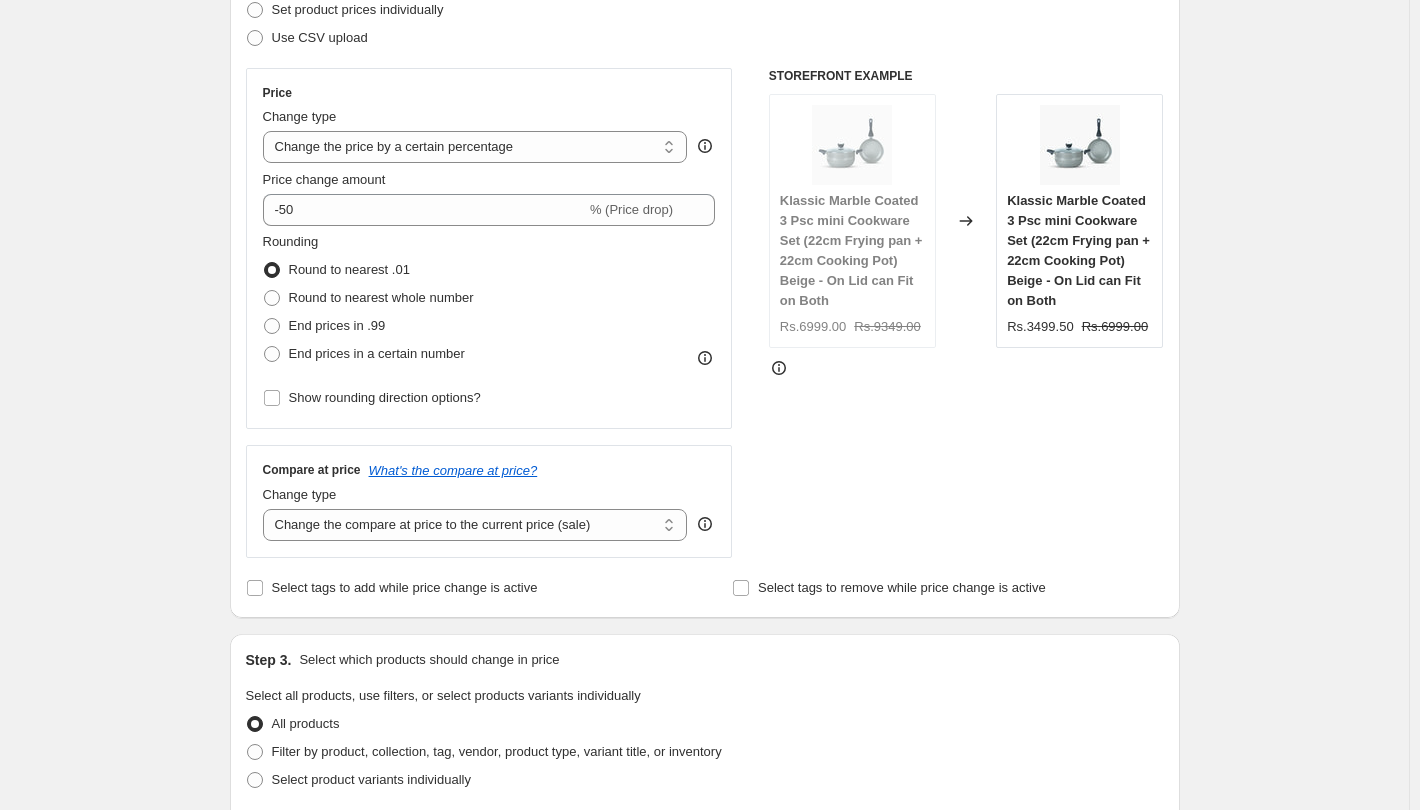 click on "Create new price [MEDICAL_DATA]. This page is ready Create new price [MEDICAL_DATA] Draft Step 1. Optionally give your price [MEDICAL_DATA] a title (eg "March 30% off sale on boots") [DATE] 1:19:58 PM Price [MEDICAL_DATA] This title is just for internal use, customers won't see it Step 2. Select how the prices should change Use bulk price change rules Set product prices individually Use CSV upload Price Change type Change the price to a certain amount Change the price by a certain amount Change the price by a certain percentage Change the price to the current compare at price (price before sale) Change the price by a certain amount relative to the compare at price Change the price by a certain percentage relative to the compare at price Don't change the price Change the price by a certain percentage relative to the cost per item Change price to certain cost margin Change the price by a certain percentage Price change amount -50 % (Price drop) Rounding Round to nearest .01 Round to nearest whole number Compare at price" at bounding box center (704, 745) 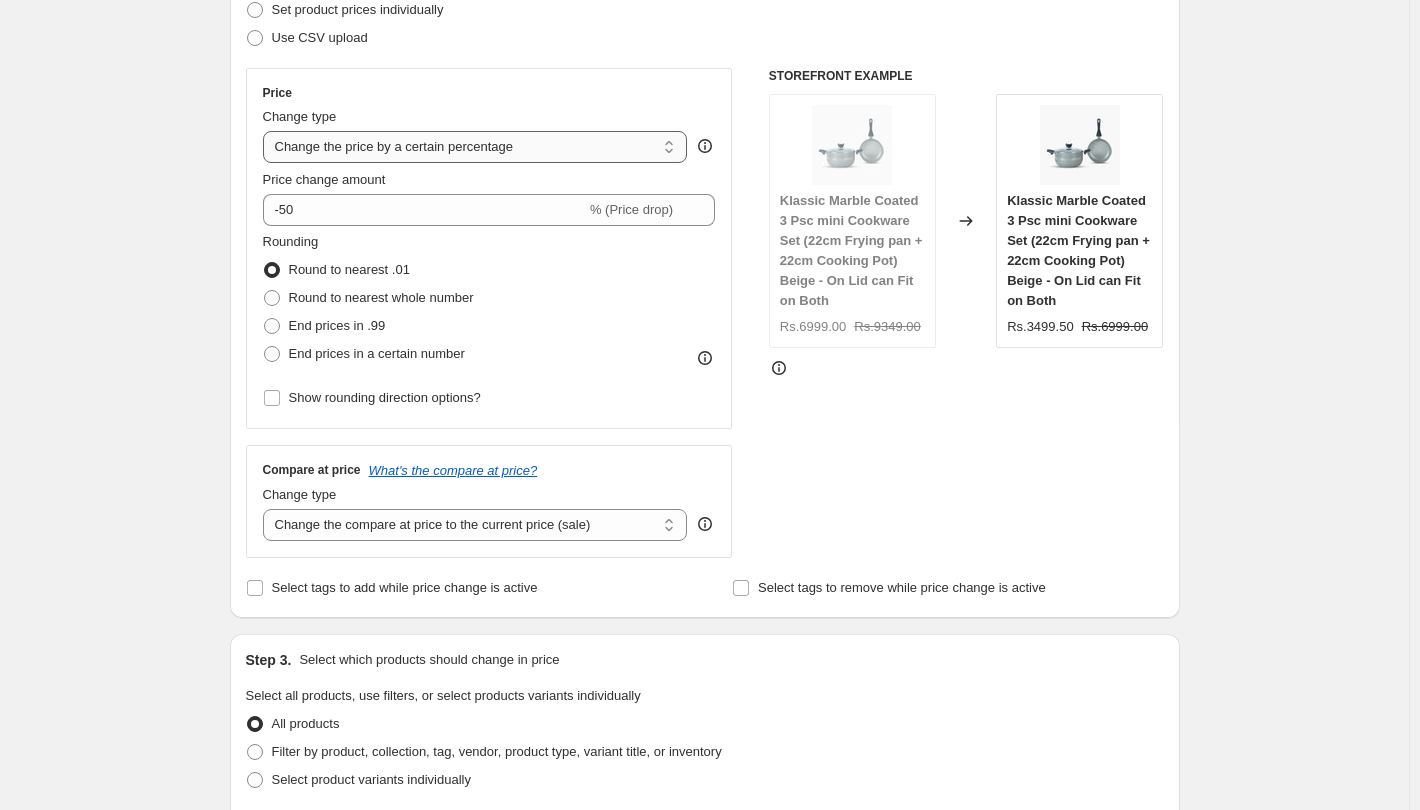 click on "Change the price to a certain amount Change the price by a certain amount Change the price by a certain percentage Change the price to the current compare at price (price before sale) Change the price by a certain amount relative to the compare at price Change the price by a certain percentage relative to the compare at price Don't change the price Change the price by a certain percentage relative to the cost per item Change price to certain cost margin" at bounding box center (475, 147) 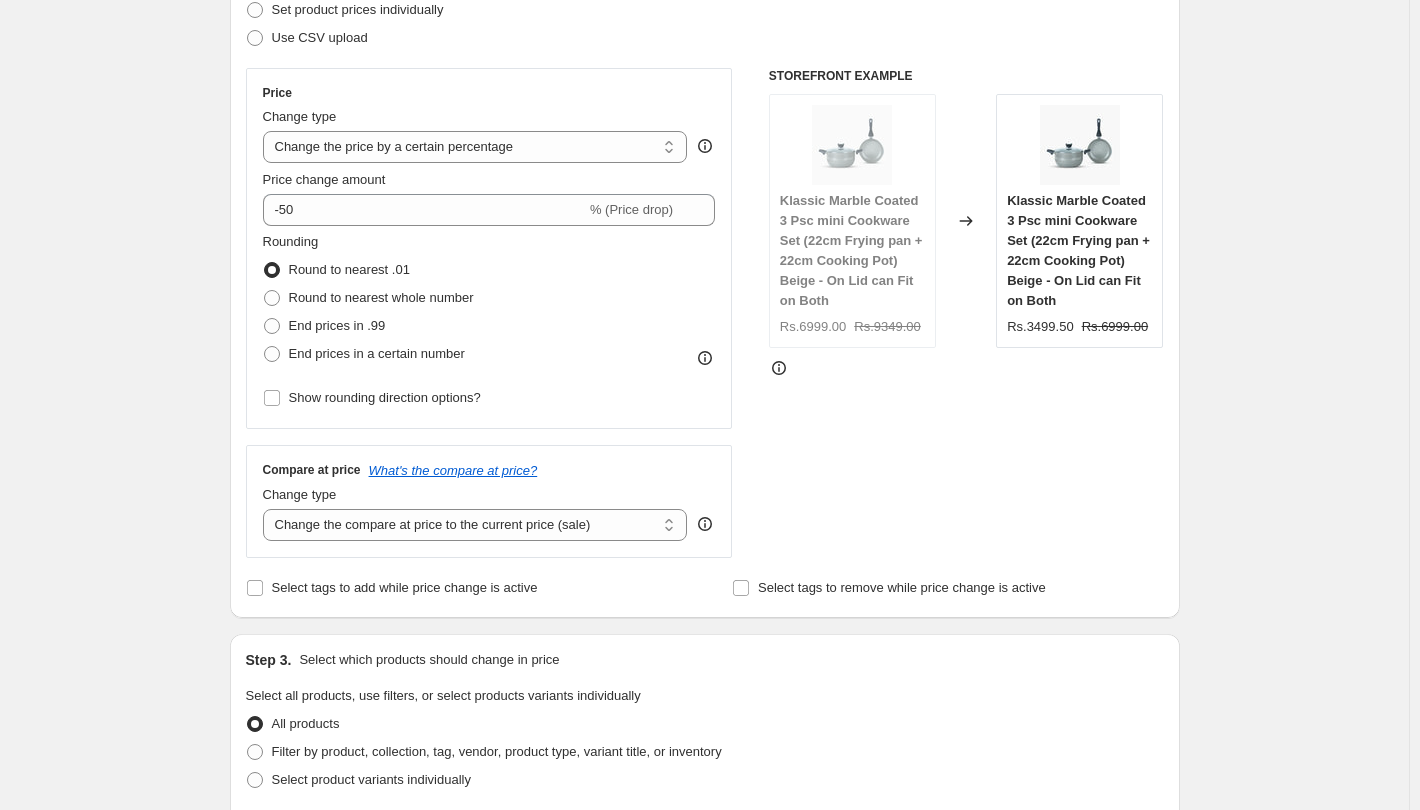 click on "Create new price [MEDICAL_DATA]. This page is ready Create new price [MEDICAL_DATA] Draft Step 1. Optionally give your price [MEDICAL_DATA] a title (eg "March 30% off sale on boots") [DATE] 1:19:58 PM Price [MEDICAL_DATA] This title is just for internal use, customers won't see it Step 2. Select how the prices should change Use bulk price change rules Set product prices individually Use CSV upload Price Change type Change the price to a certain amount Change the price by a certain amount Change the price by a certain percentage Change the price to the current compare at price (price before sale) Change the price by a certain amount relative to the compare at price Change the price by a certain percentage relative to the compare at price Don't change the price Change the price by a certain percentage relative to the cost per item Change price to certain cost margin Change the price by a certain percentage Price change amount -50 % (Price drop) Rounding Round to nearest .01 Round to nearest whole number Compare at price" at bounding box center (704, 745) 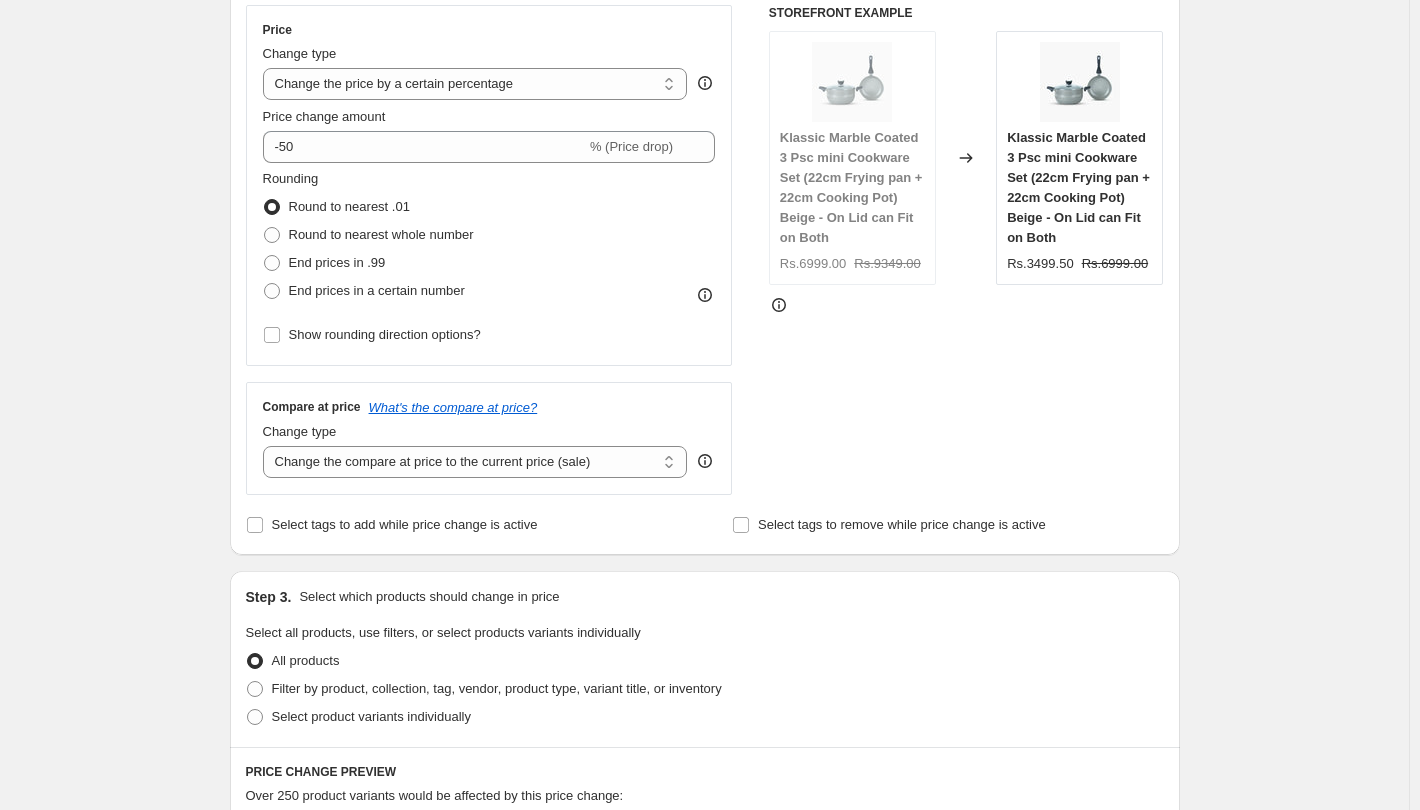 scroll, scrollTop: 362, scrollLeft: 0, axis: vertical 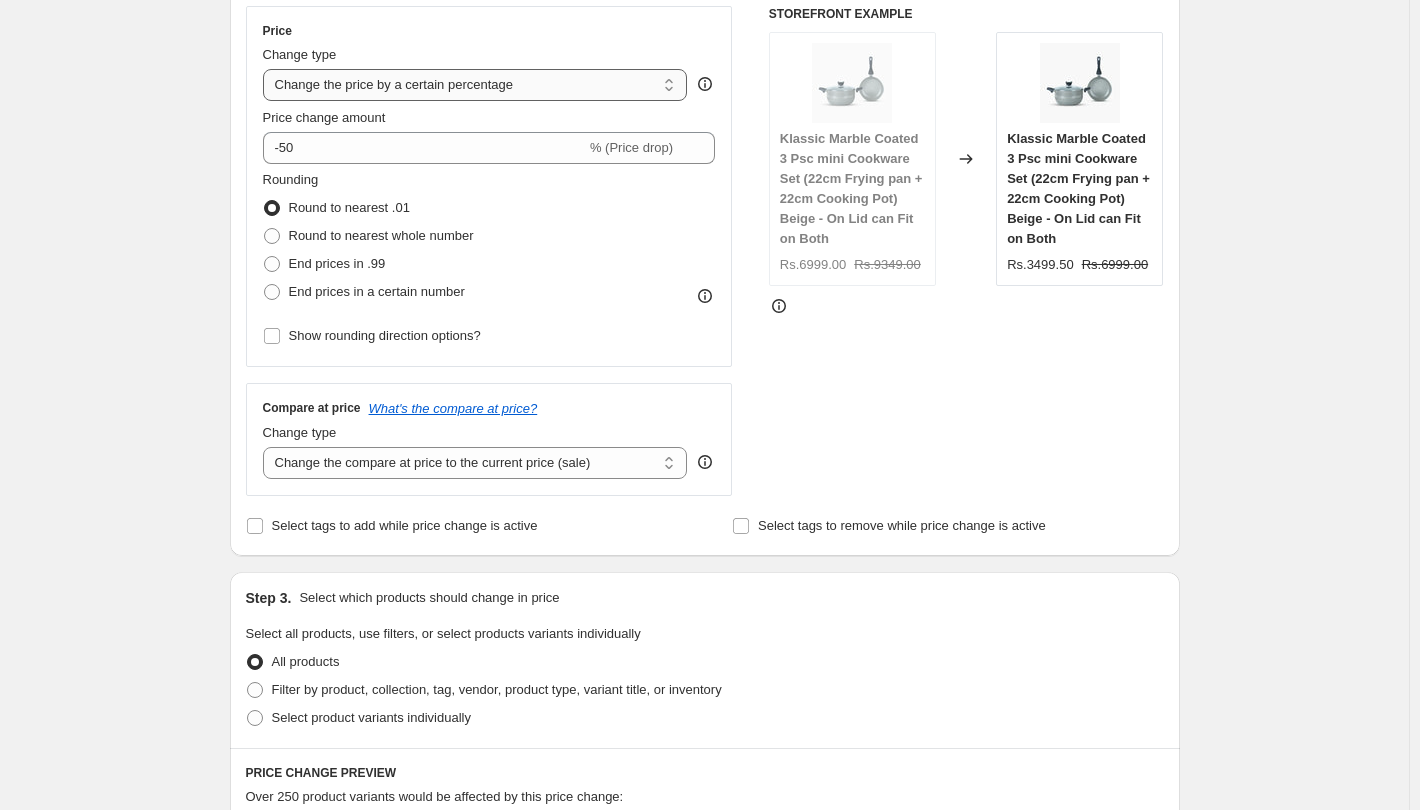 click on "Change the price to a certain amount Change the price by a certain amount Change the price by a certain percentage Change the price to the current compare at price (price before sale) Change the price by a certain amount relative to the compare at price Change the price by a certain percentage relative to the compare at price Don't change the price Change the price by a certain percentage relative to the cost per item Change price to certain cost margin" at bounding box center [475, 85] 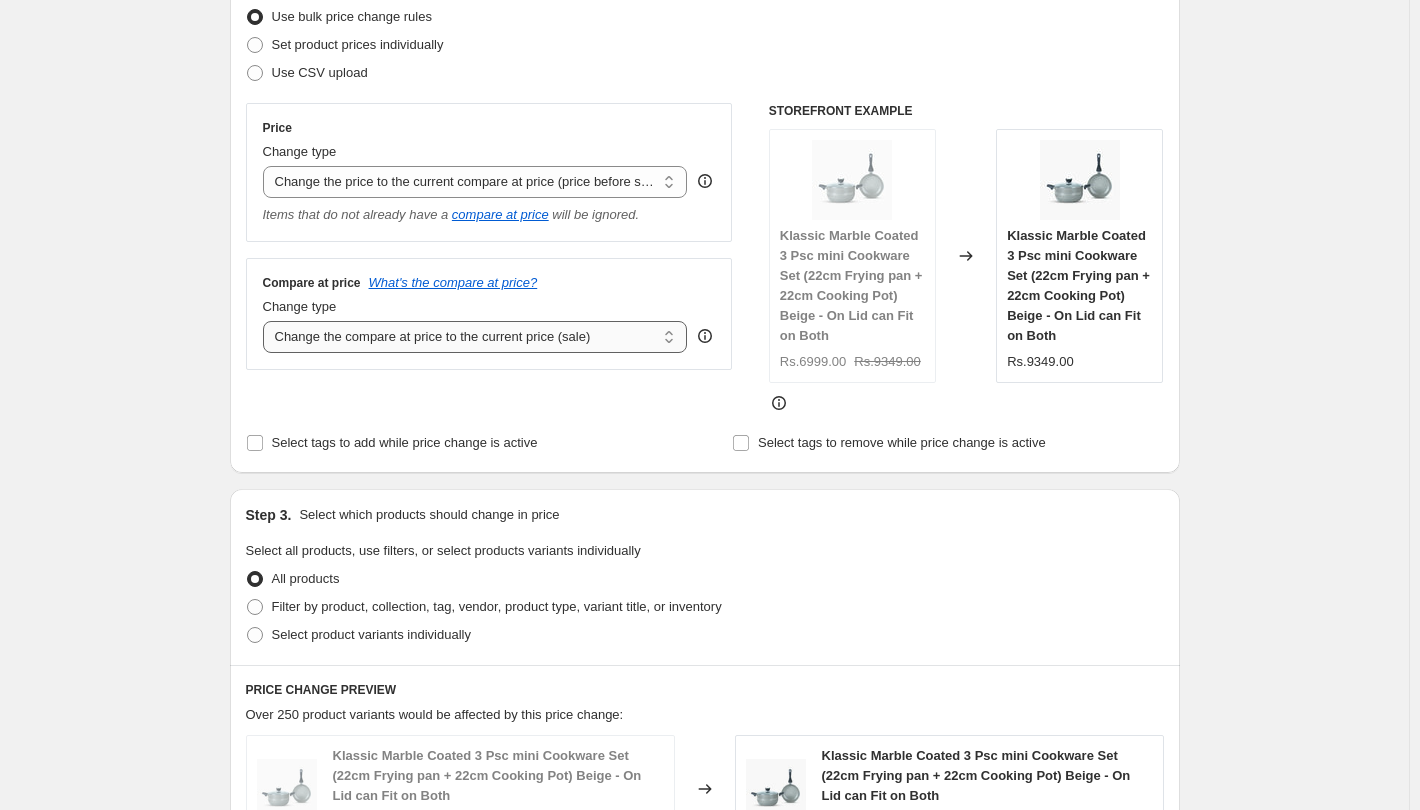 scroll, scrollTop: 300, scrollLeft: 0, axis: vertical 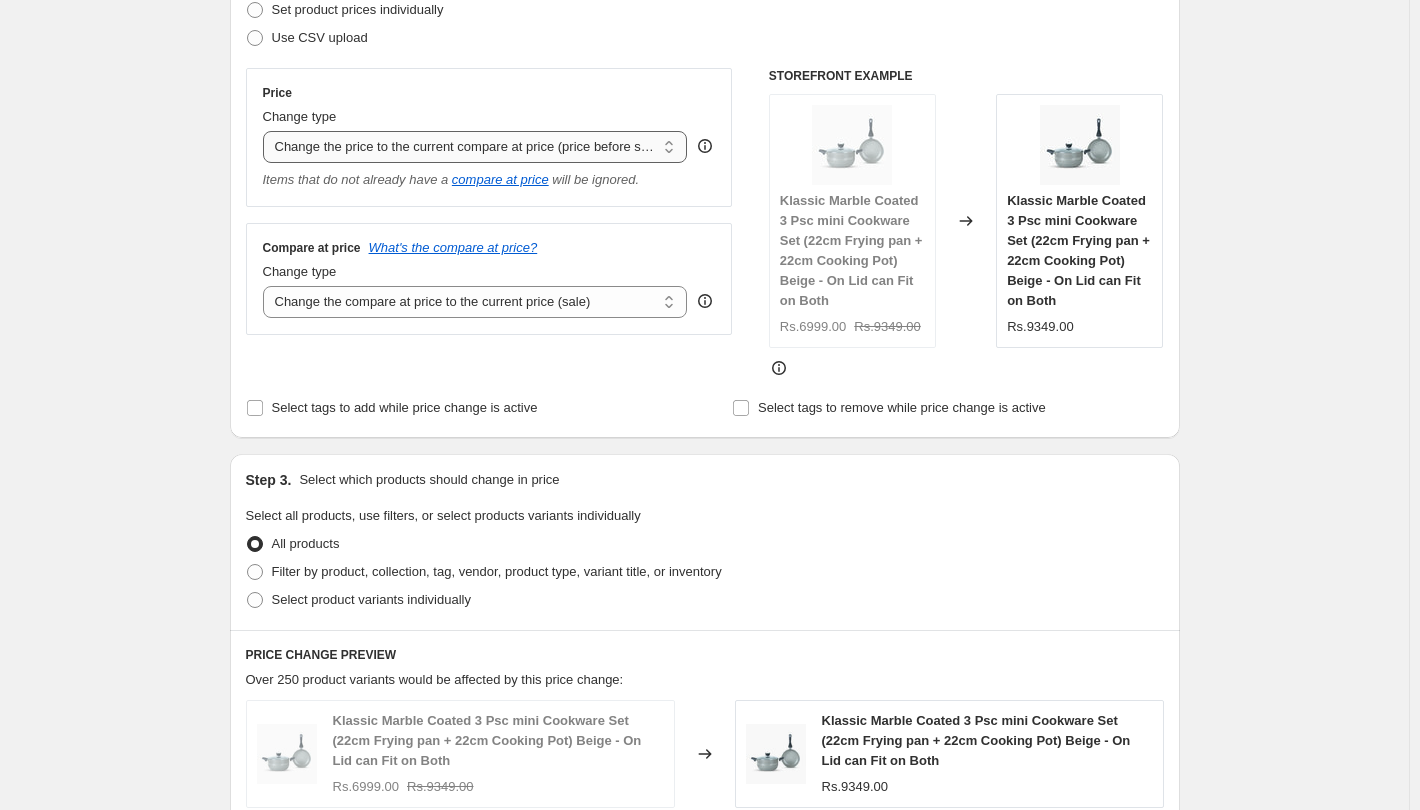 click on "Change the price to a certain amount Change the price by a certain amount Change the price by a certain percentage Change the price to the current compare at price (price before sale) Change the price by a certain amount relative to the compare at price Change the price by a certain percentage relative to the compare at price Don't change the price Change the price by a certain percentage relative to the cost per item Change price to certain cost margin" at bounding box center [475, 147] 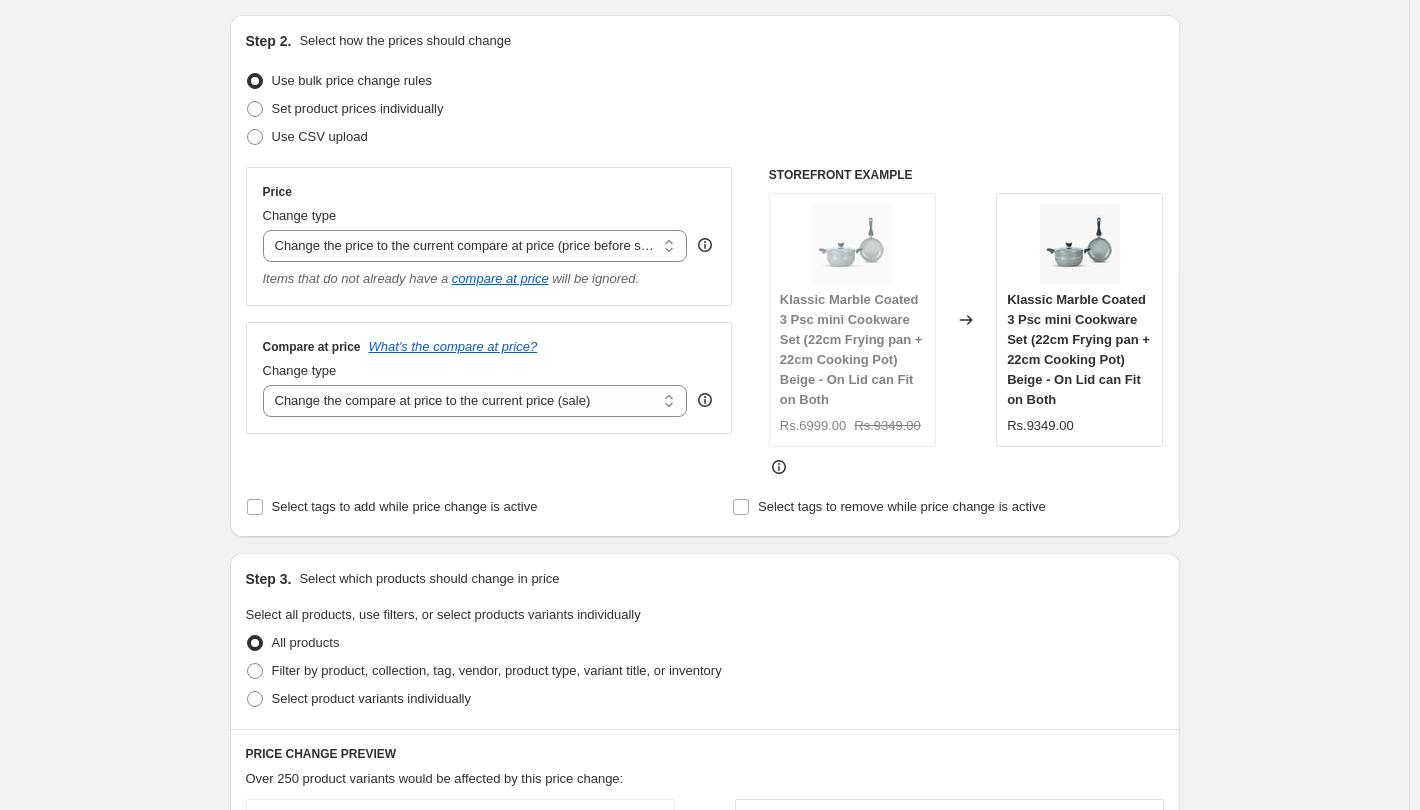scroll, scrollTop: 0, scrollLeft: 0, axis: both 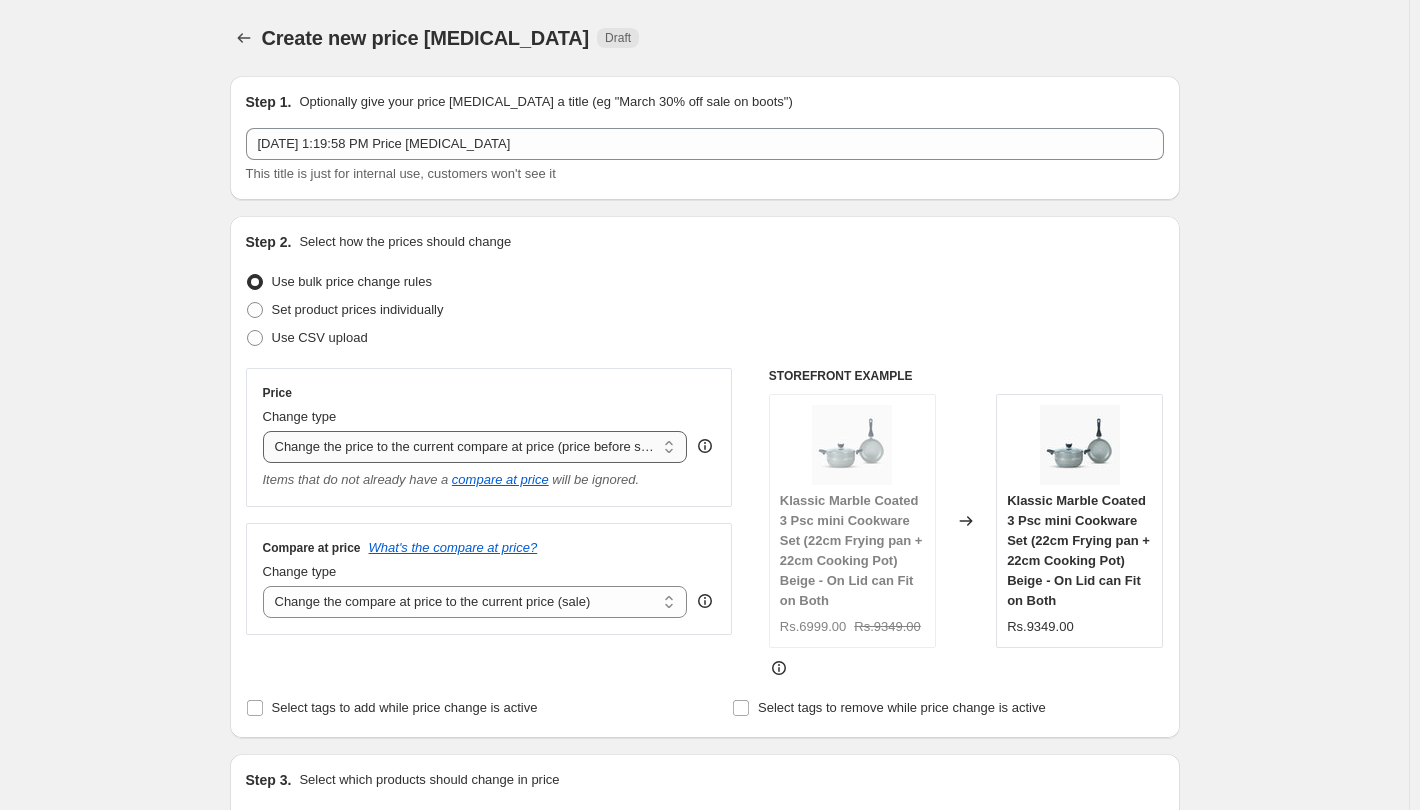 click on "Change the price to a certain amount Change the price by a certain amount Change the price by a certain percentage Change the price to the current compare at price (price before sale) Change the price by a certain amount relative to the compare at price Change the price by a certain percentage relative to the compare at price Don't change the price Change the price by a certain percentage relative to the cost per item Change price to certain cost margin" at bounding box center [475, 447] 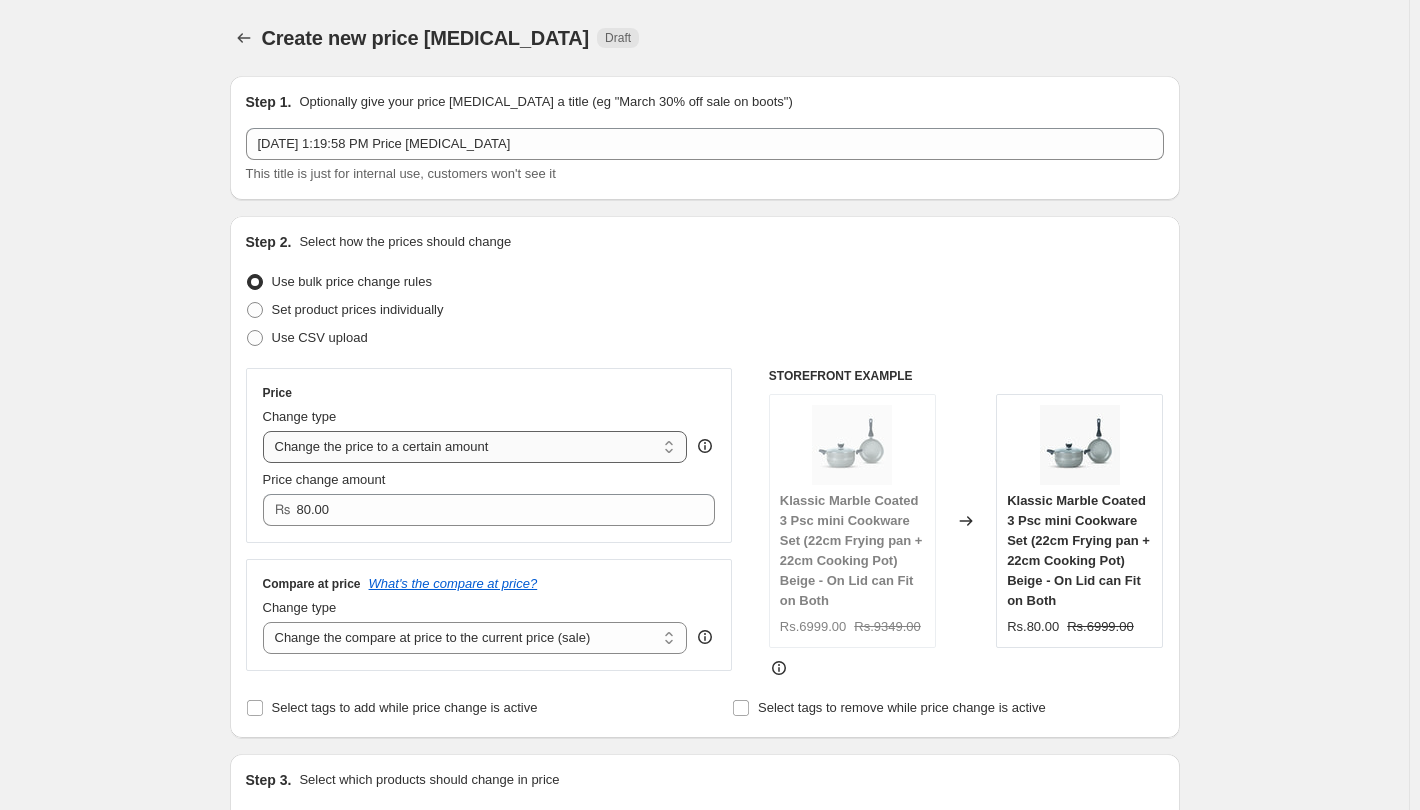 click on "Change the price to a certain amount Change the price by a certain amount Change the price by a certain percentage Change the price to the current compare at price (price before sale) Change the price by a certain amount relative to the compare at price Change the price by a certain percentage relative to the compare at price Don't change the price Change the price by a certain percentage relative to the cost per item Change price to certain cost margin" at bounding box center [475, 447] 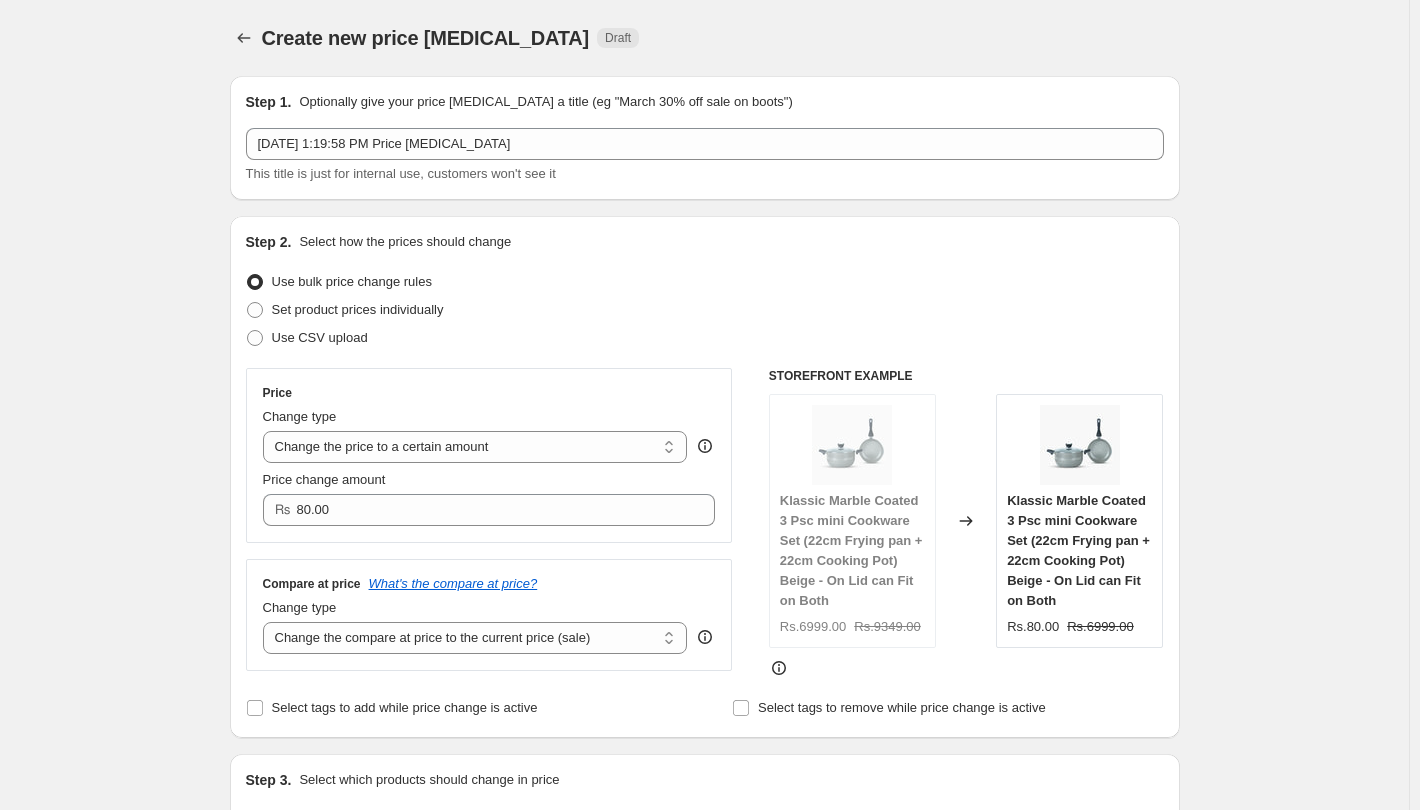 click on "Create new price [MEDICAL_DATA]. This page is ready Create new price [MEDICAL_DATA] Draft Step 1. Optionally give your price [MEDICAL_DATA] a title (eg "March 30% off sale on boots") [DATE] 1:19:58 PM Price [MEDICAL_DATA] This title is just for internal use, customers won't see it Step 2. Select how the prices should change Use bulk price change rules Set product prices individually Use CSV upload Price Change type Change the price to a certain amount Change the price by a certain amount Change the price by a certain percentage Change the price to the current compare at price (price before sale) Change the price by a certain amount relative to the compare at price Change the price by a certain percentage relative to the compare at price Don't change the price Change the price by a certain percentage relative to the cost per item Change price to certain cost margin Change the price to a certain amount Price change amount ₨ 80.00 Compare at price What's the compare at price? Change type Remove the compare at price" at bounding box center [704, 956] 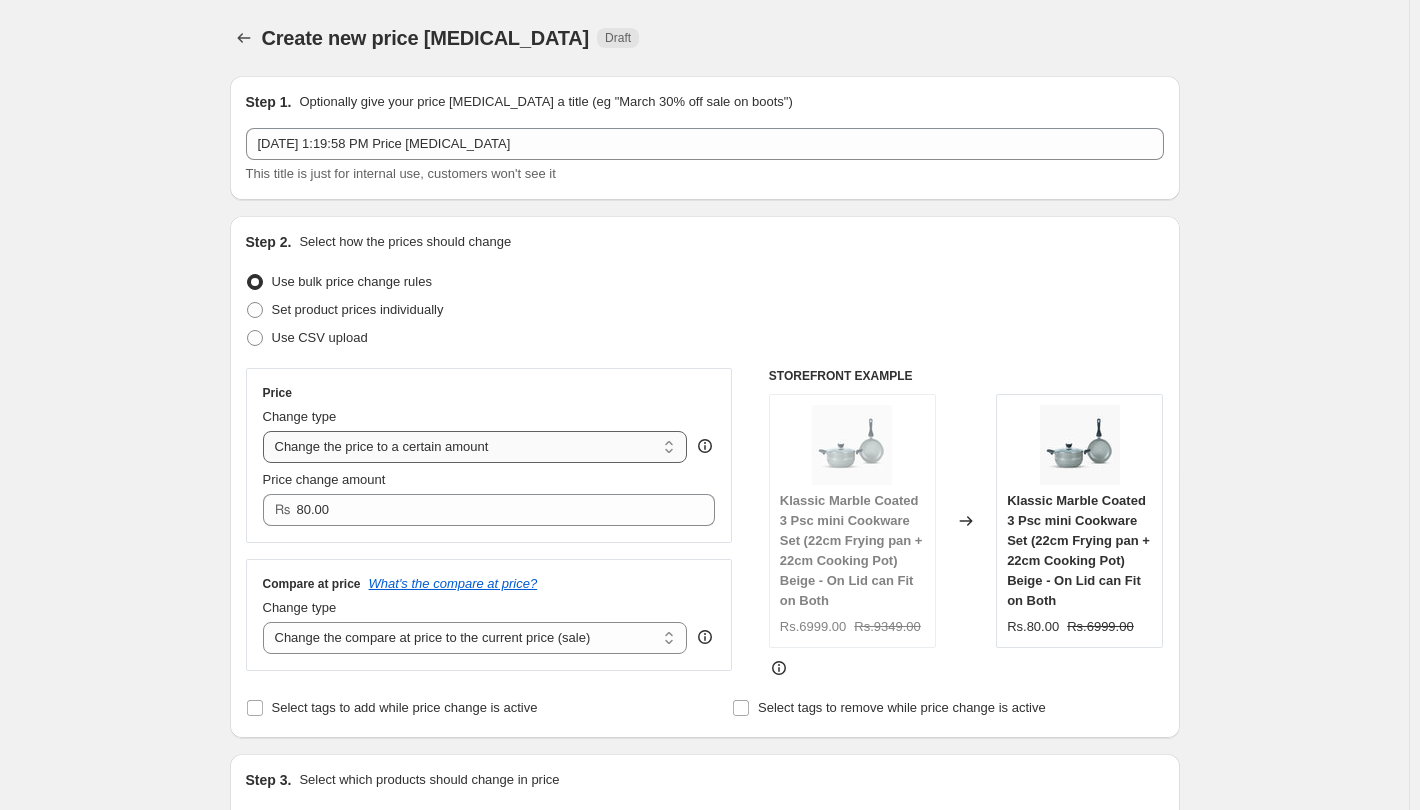 click on "Change the price to a certain amount Change the price by a certain amount Change the price by a certain percentage Change the price to the current compare at price (price before sale) Change the price by a certain amount relative to the compare at price Change the price by a certain percentage relative to the compare at price Don't change the price Change the price by a certain percentage relative to the cost per item Change price to certain cost margin" at bounding box center [475, 447] 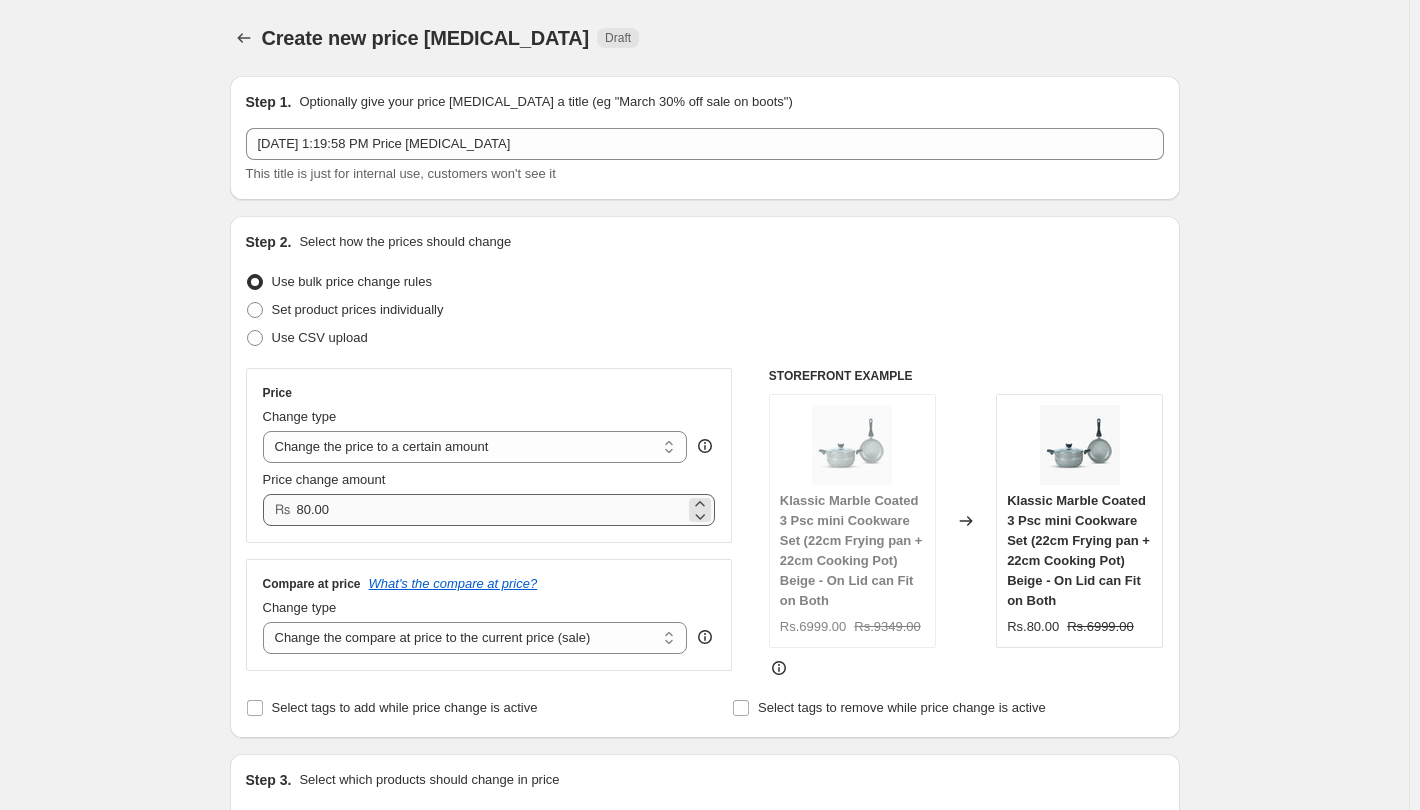 type on "-10.00" 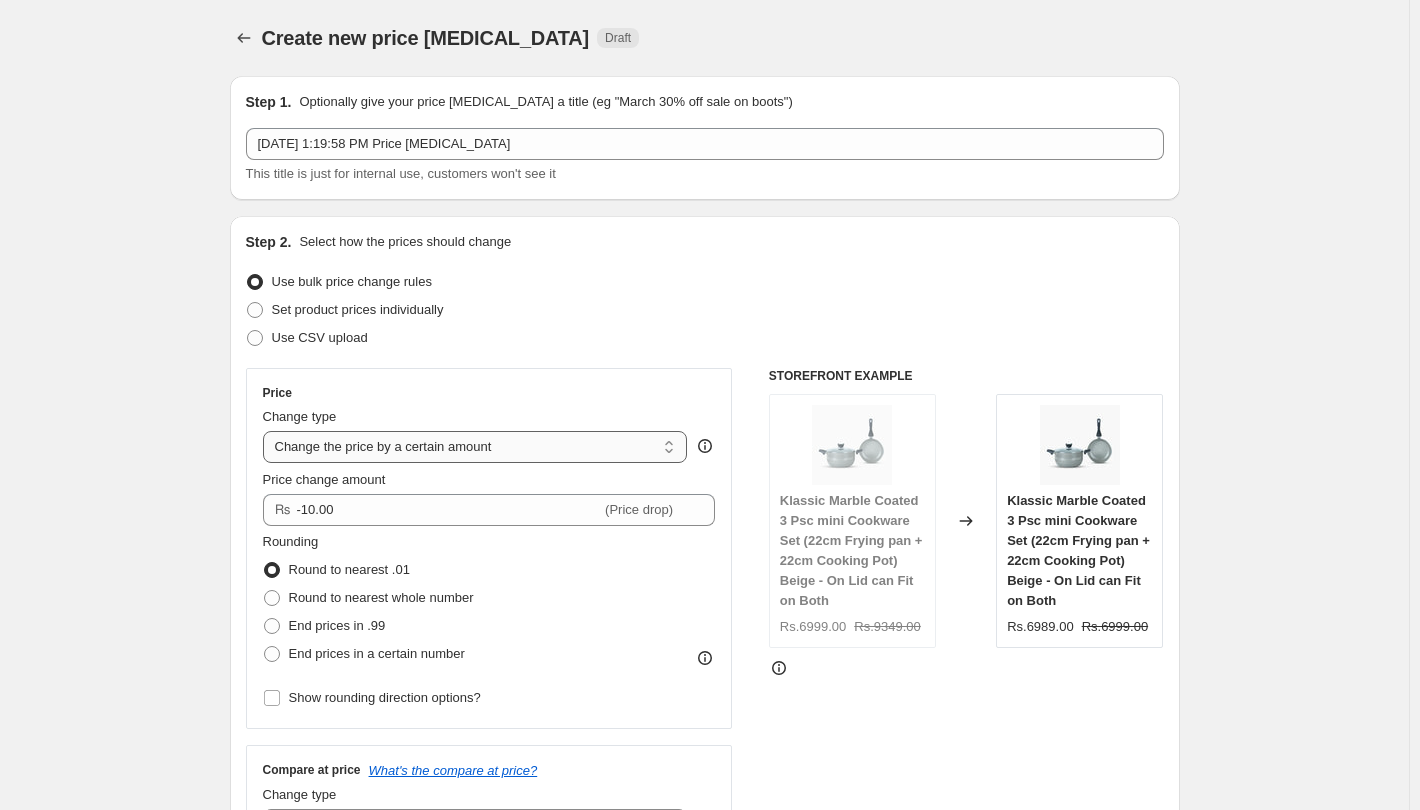 click on "Change the price to a certain amount Change the price by a certain amount Change the price by a certain percentage Change the price to the current compare at price (price before sale) Change the price by a certain amount relative to the compare at price Change the price by a certain percentage relative to the compare at price Don't change the price Change the price by a certain percentage relative to the cost per item Change price to certain cost margin" at bounding box center (475, 447) 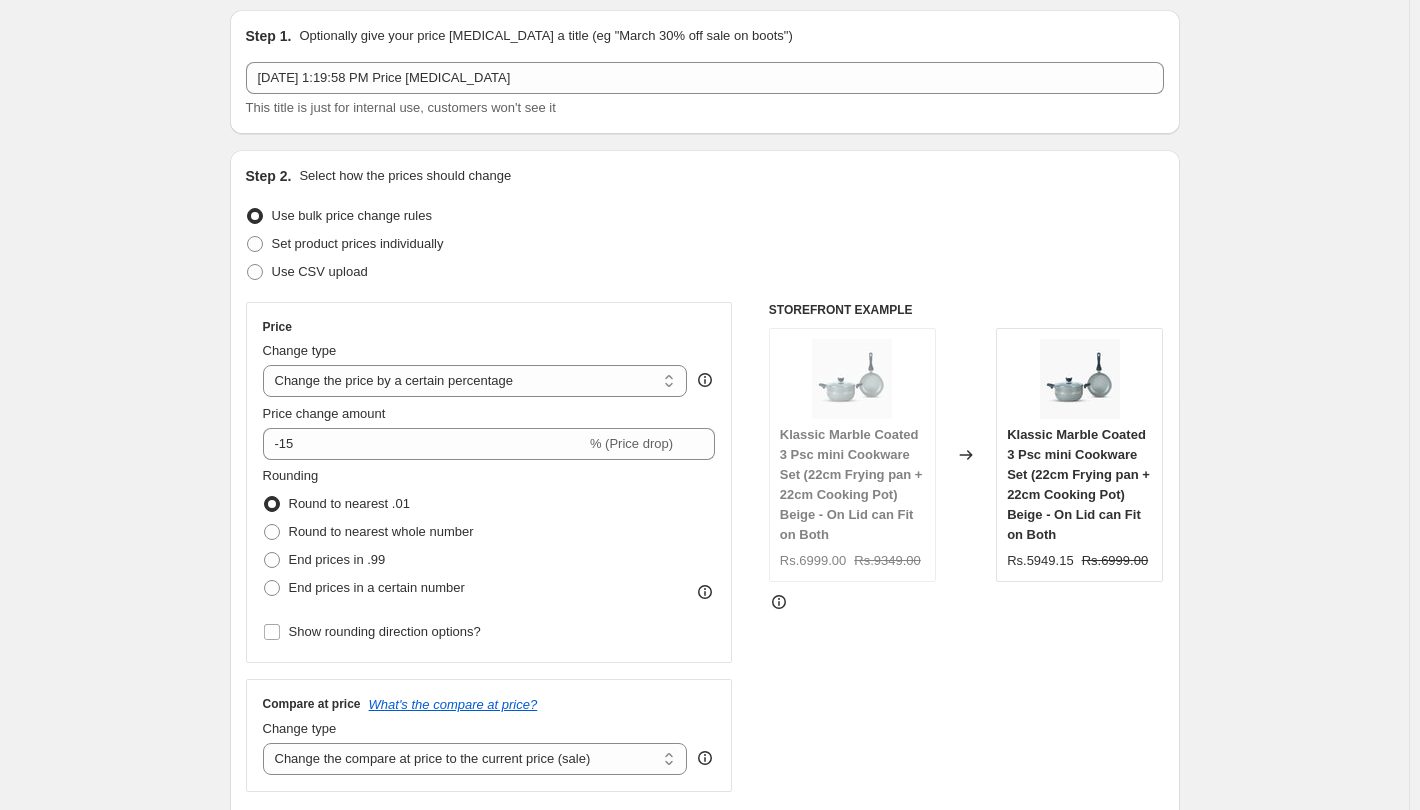 scroll, scrollTop: 100, scrollLeft: 0, axis: vertical 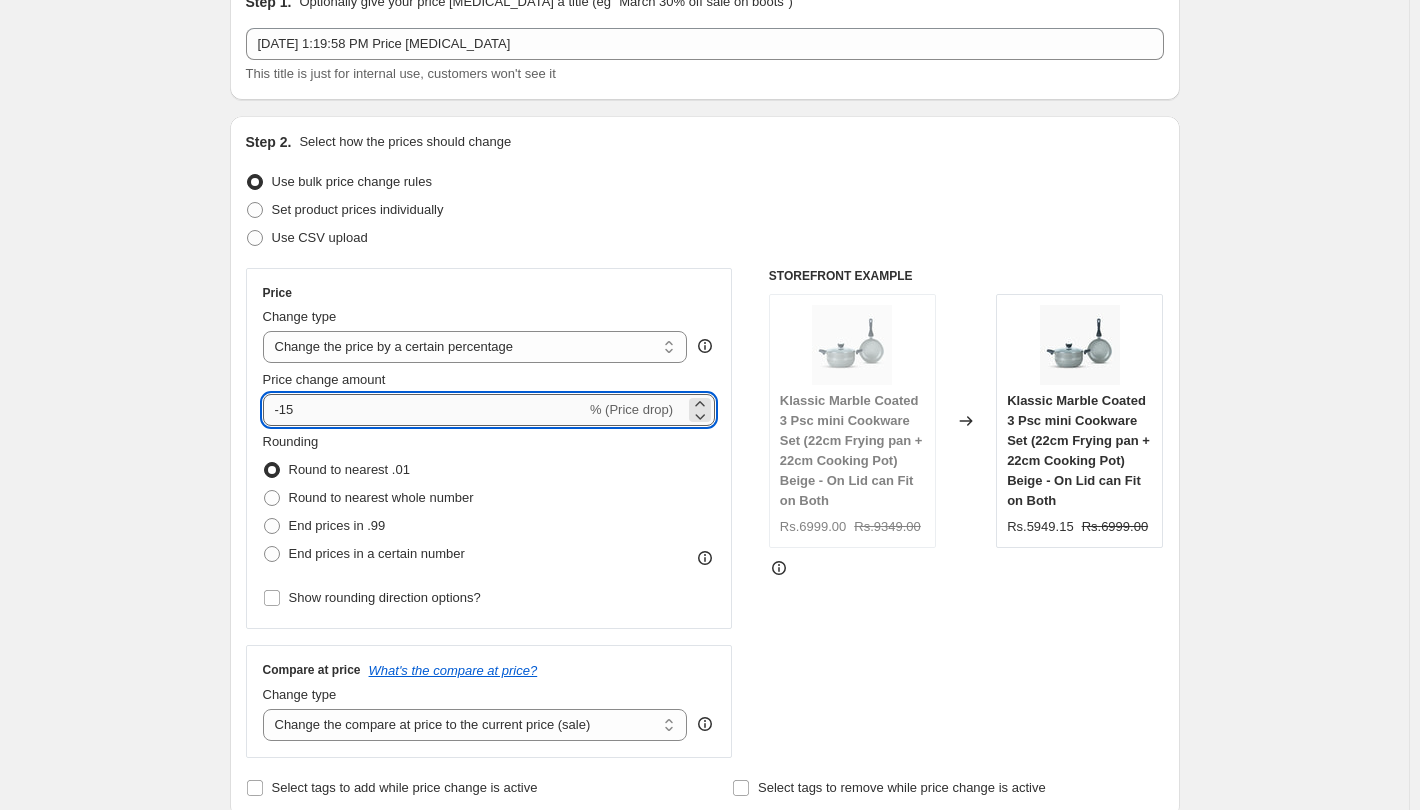 click on "-15" at bounding box center [424, 410] 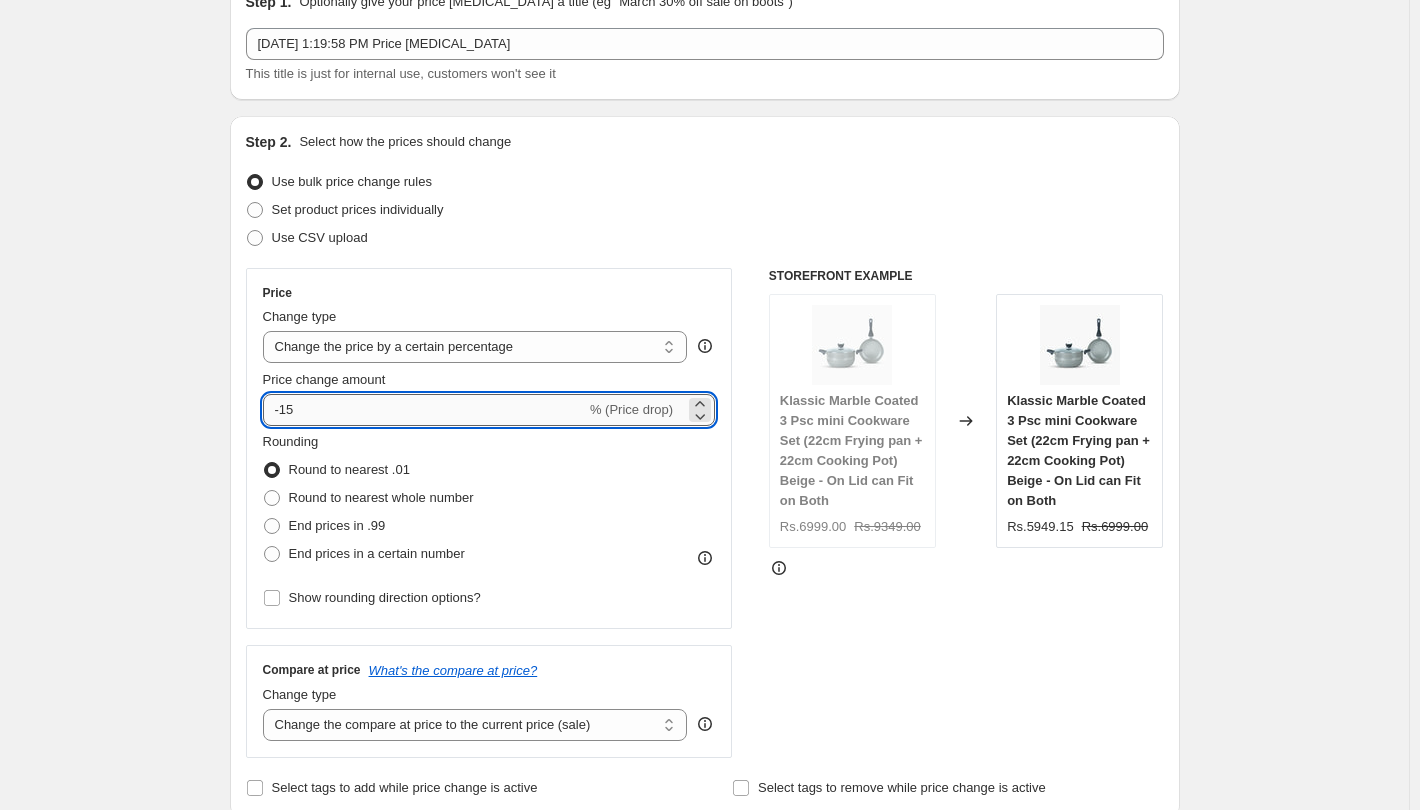 type on "-1" 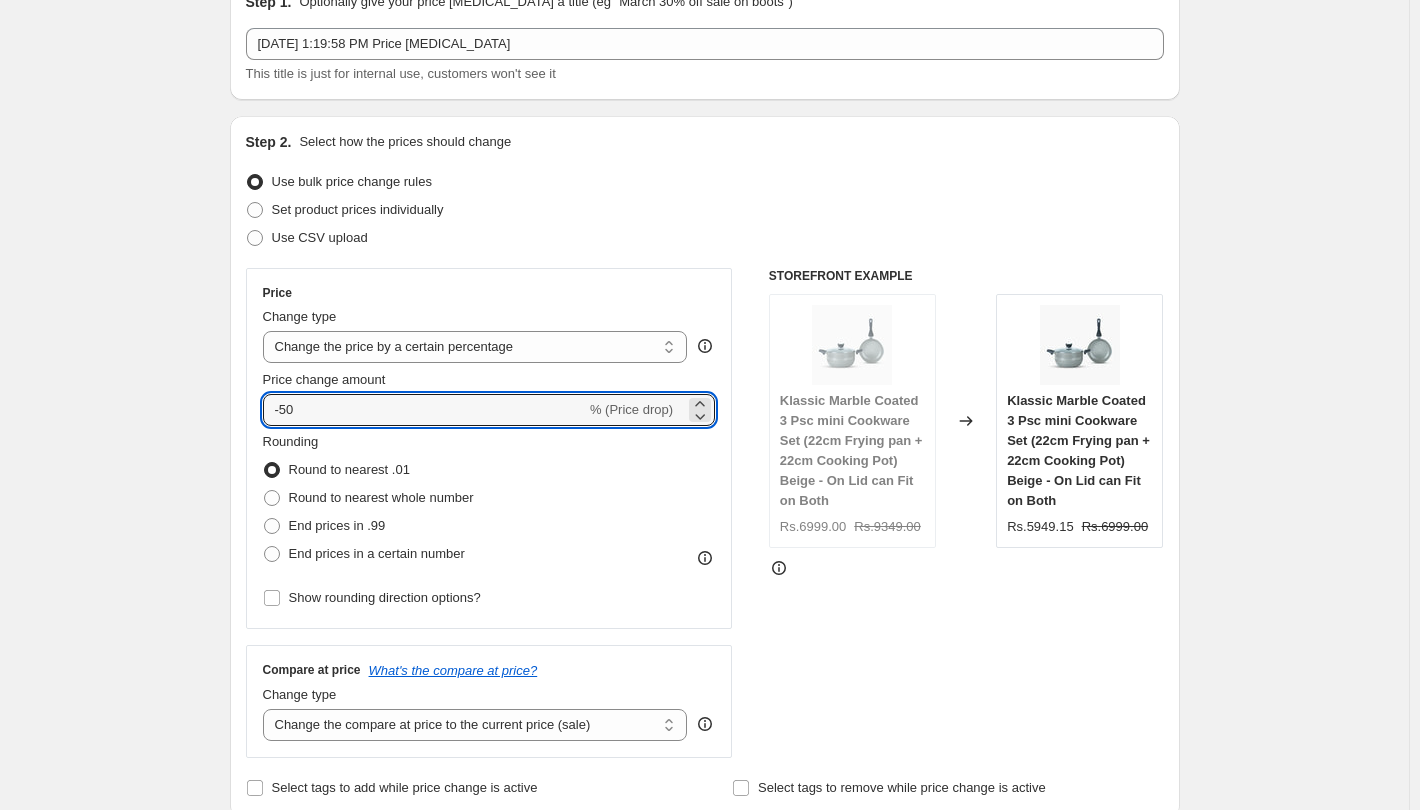 type on "-50" 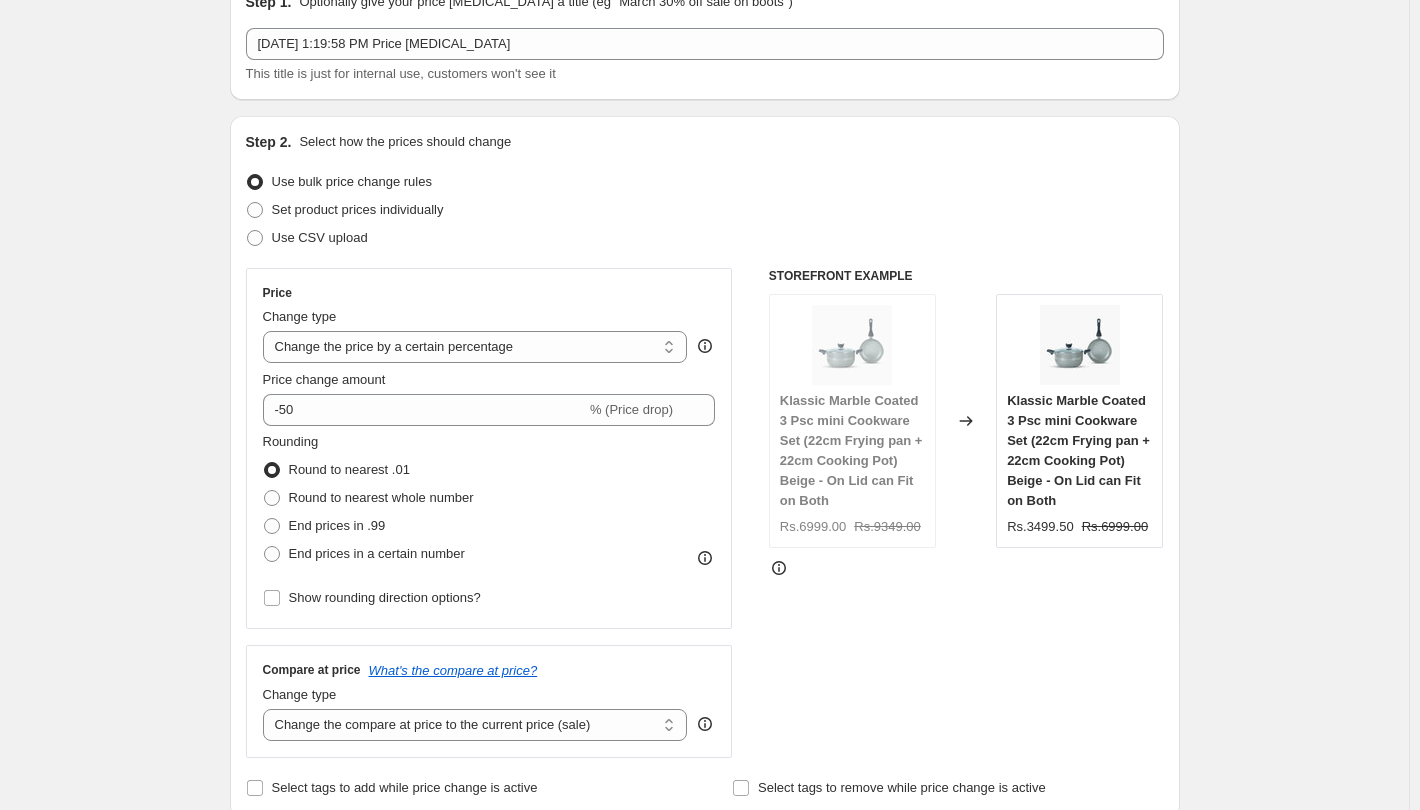 click on "Create new price [MEDICAL_DATA]. This page is ready Create new price [MEDICAL_DATA] Draft Step 1. Optionally give your price [MEDICAL_DATA] a title (eg "March 30% off sale on boots") [DATE] 1:19:58 PM Price [MEDICAL_DATA] This title is just for internal use, customers won't see it Step 2. Select how the prices should change Use bulk price change rules Set product prices individually Use CSV upload Price Change type Change the price to a certain amount Change the price by a certain amount Change the price by a certain percentage Change the price to the current compare at price (price before sale) Change the price by a certain amount relative to the compare at price Change the price by a certain percentage relative to the compare at price Don't change the price Change the price by a certain percentage relative to the cost per item Change price to certain cost margin Change the price by a certain percentage Price change amount -50 % (Price drop) Rounding Round to nearest .01 Round to nearest whole number Compare at price" at bounding box center (704, 945) 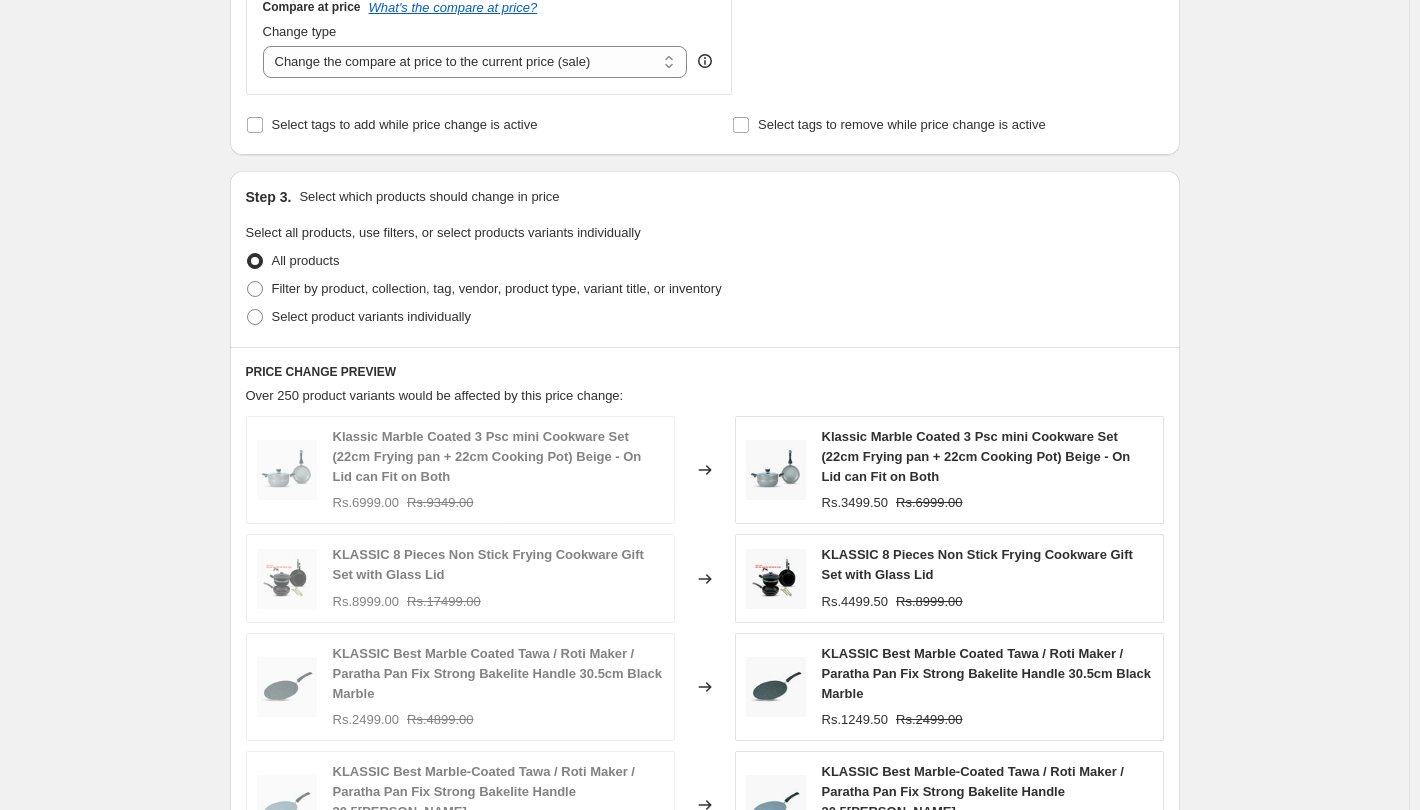 scroll, scrollTop: 600, scrollLeft: 0, axis: vertical 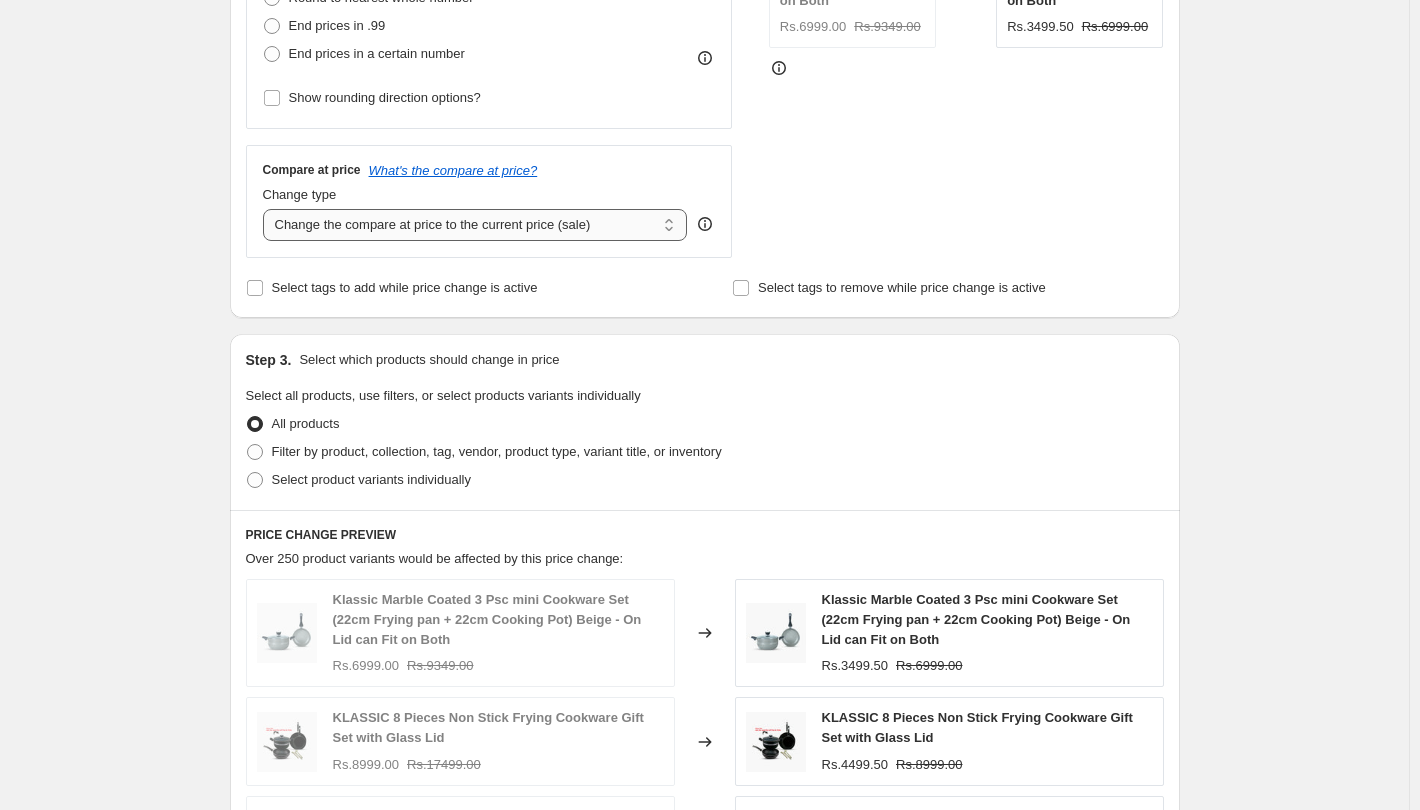 click on "Change the compare at price to the current price (sale) Change the compare at price to a certain amount Change the compare at price by a certain amount Change the compare at price by a certain percentage Change the compare at price by a certain amount relative to the actual price Change the compare at price by a certain percentage relative to the actual price Don't change the compare at price Remove the compare at price" at bounding box center [475, 225] 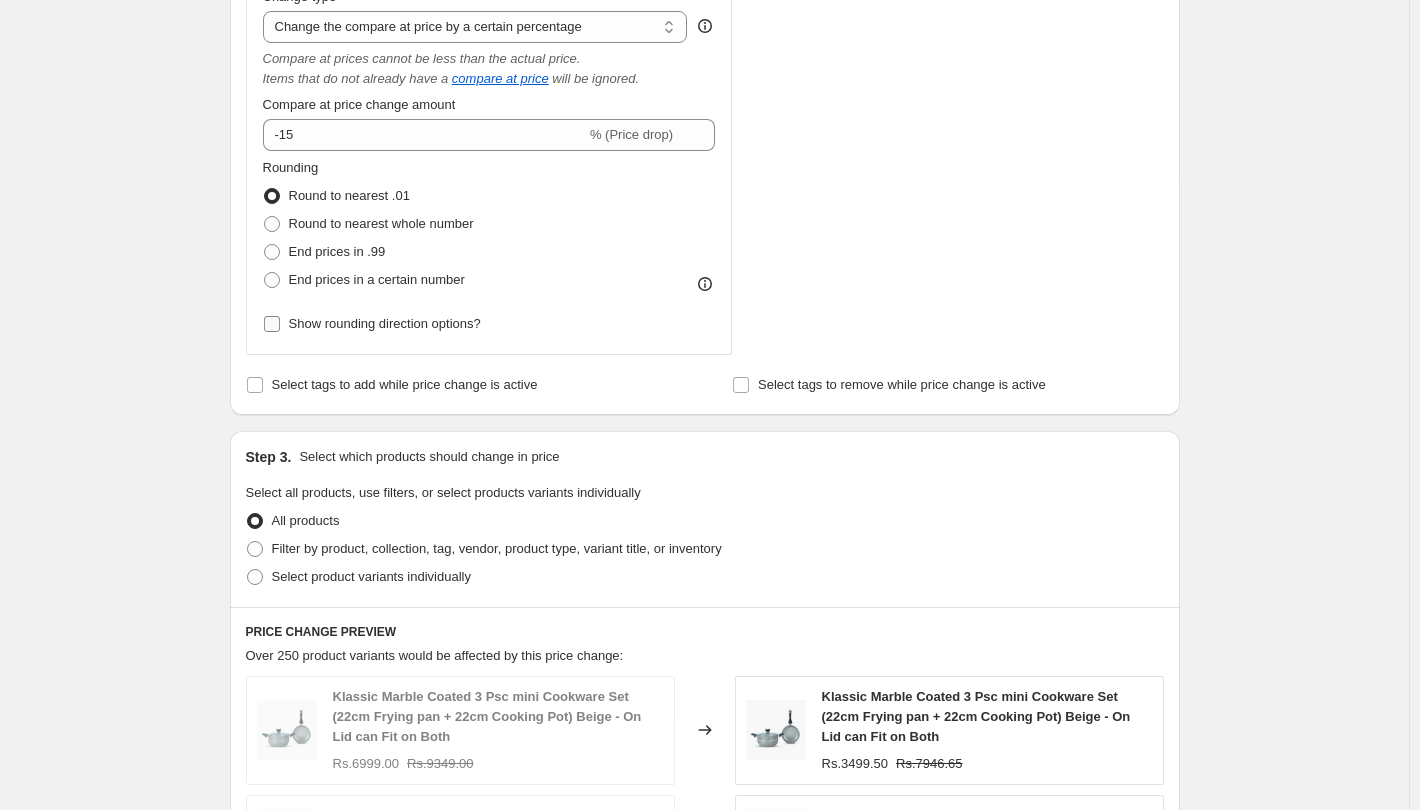scroll, scrollTop: 800, scrollLeft: 0, axis: vertical 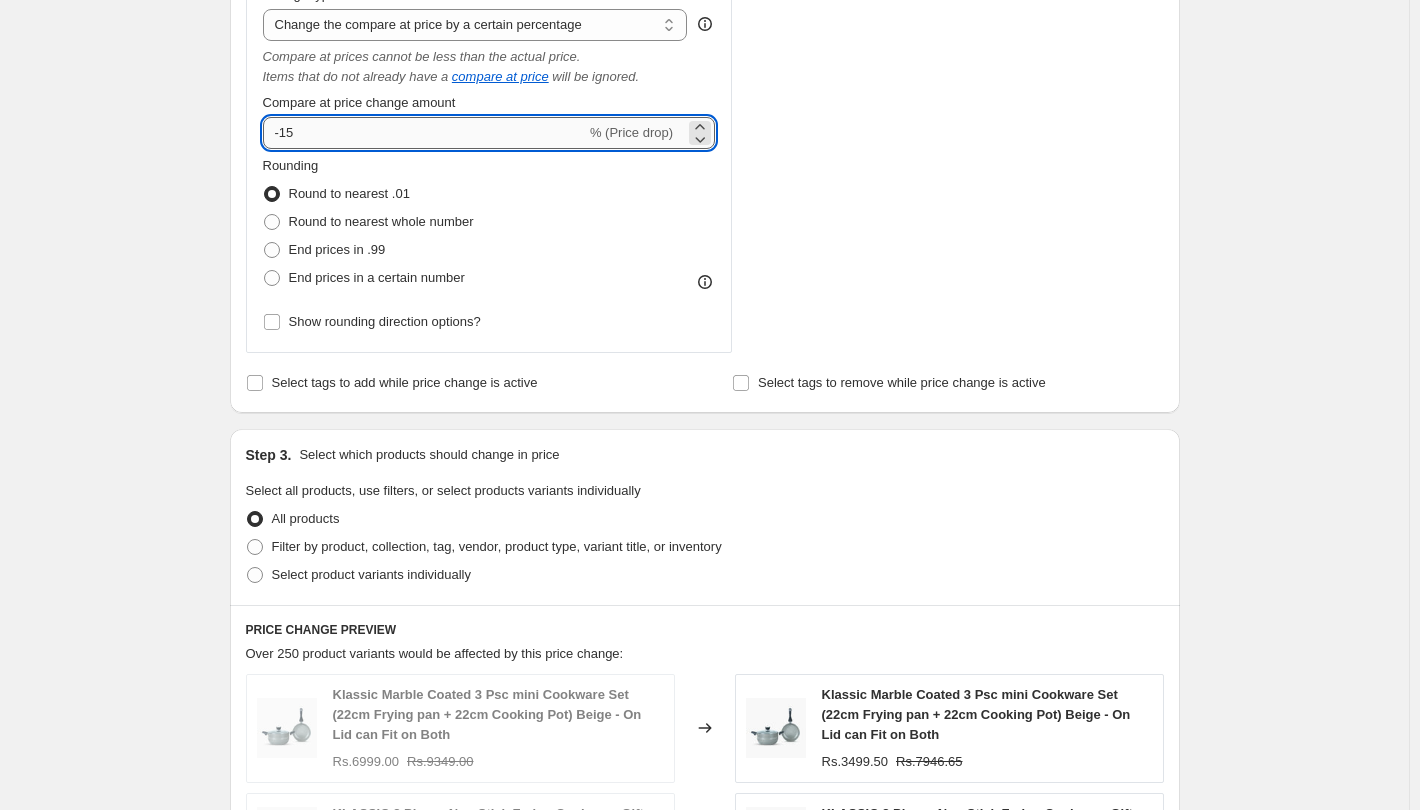 click on "-15" at bounding box center [424, 133] 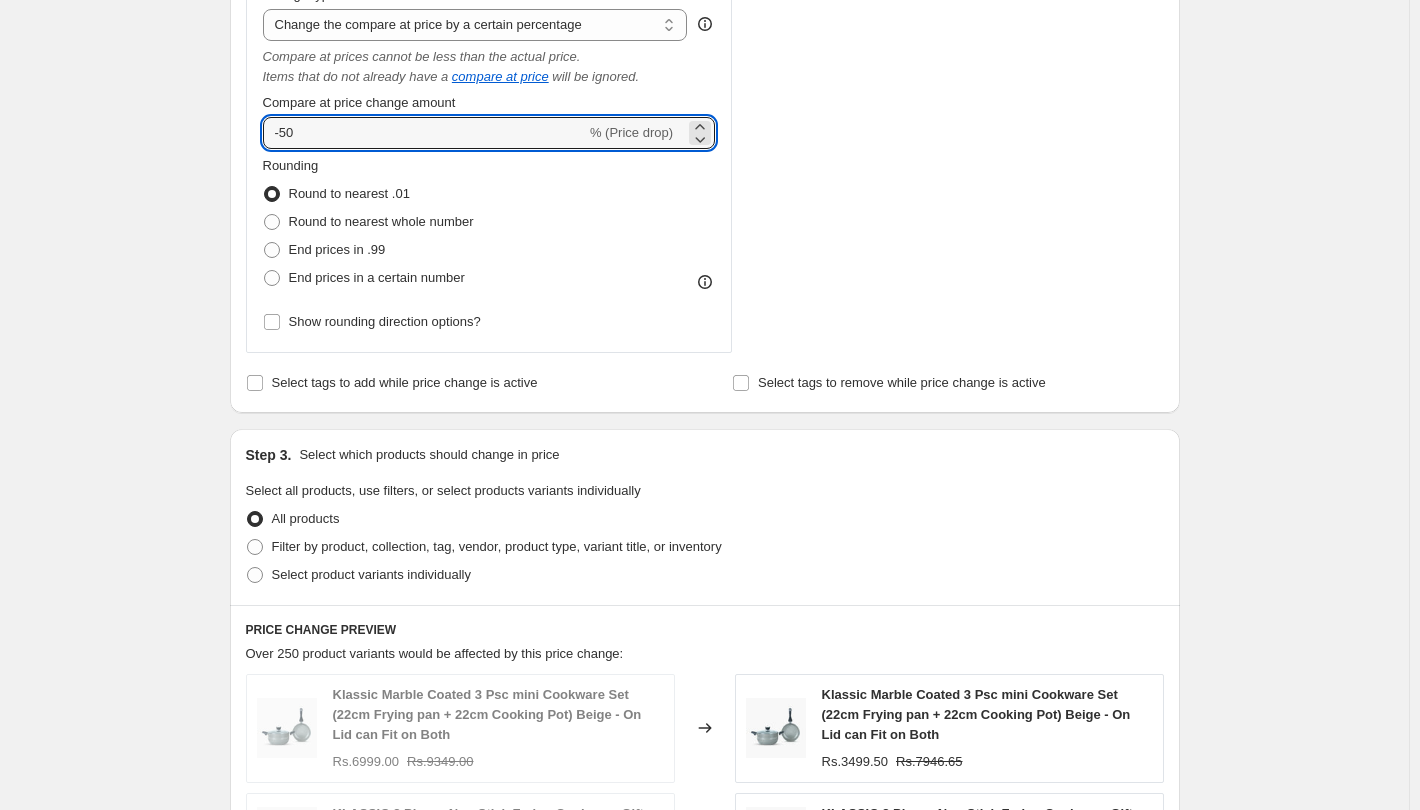 type on "-50" 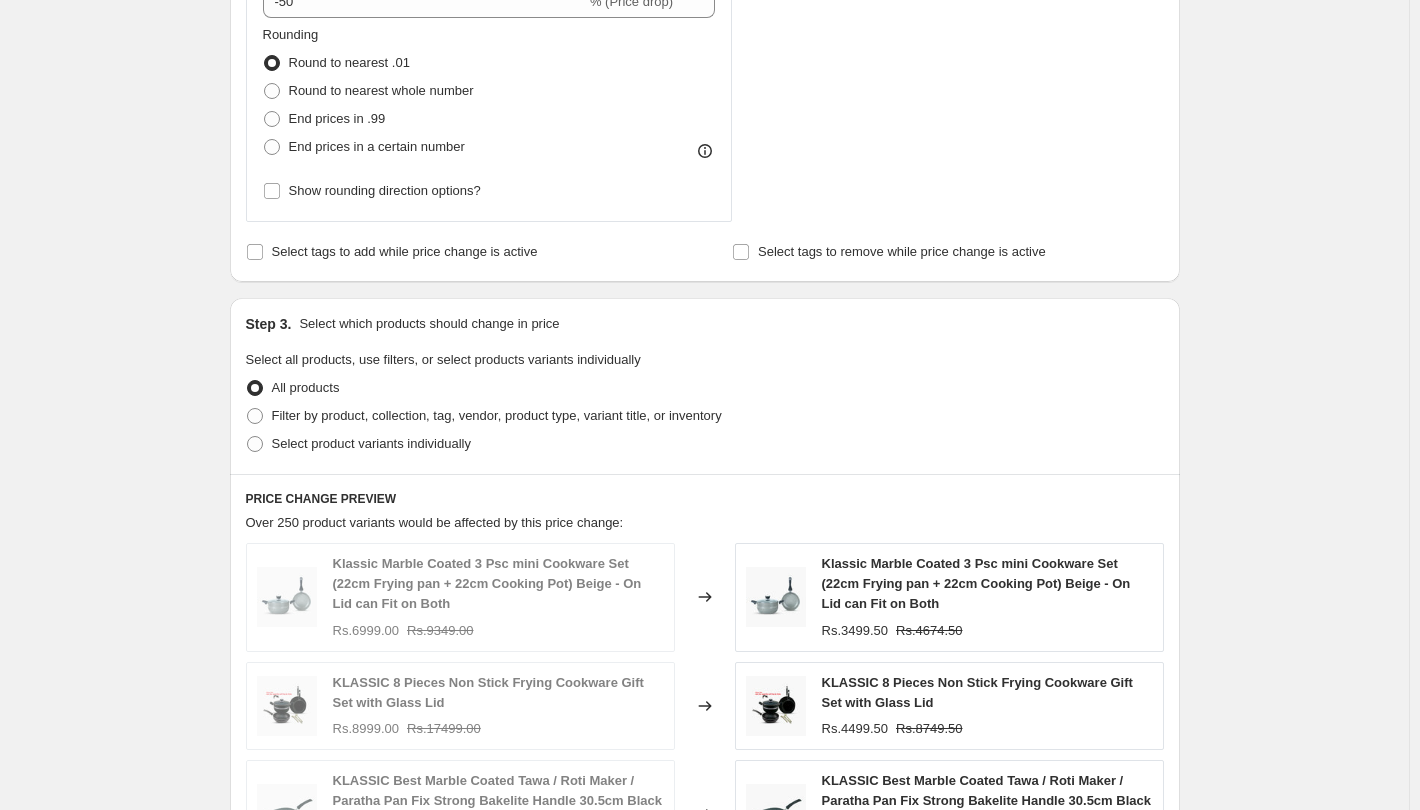 scroll, scrollTop: 800, scrollLeft: 0, axis: vertical 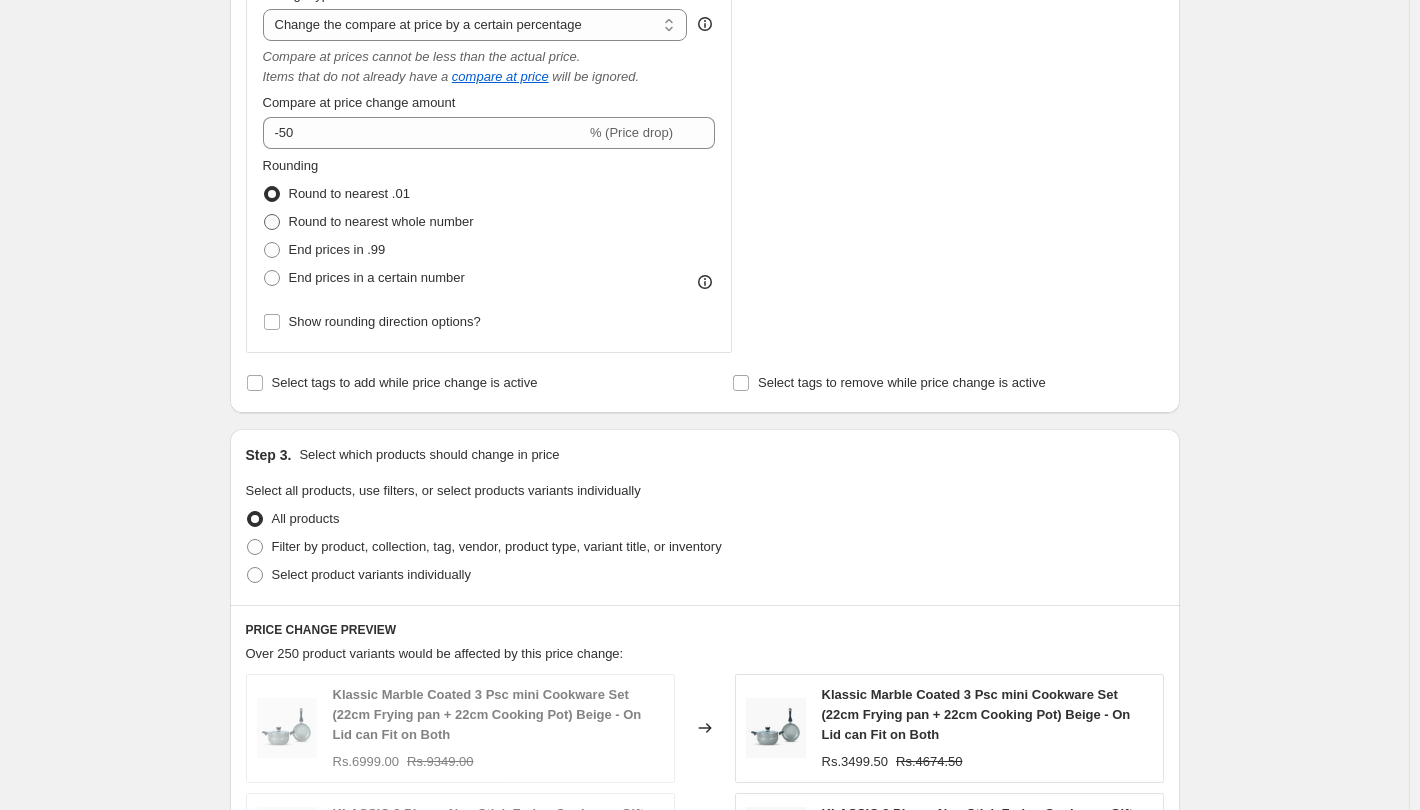 click on "Round to nearest whole number" at bounding box center (381, 221) 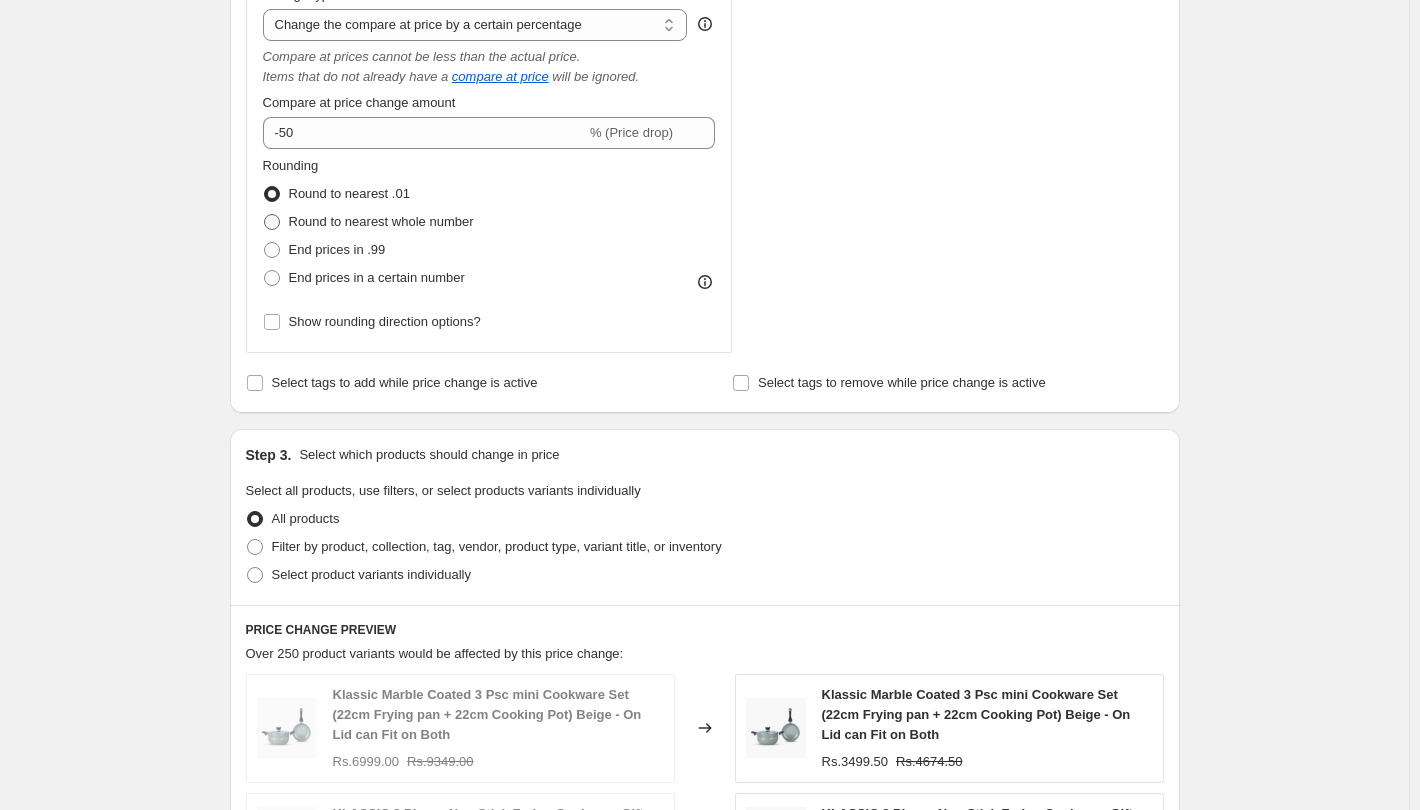 radio on "true" 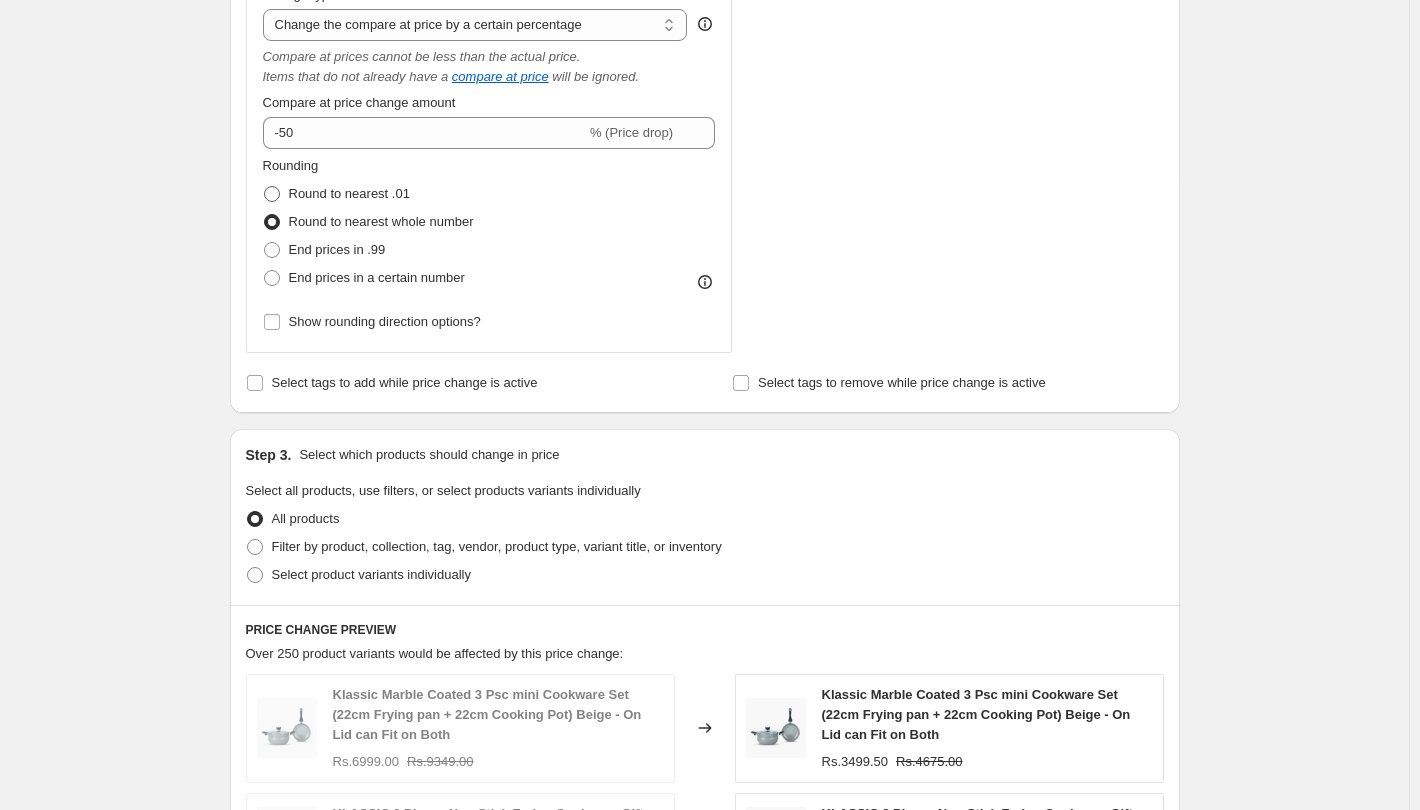 drag, startPoint x: 384, startPoint y: 193, endPoint x: 374, endPoint y: 192, distance: 10.049875 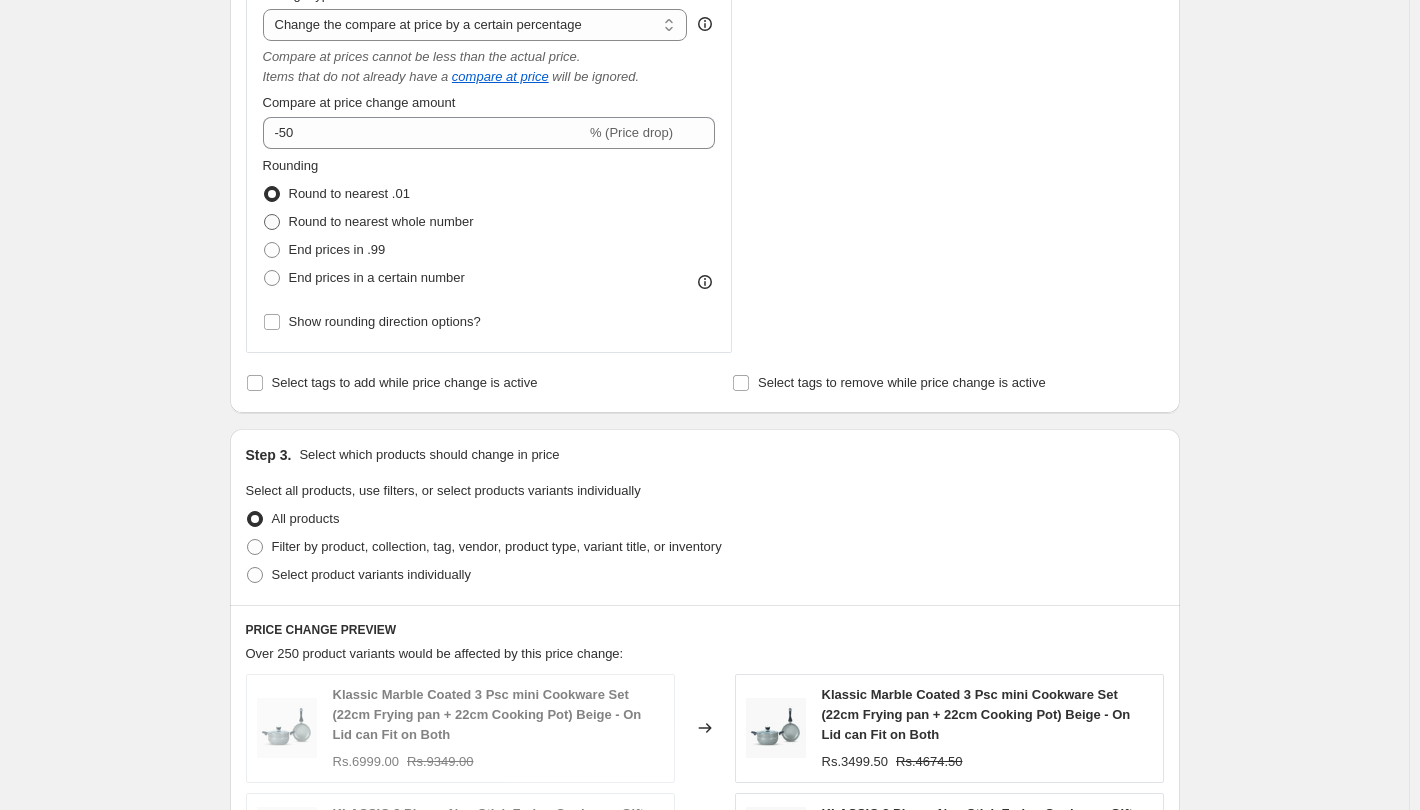 click on "Round to nearest whole number" at bounding box center [381, 221] 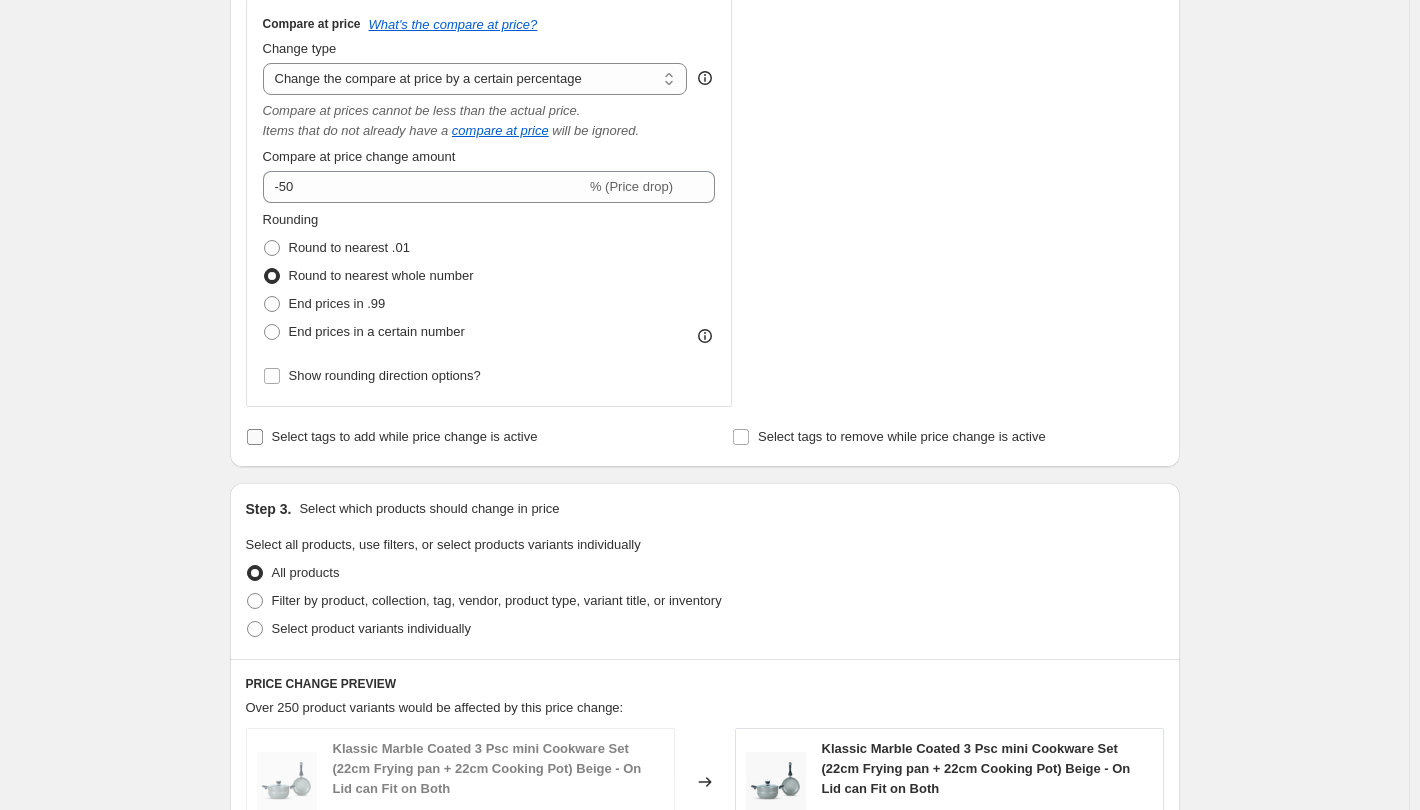 scroll, scrollTop: 600, scrollLeft: 0, axis: vertical 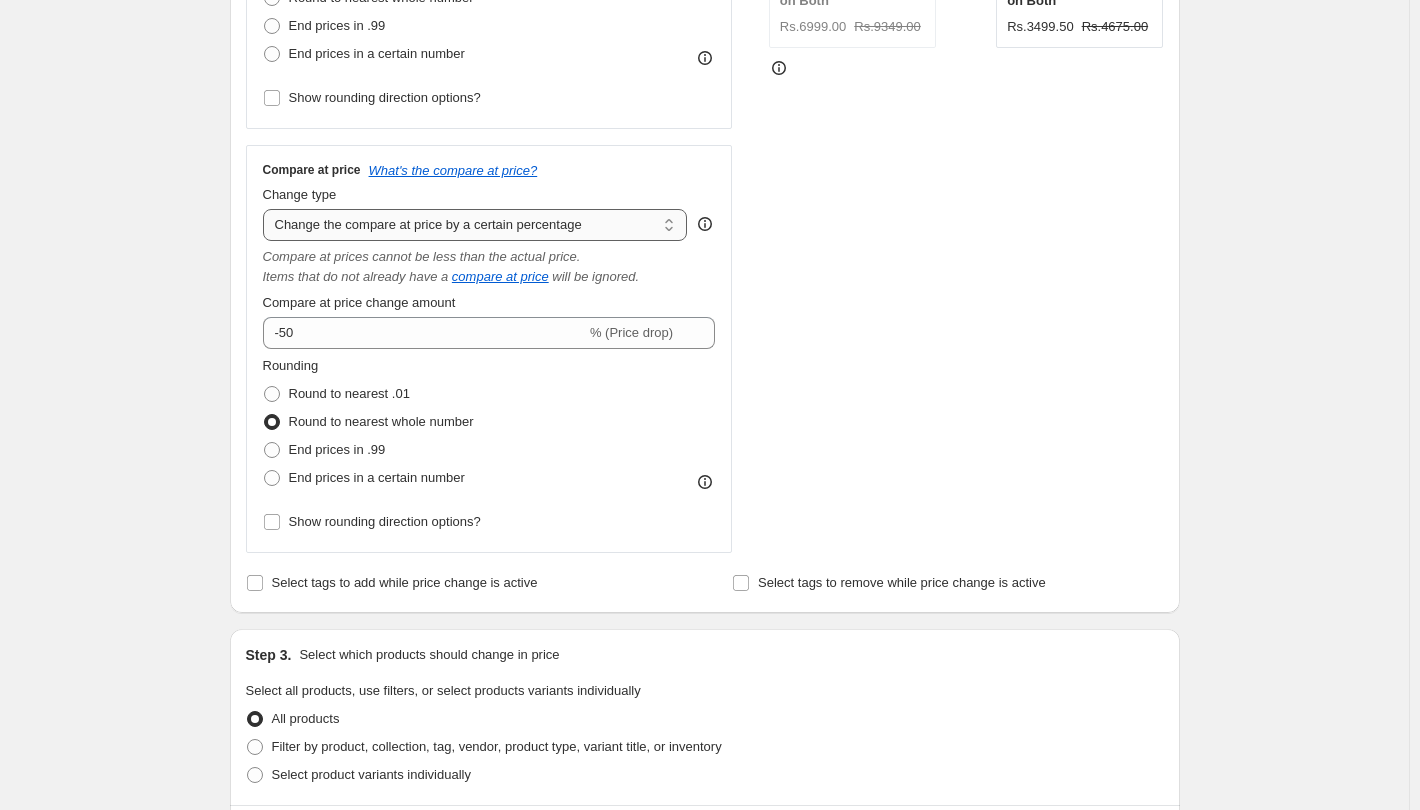 click on "Change the compare at price to the current price (sale) Change the compare at price to a certain amount Change the compare at price by a certain amount Change the compare at price by a certain percentage Change the compare at price by a certain amount relative to the actual price Change the compare at price by a certain percentage relative to the actual price Don't change the compare at price Remove the compare at price" at bounding box center (475, 225) 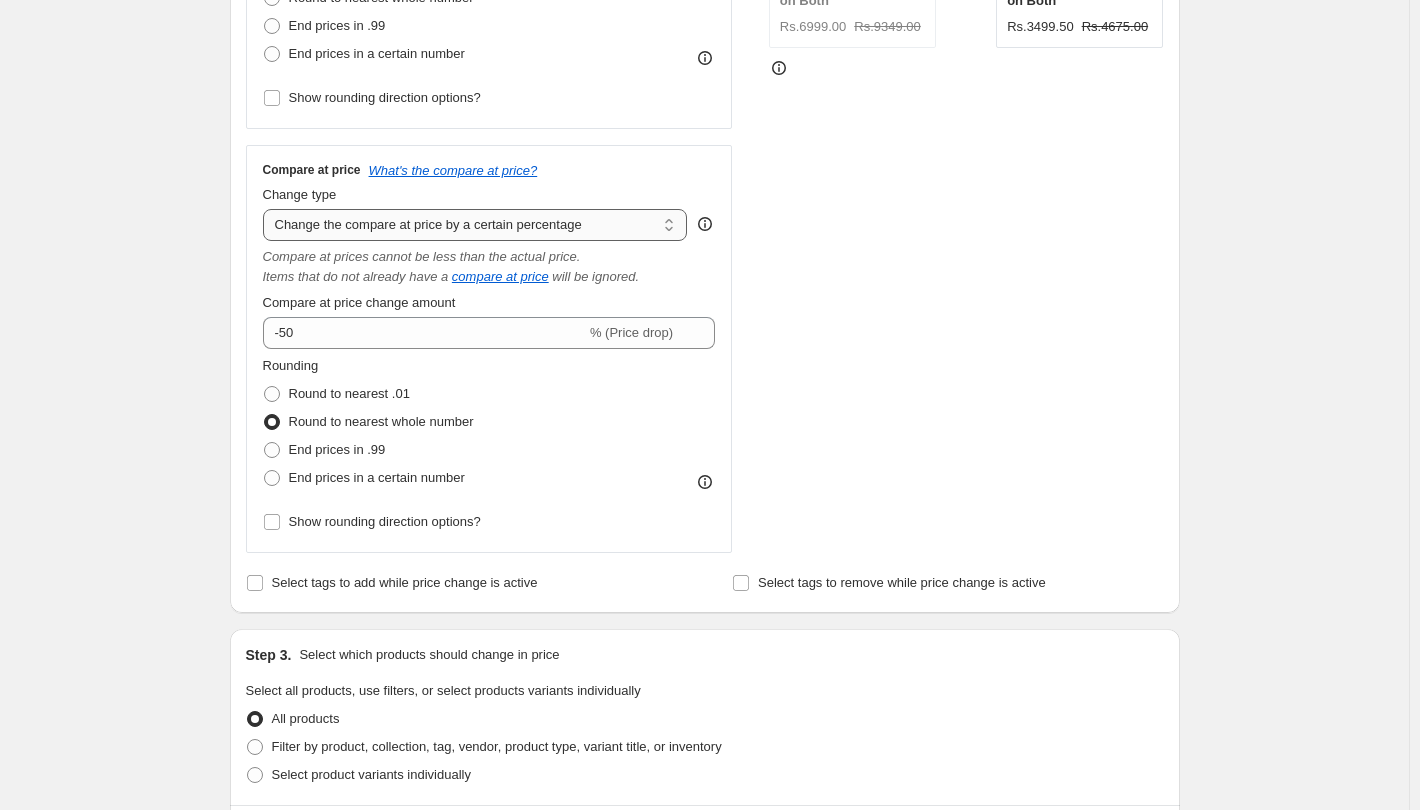 select on "bp" 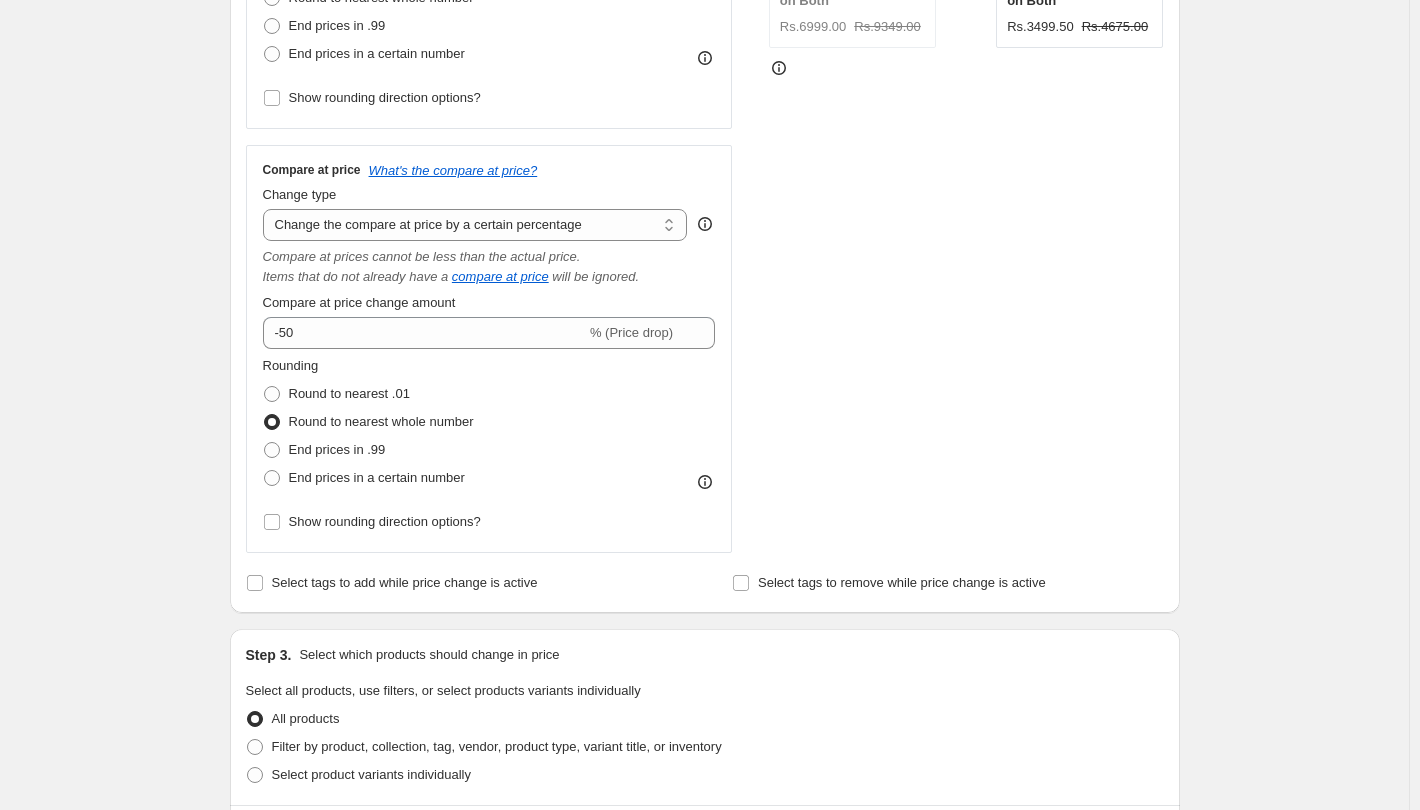 type on "12.00" 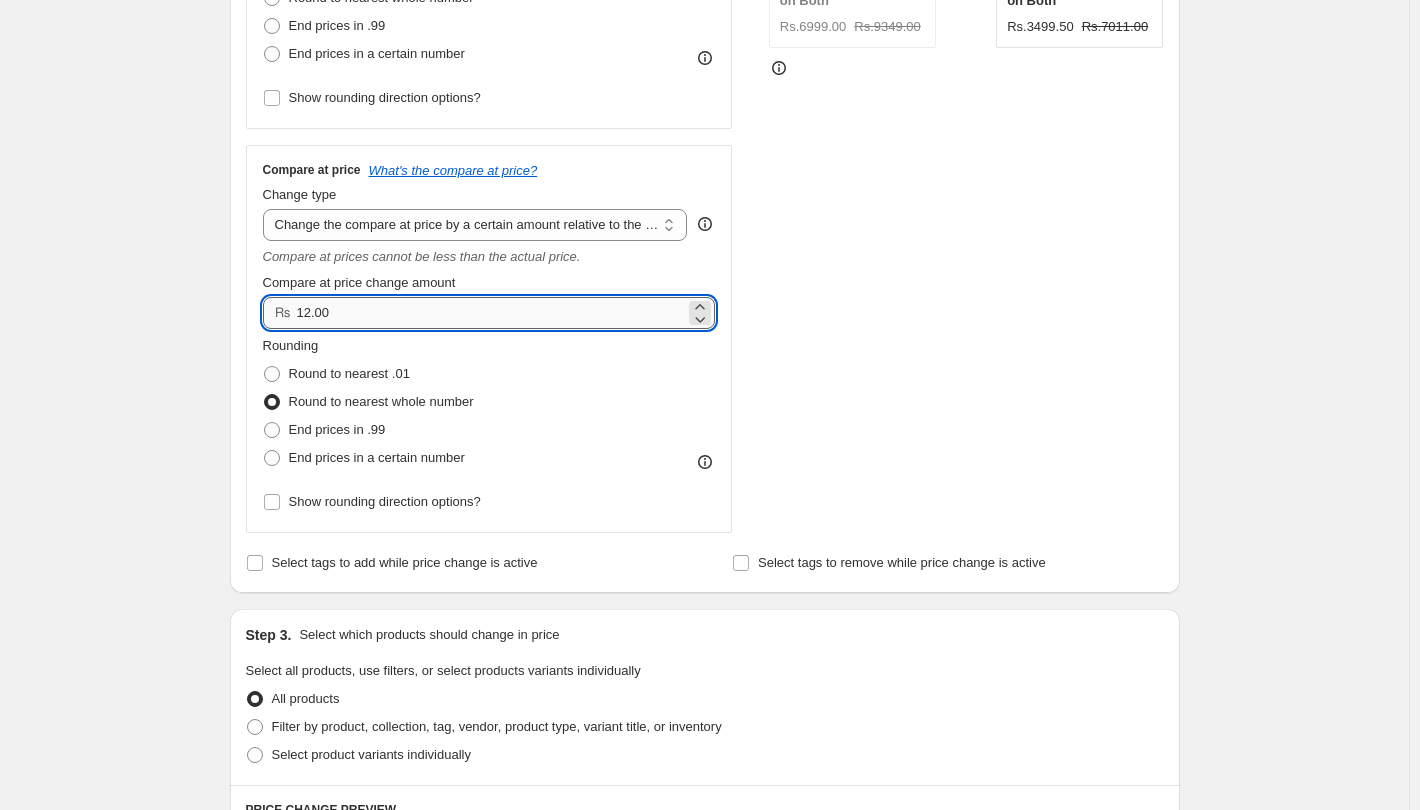 click on "12.00" at bounding box center (491, 313) 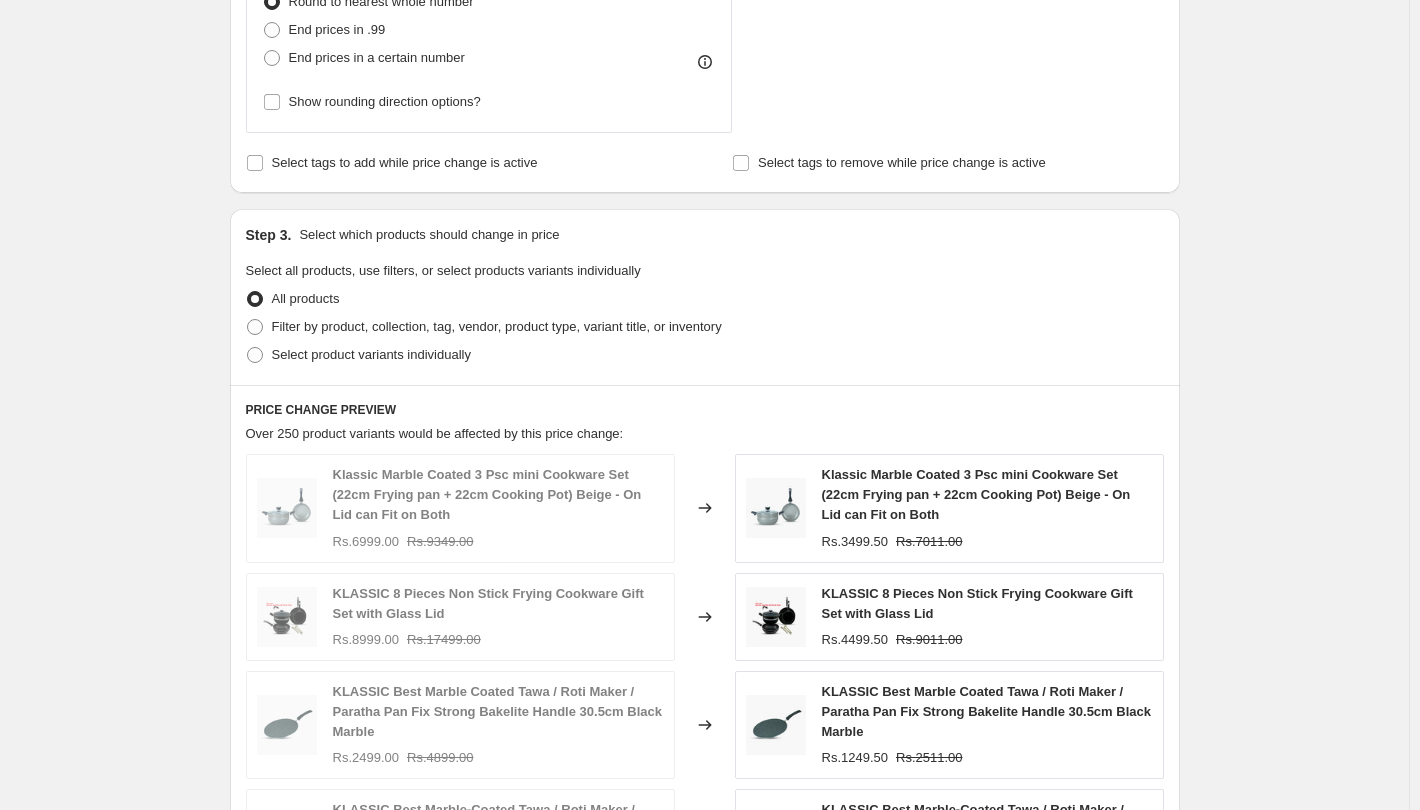 scroll, scrollTop: 700, scrollLeft: 0, axis: vertical 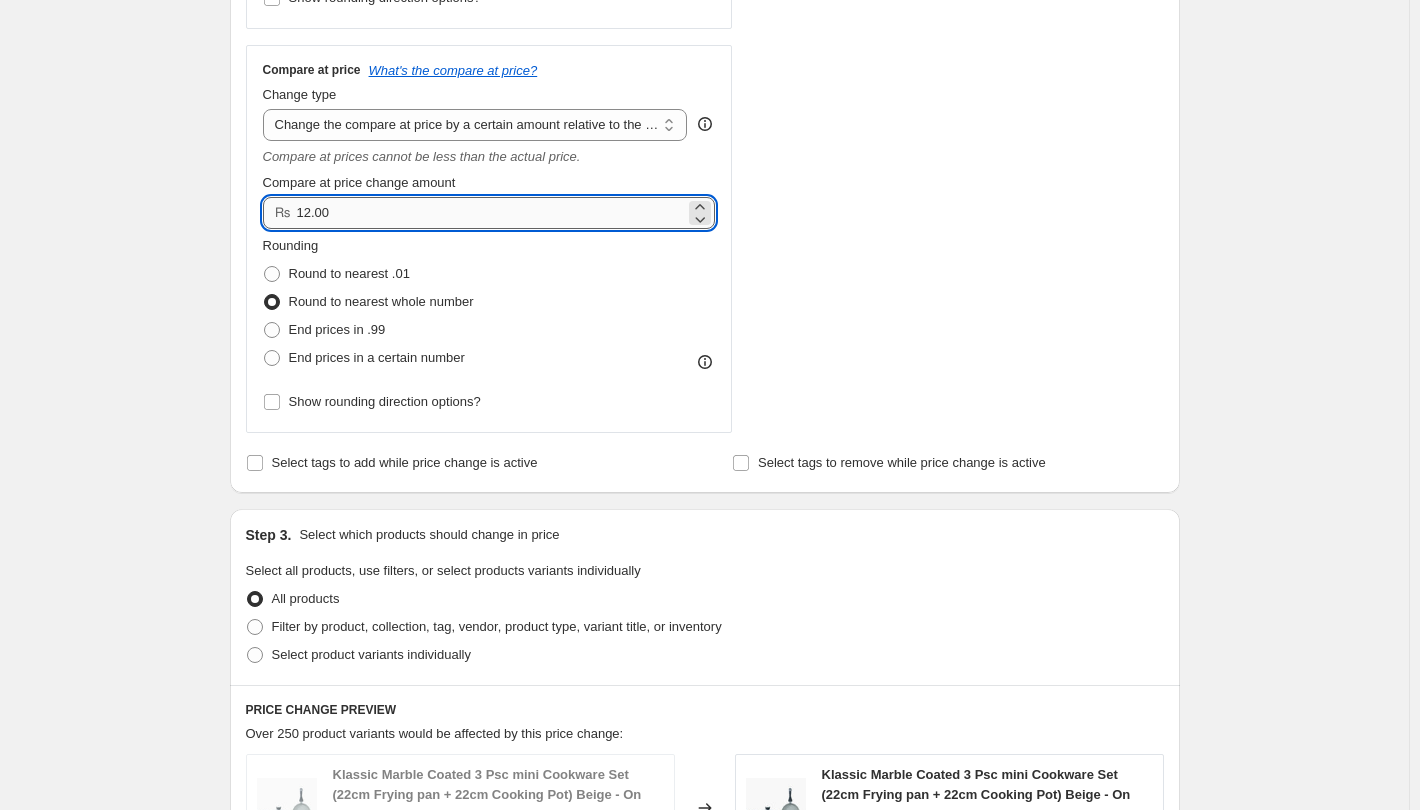 click on "12.00" at bounding box center [491, 213] 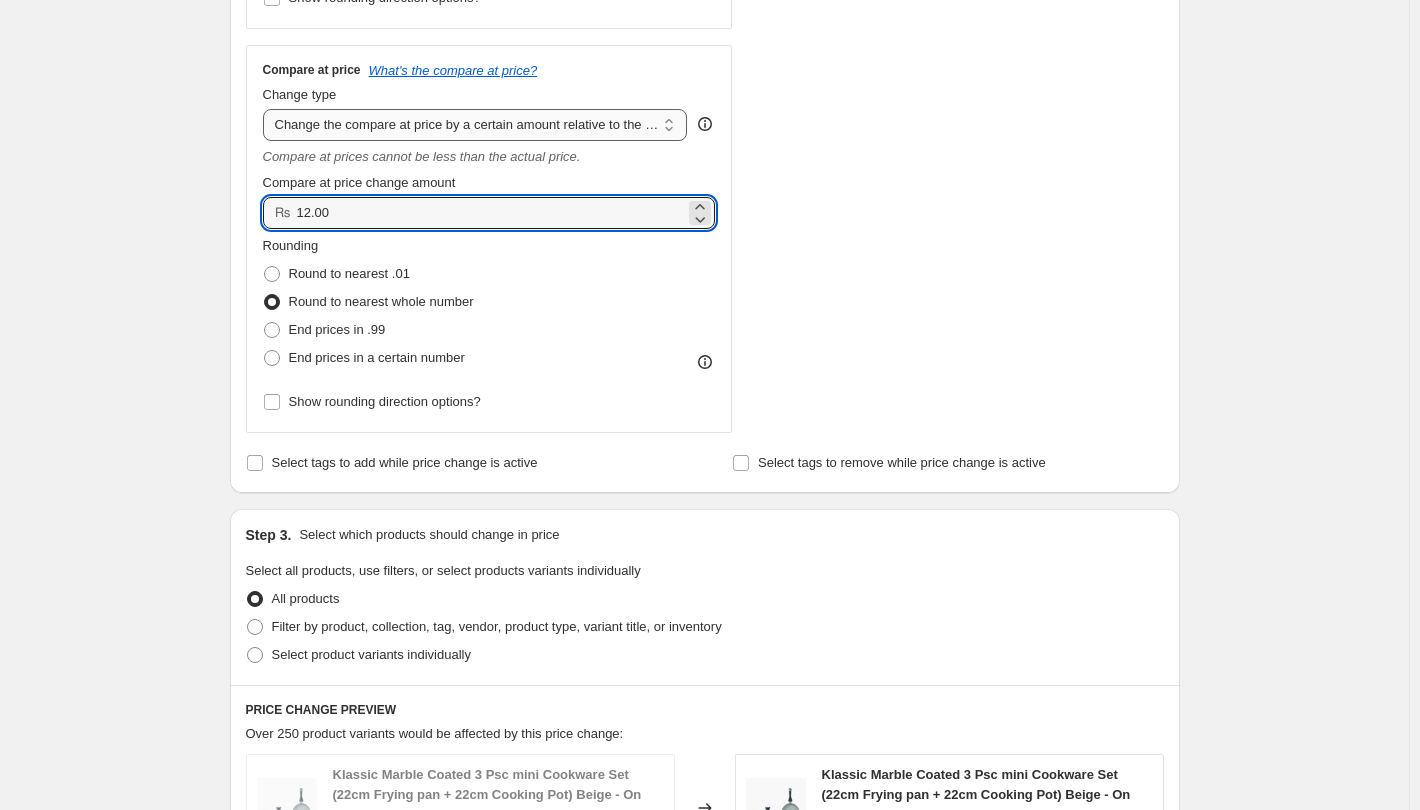 click on "Change the compare at price to the current price (sale) Change the compare at price to a certain amount Change the compare at price by a certain amount Change the compare at price by a certain percentage Change the compare at price by a certain amount relative to the actual price Change the compare at price by a certain percentage relative to the actual price Don't change the compare at price Remove the compare at price" at bounding box center (475, 125) 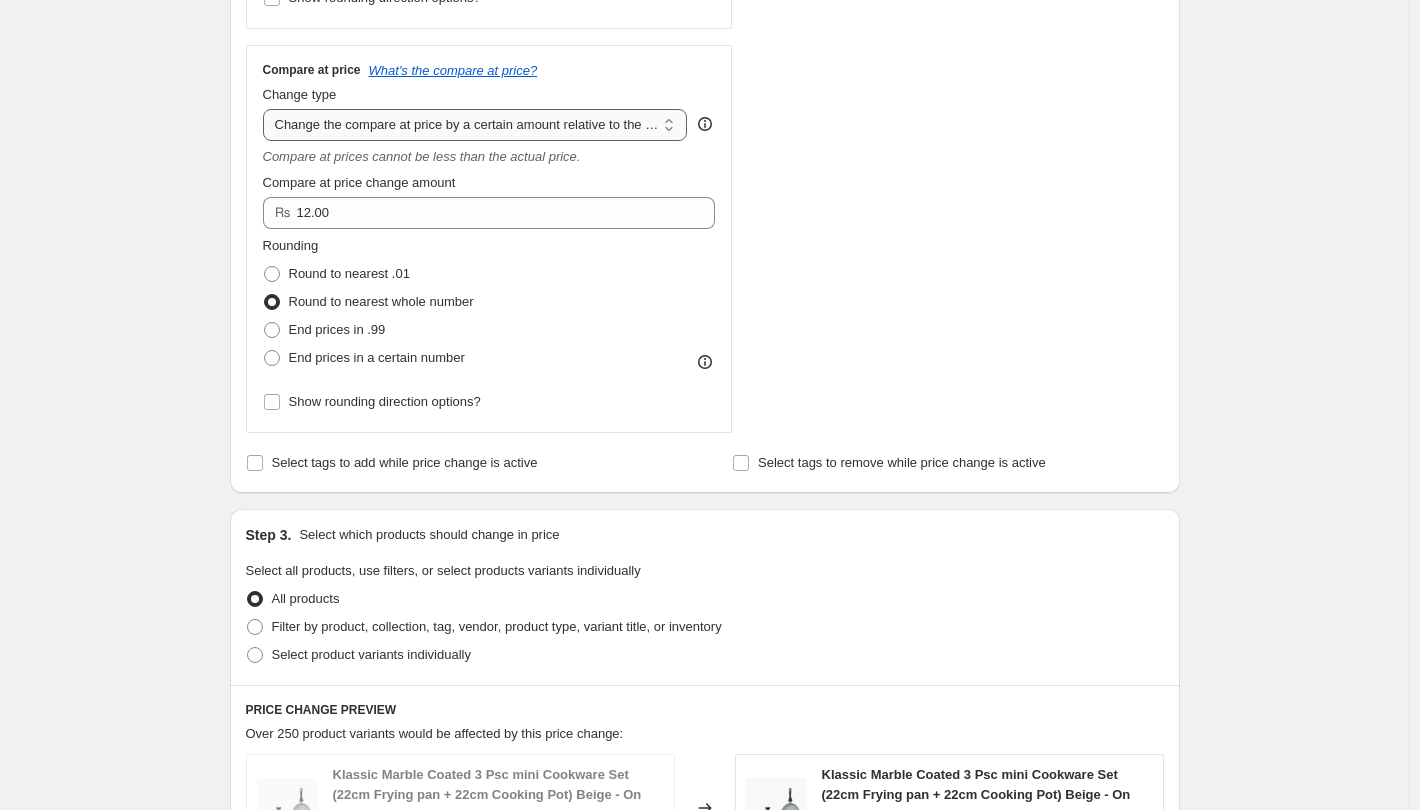 select on "pp" 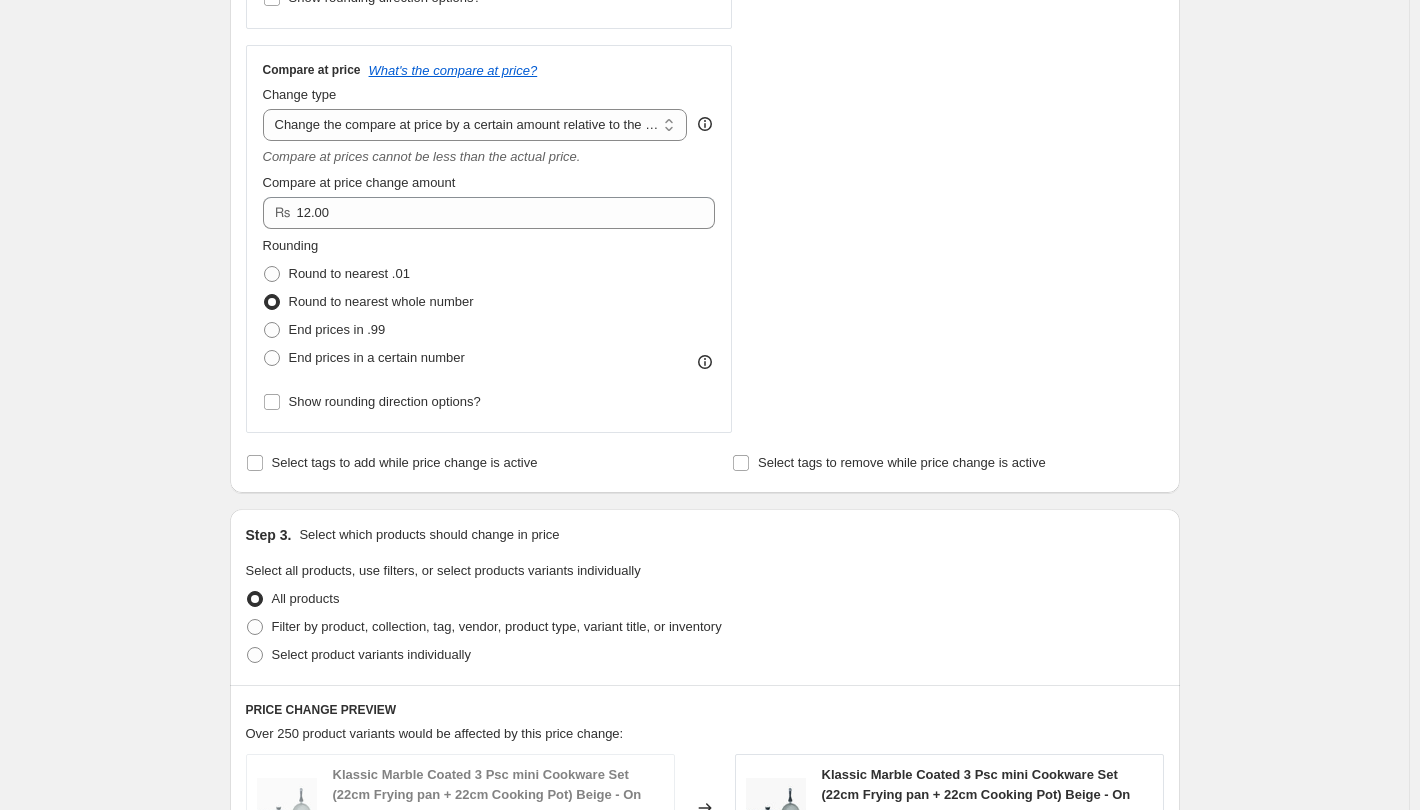 type on "20" 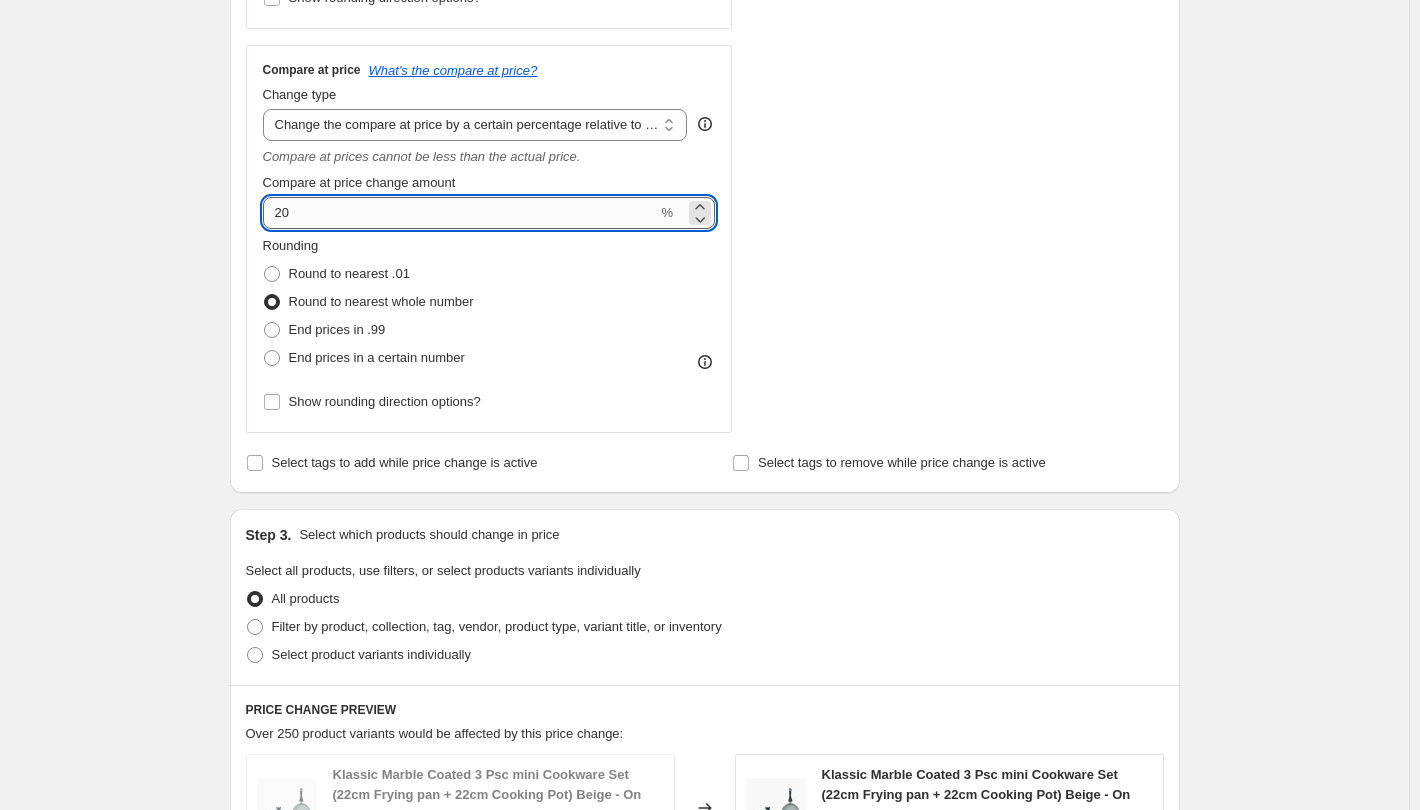 click on "20" at bounding box center [460, 213] 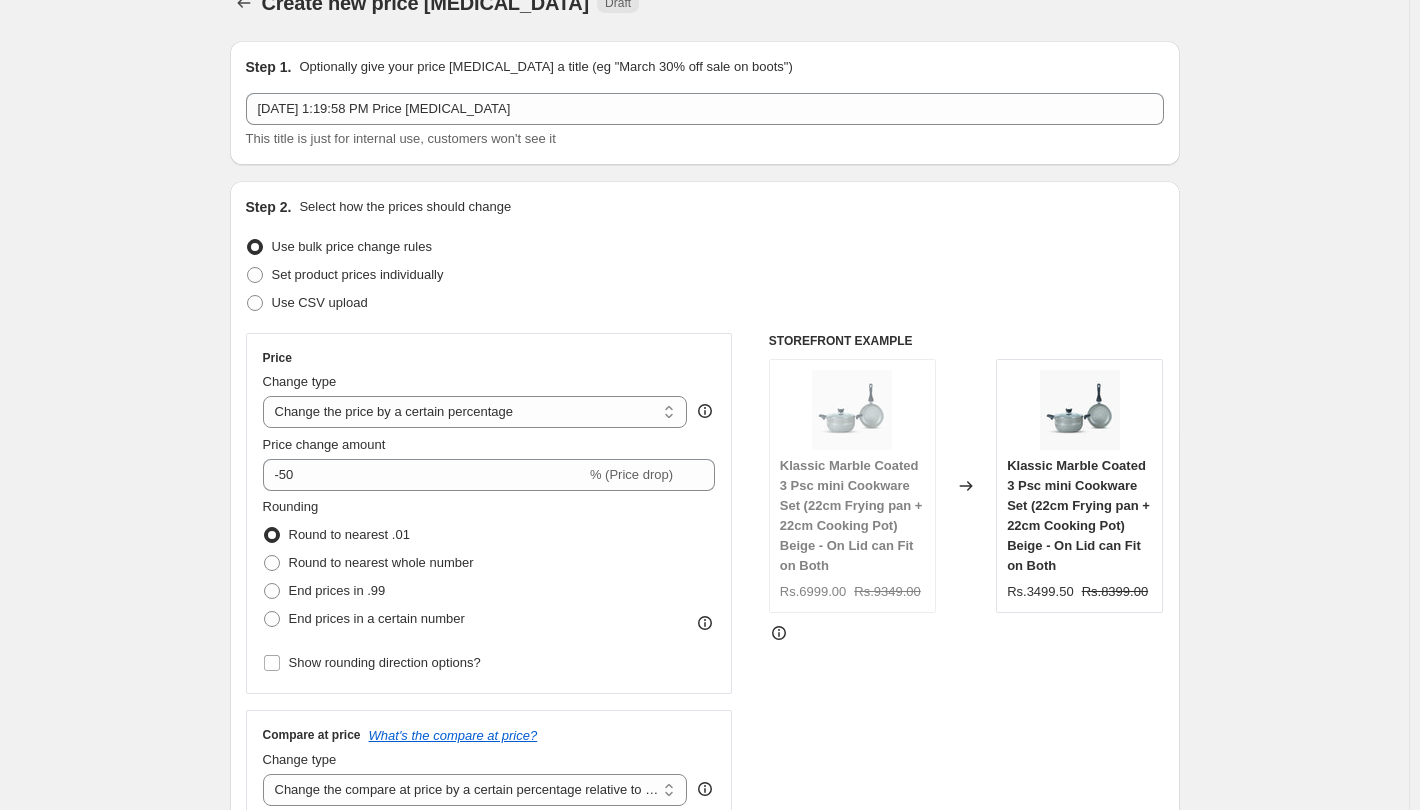 scroll, scrollTop: 0, scrollLeft: 0, axis: both 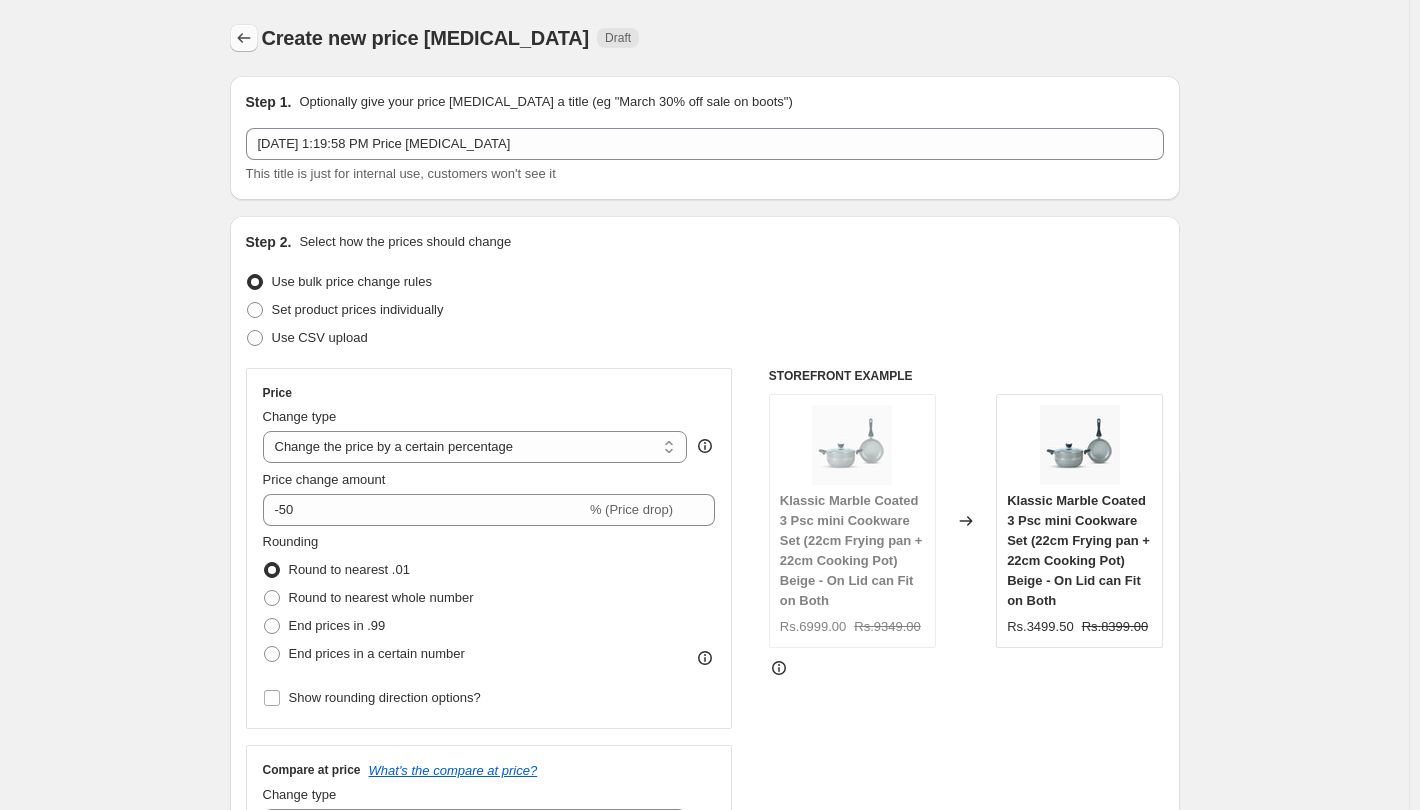 type on "-50" 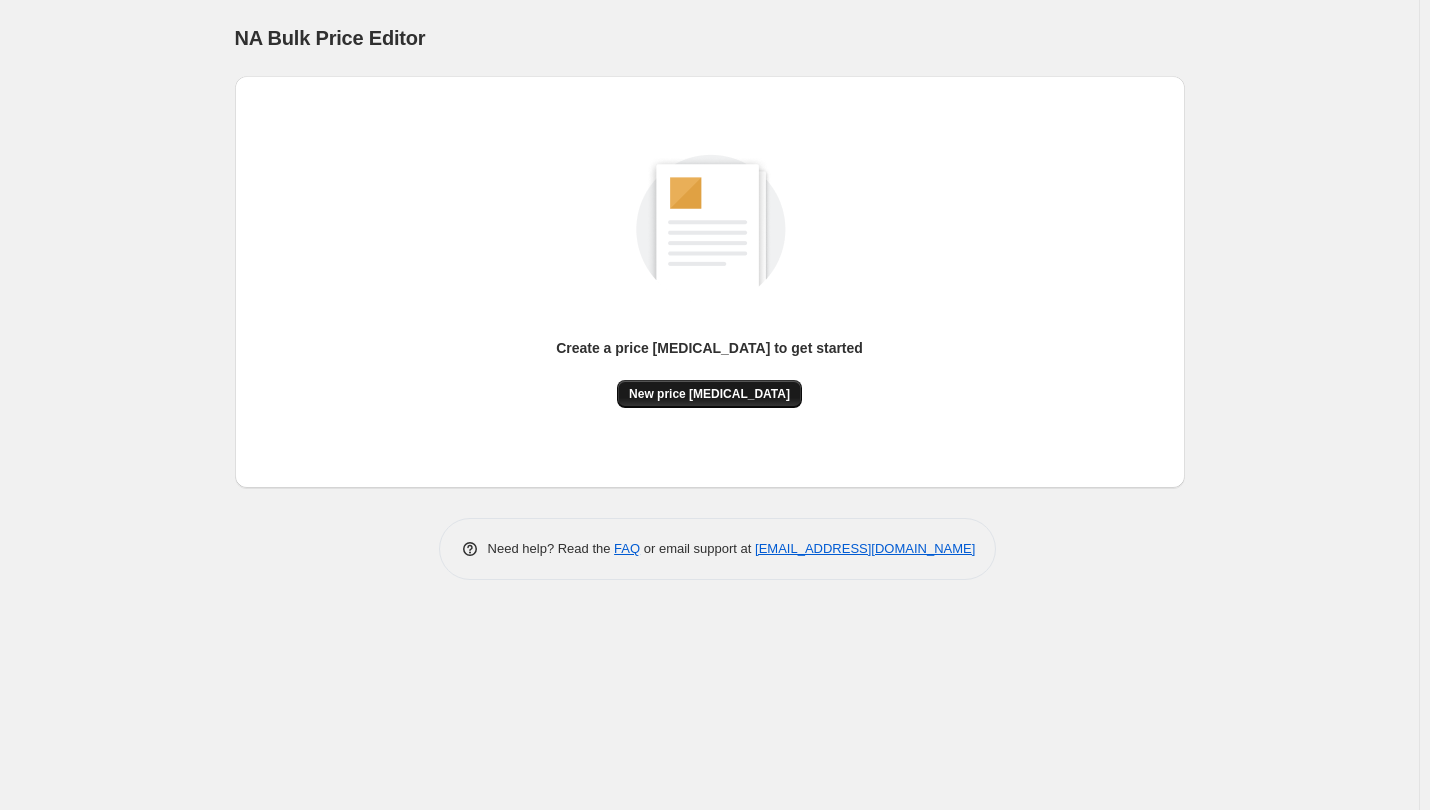 click on "New price [MEDICAL_DATA]" at bounding box center [709, 394] 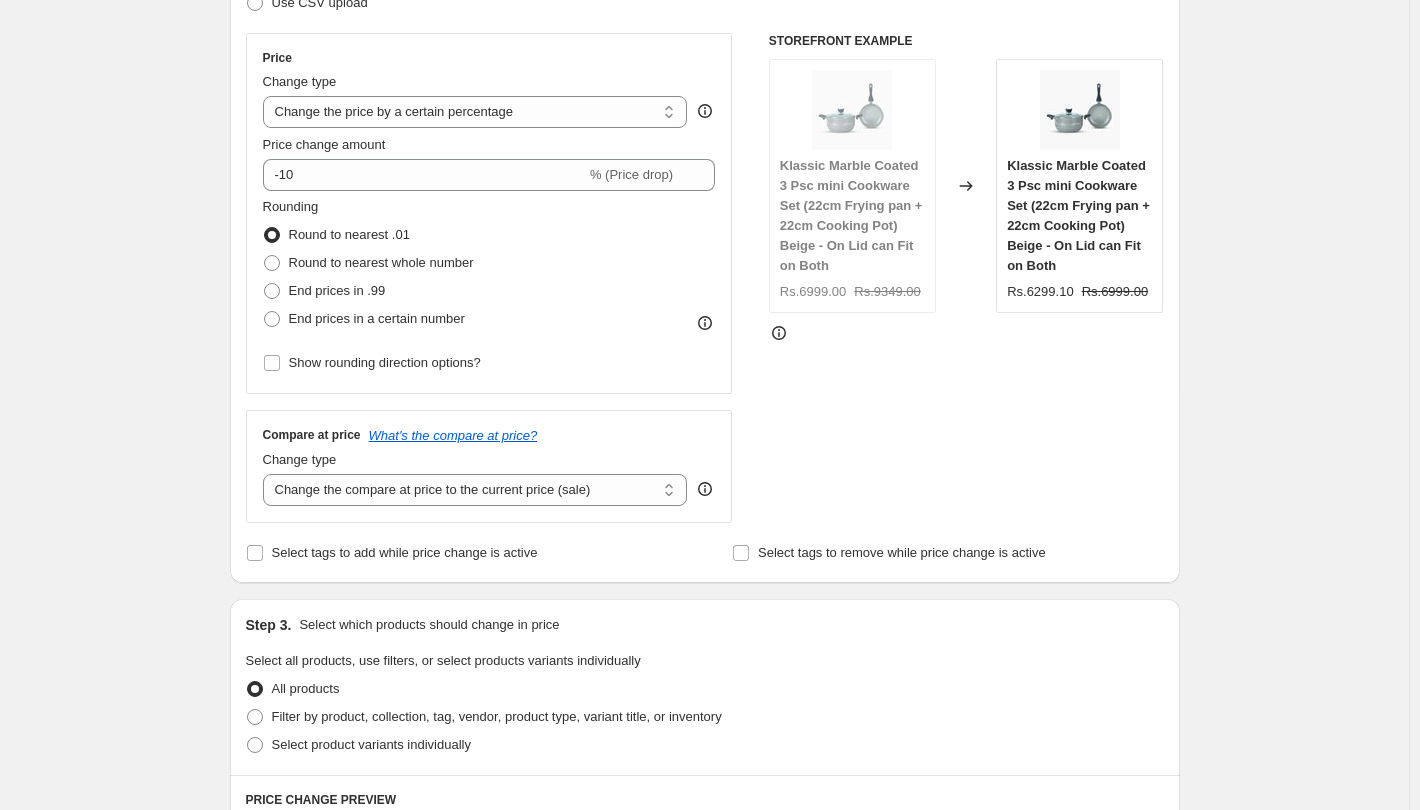 scroll, scrollTop: 300, scrollLeft: 0, axis: vertical 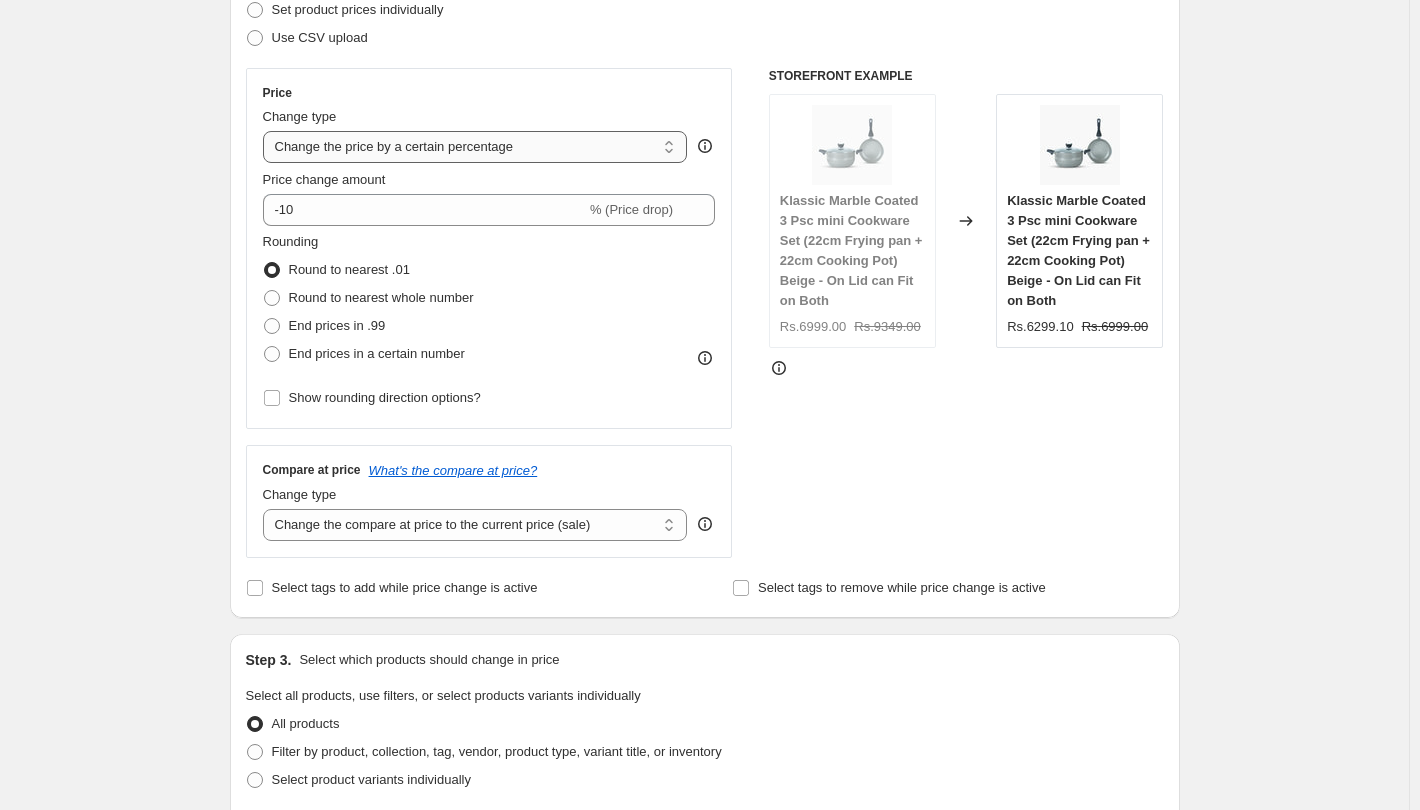 click on "Change the price to a certain amount Change the price by a certain amount Change the price by a certain percentage Change the price to the current compare at price (price before sale) Change the price by a certain amount relative to the compare at price Change the price by a certain percentage relative to the compare at price Don't change the price Change the price by a certain percentage relative to the cost per item Change price to certain cost margin" at bounding box center [475, 147] 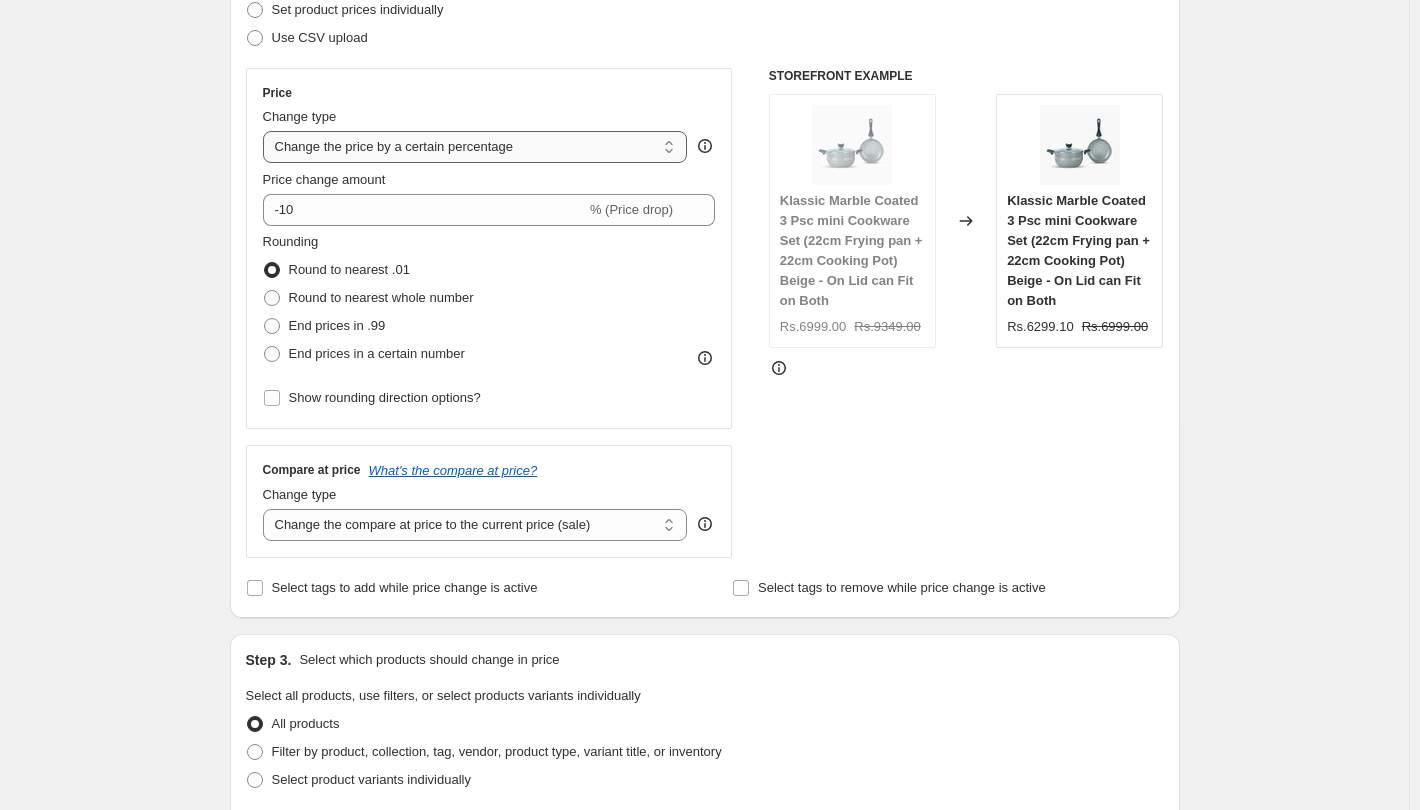 click on "Change the price to a certain amount Change the price by a certain amount Change the price by a certain percentage Change the price to the current compare at price (price before sale) Change the price by a certain amount relative to the compare at price Change the price by a certain percentage relative to the compare at price Don't change the price Change the price by a certain percentage relative to the cost per item Change price to certain cost margin" at bounding box center (475, 147) 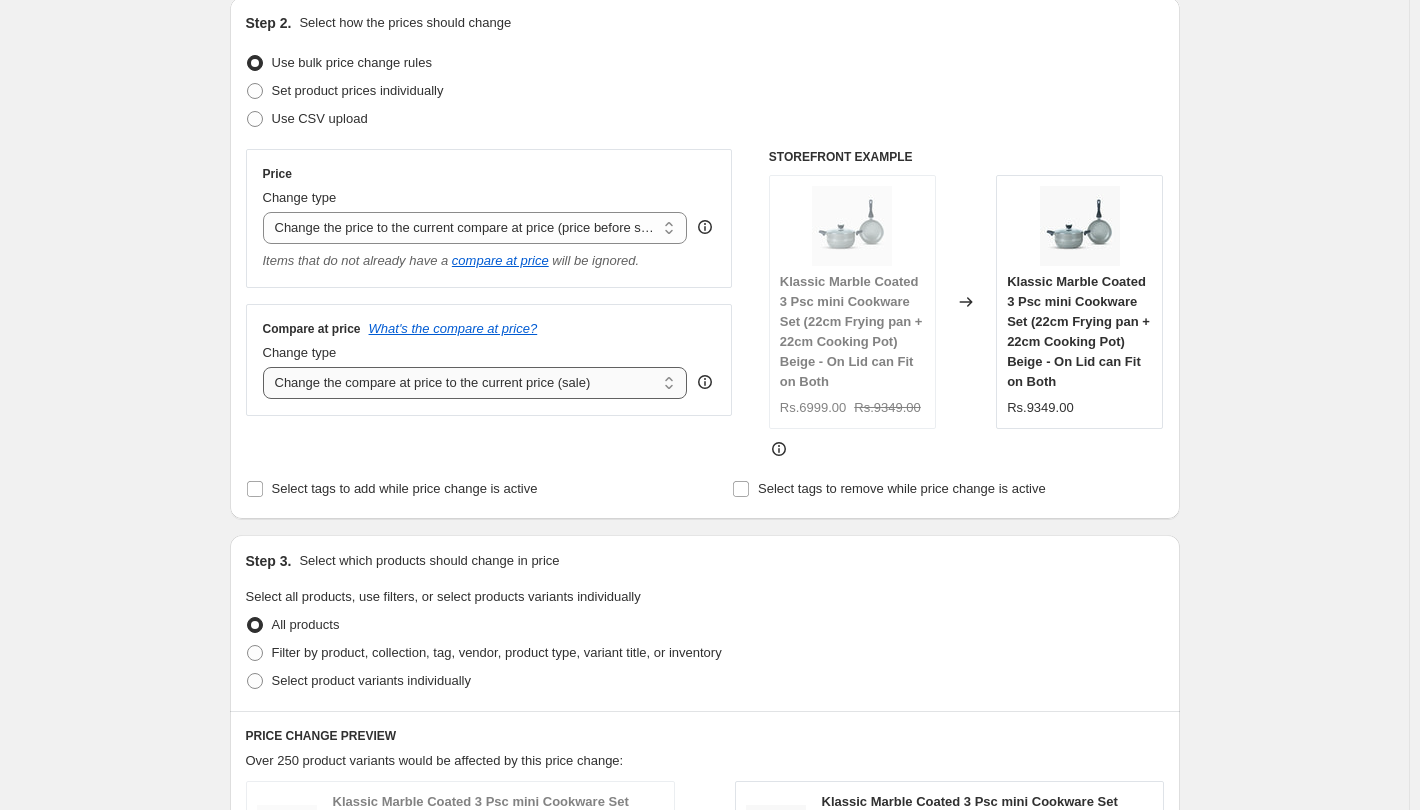 scroll, scrollTop: 200, scrollLeft: 0, axis: vertical 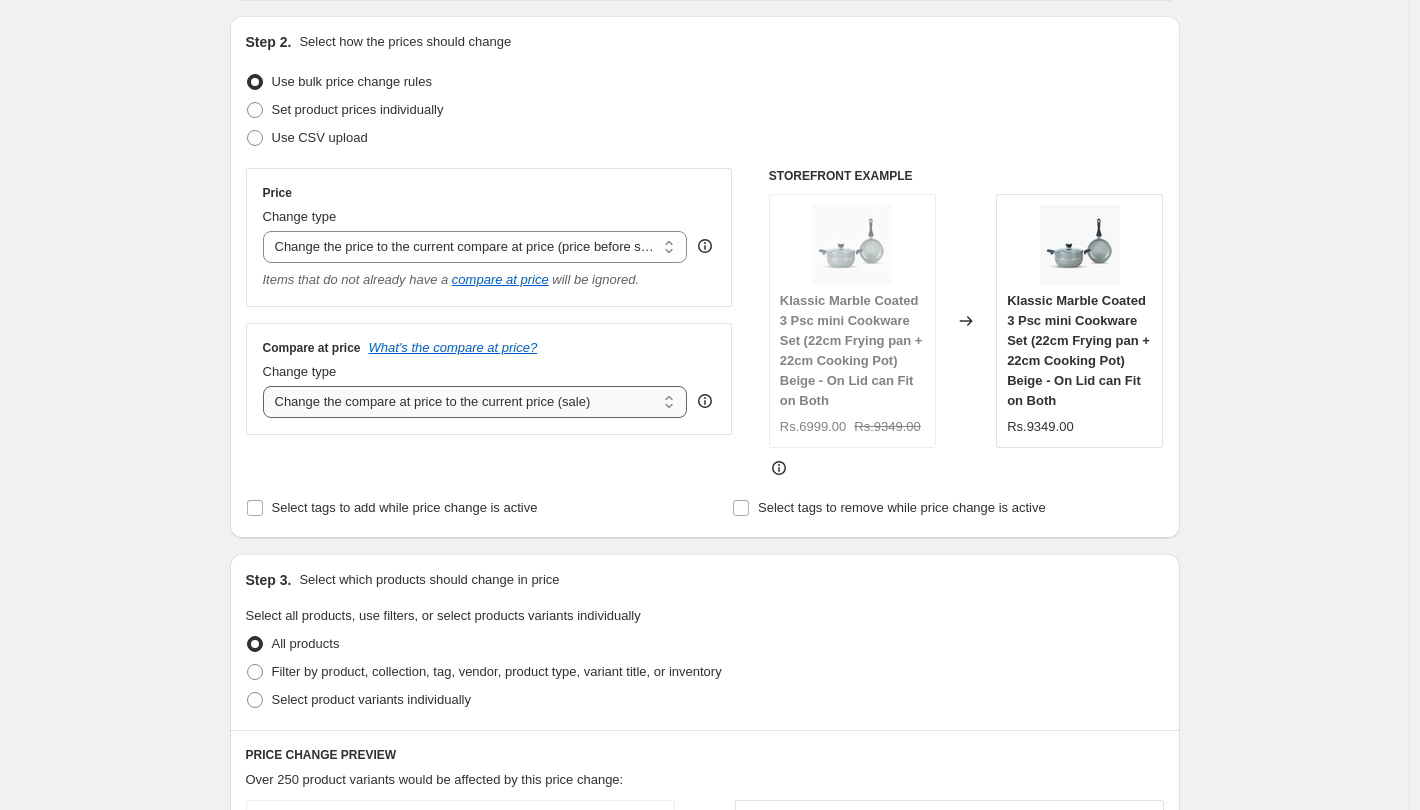 click on "Change the compare at price to the current price (sale) Change the compare at price to a certain amount Change the compare at price by a certain amount Change the compare at price by a certain percentage Change the compare at price by a certain amount relative to the actual price Change the compare at price by a certain percentage relative to the actual price Don't change the compare at price Remove the compare at price" at bounding box center (475, 402) 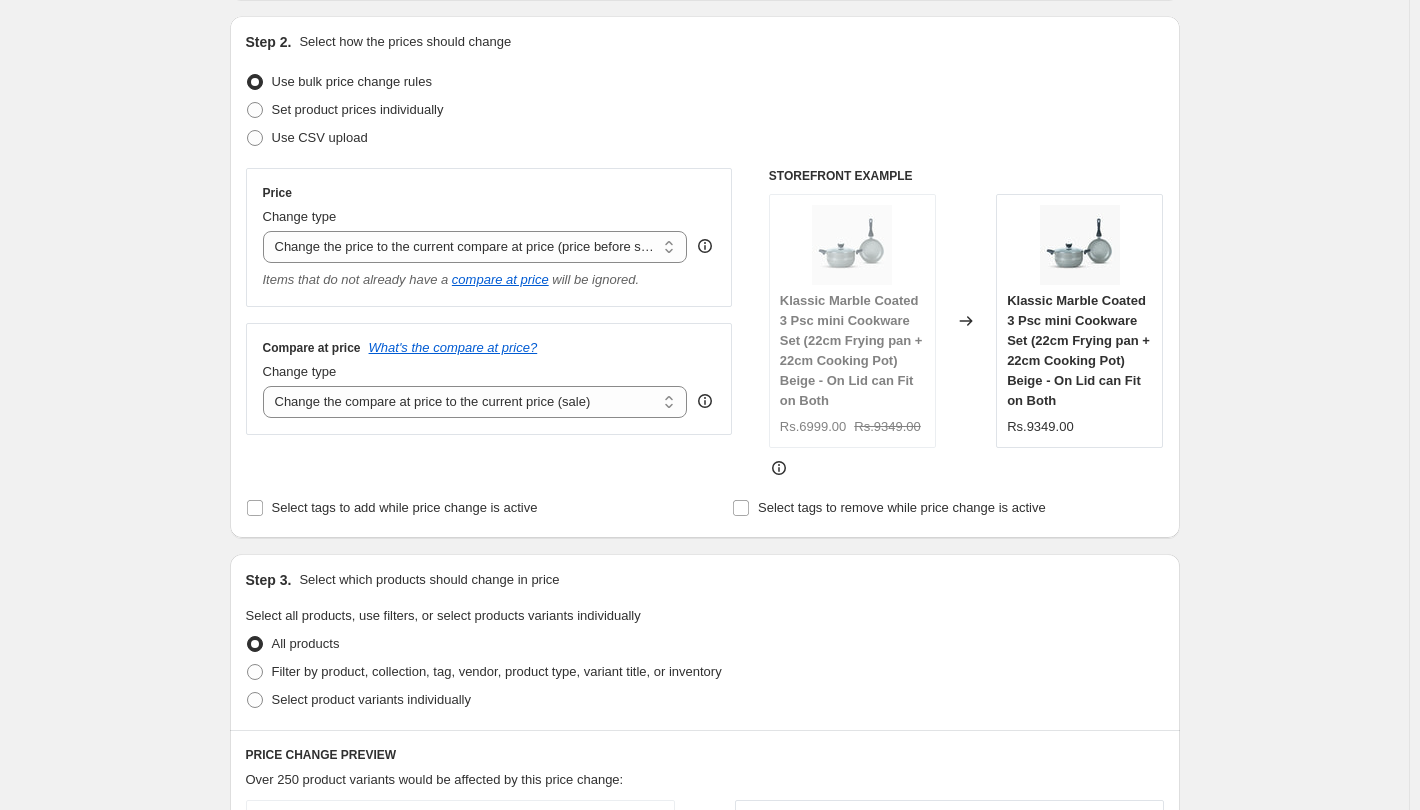 click on "Change type" at bounding box center (475, 217) 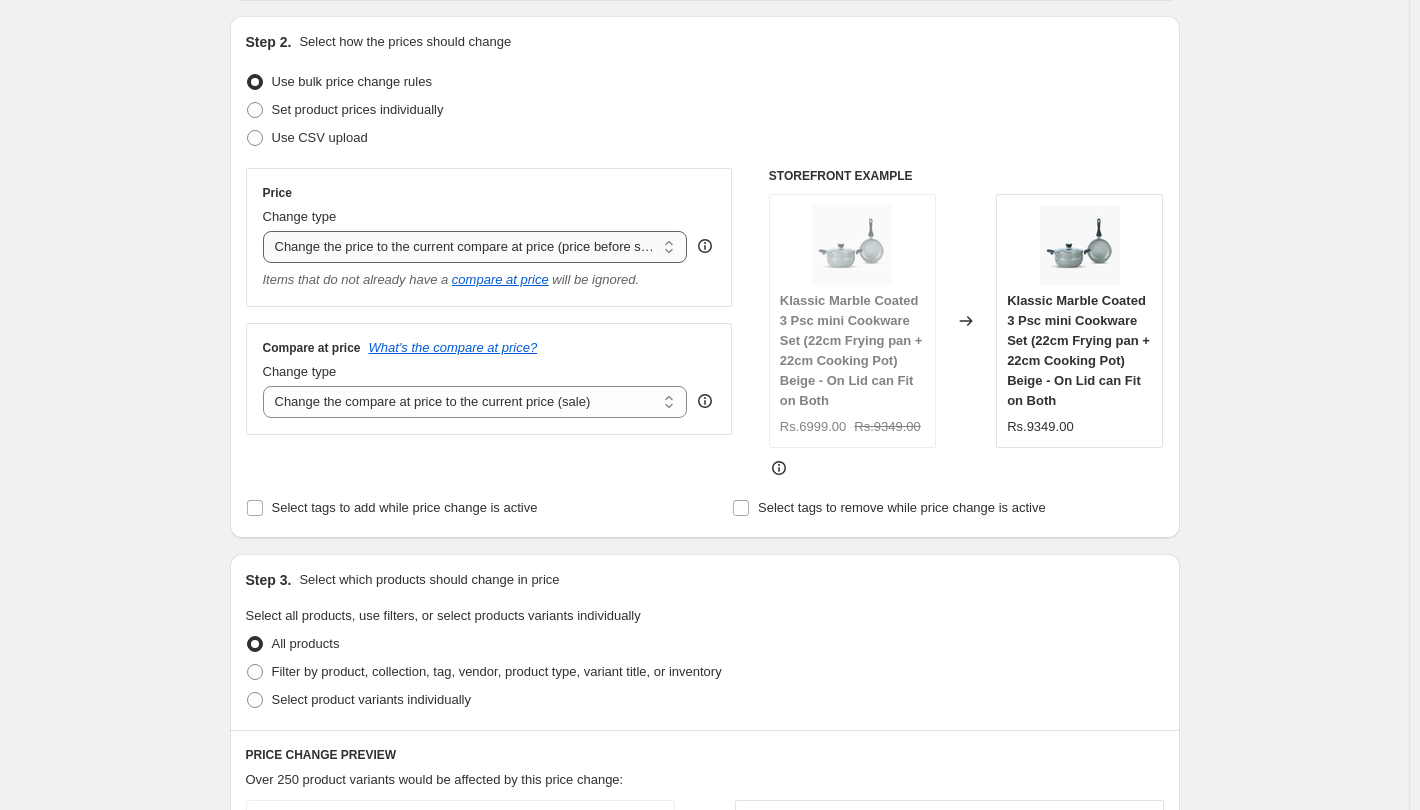 click on "Change the price to a certain amount Change the price by a certain amount Change the price by a certain percentage Change the price to the current compare at price (price before sale) Change the price by a certain amount relative to the compare at price Change the price by a certain percentage relative to the compare at price Don't change the price Change the price by a certain percentage relative to the cost per item Change price to certain cost margin" at bounding box center (475, 247) 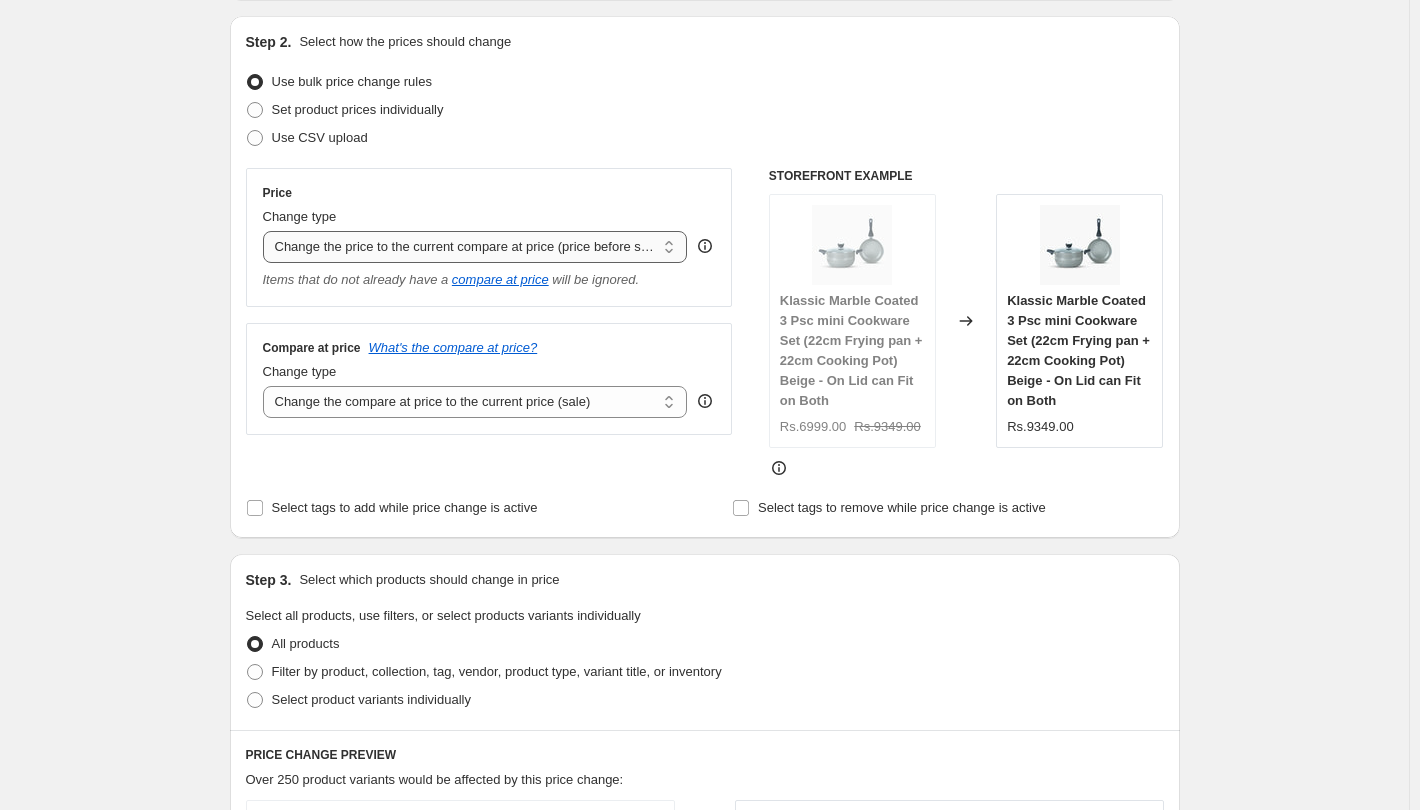 select on "percentage" 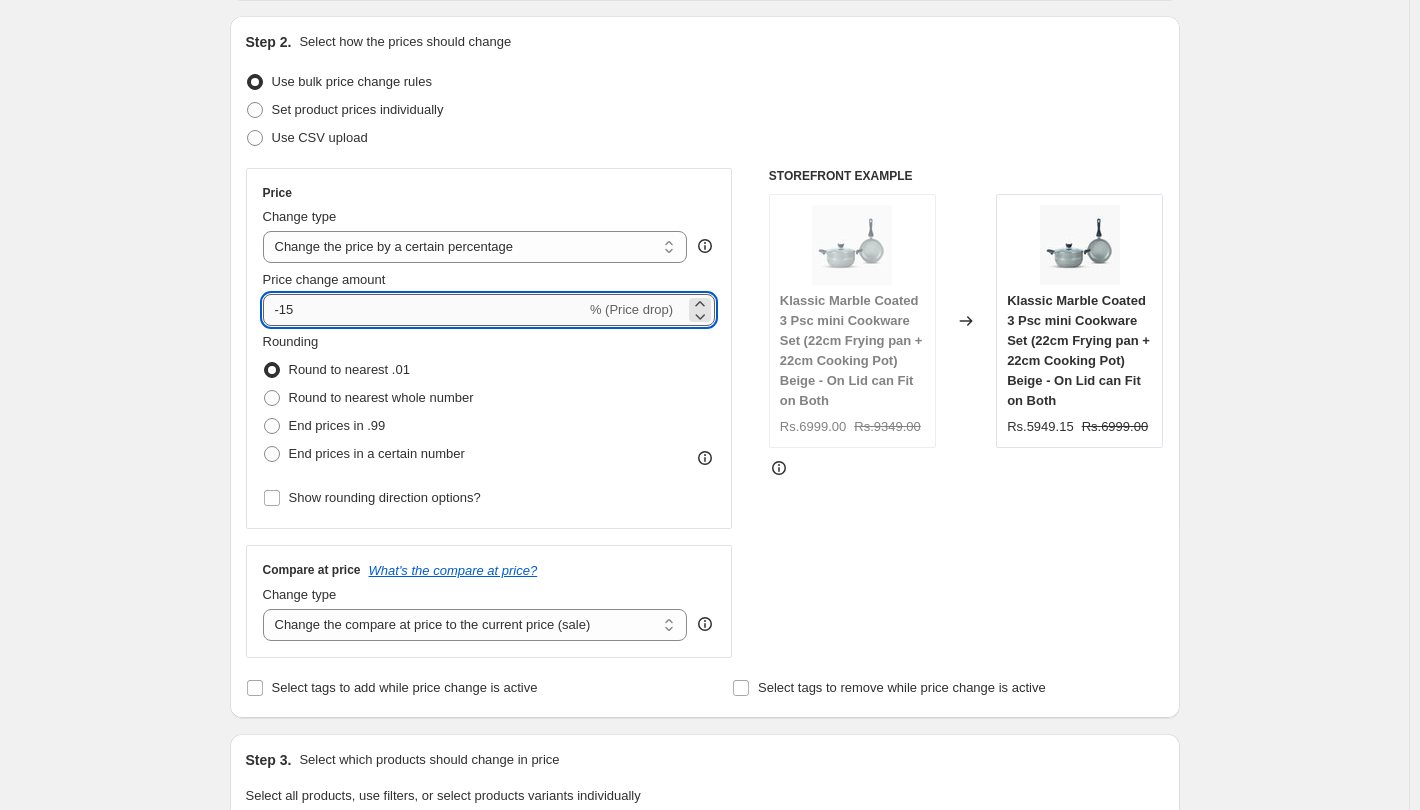 click on "-15" at bounding box center (424, 310) 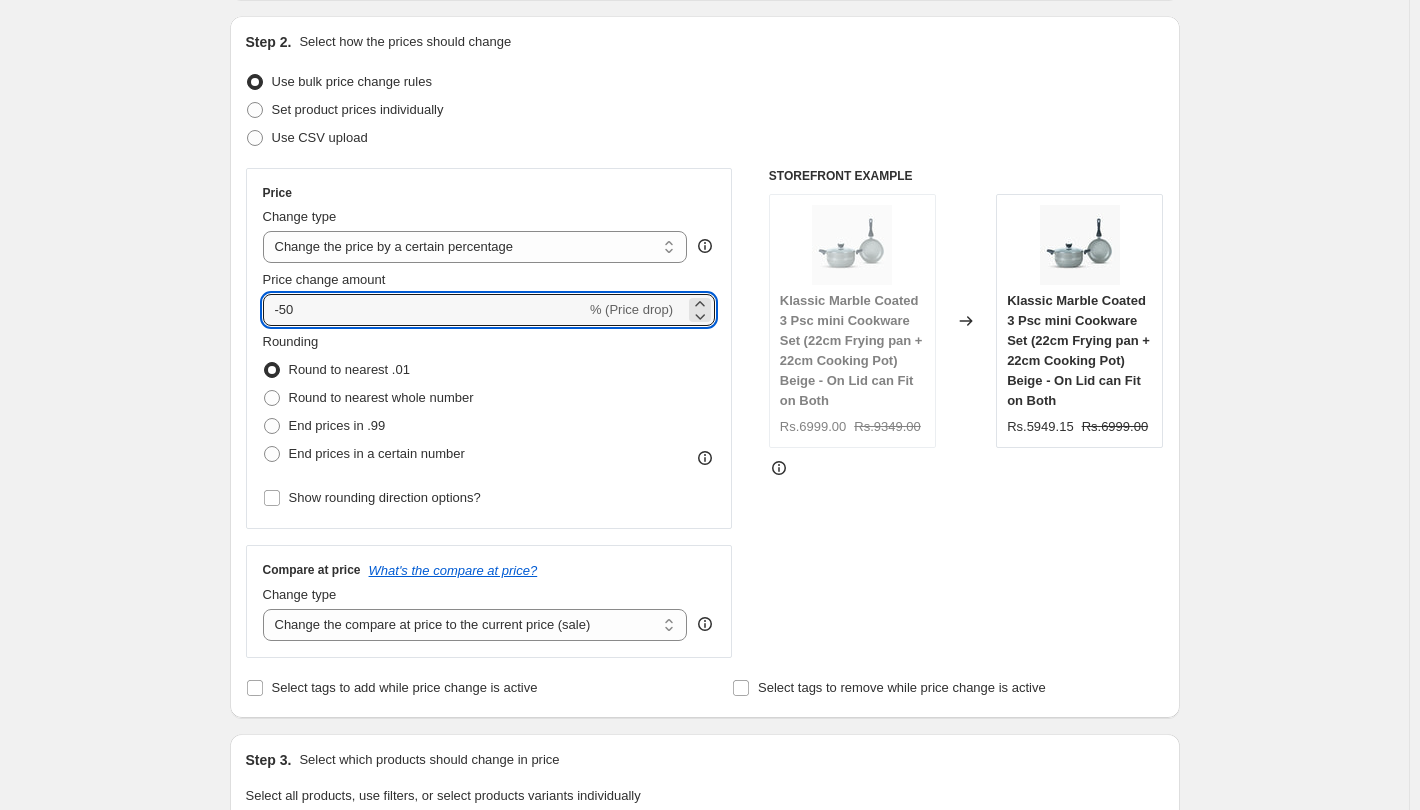 type on "-50" 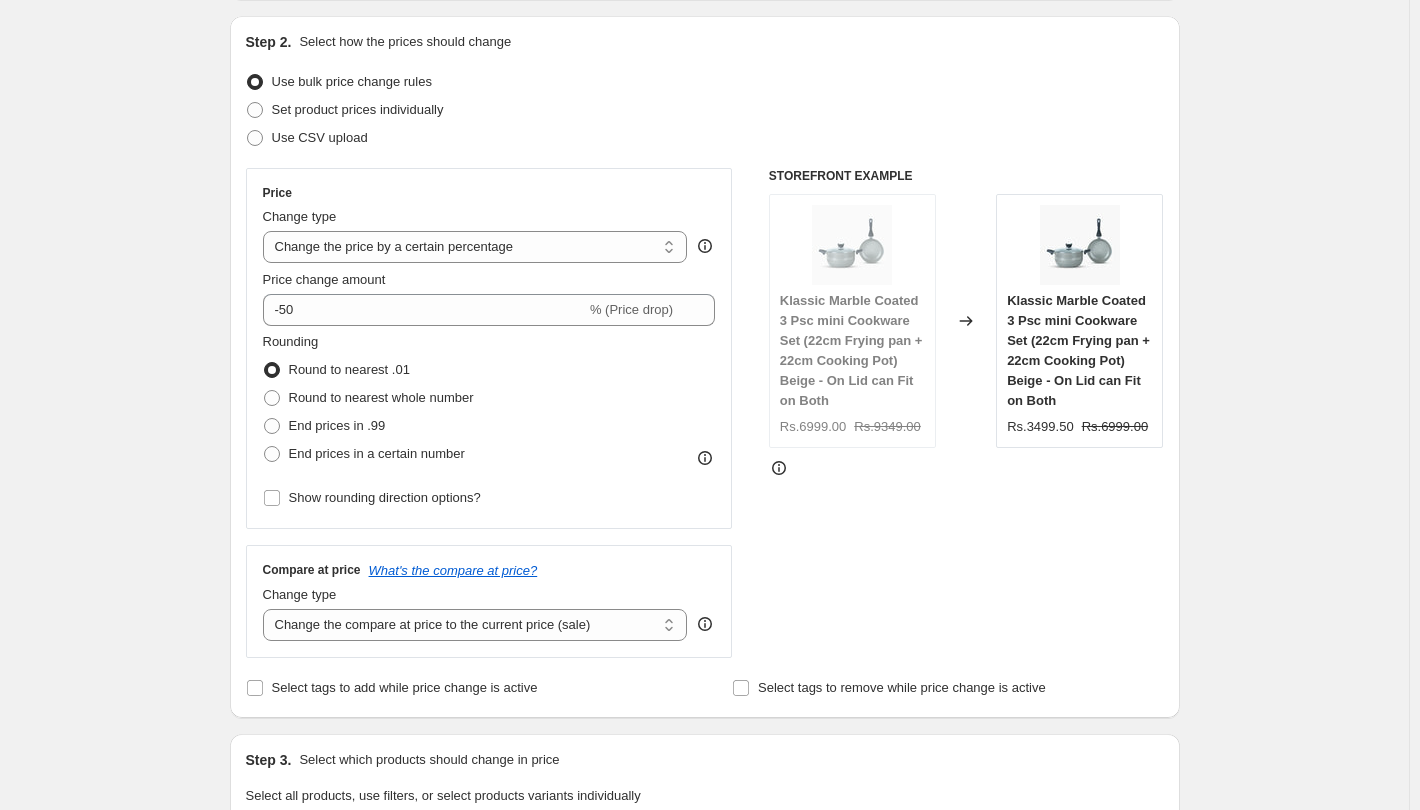 click on "Create new price [MEDICAL_DATA]. This page is ready Create new price [MEDICAL_DATA] Draft Step 1. Optionally give your price [MEDICAL_DATA] a title (eg "March 30% off sale on boots") [DATE] 1:19:58 PM Price [MEDICAL_DATA] This title is just for internal use, customers won't see it Step 2. Select how the prices should change Use bulk price change rules Set product prices individually Use CSV upload Price Change type Change the price to a certain amount Change the price by a certain amount Change the price by a certain percentage Change the price to the current compare at price (price before sale) Change the price by a certain amount relative to the compare at price Change the price by a certain percentage relative to the compare at price Don't change the price Change the price by a certain percentage relative to the cost per item Change price to certain cost margin Change the price by a certain percentage Price change amount -50 % (Price drop) Rounding Round to nearest .01 Round to nearest whole number Compare at price" at bounding box center [704, 845] 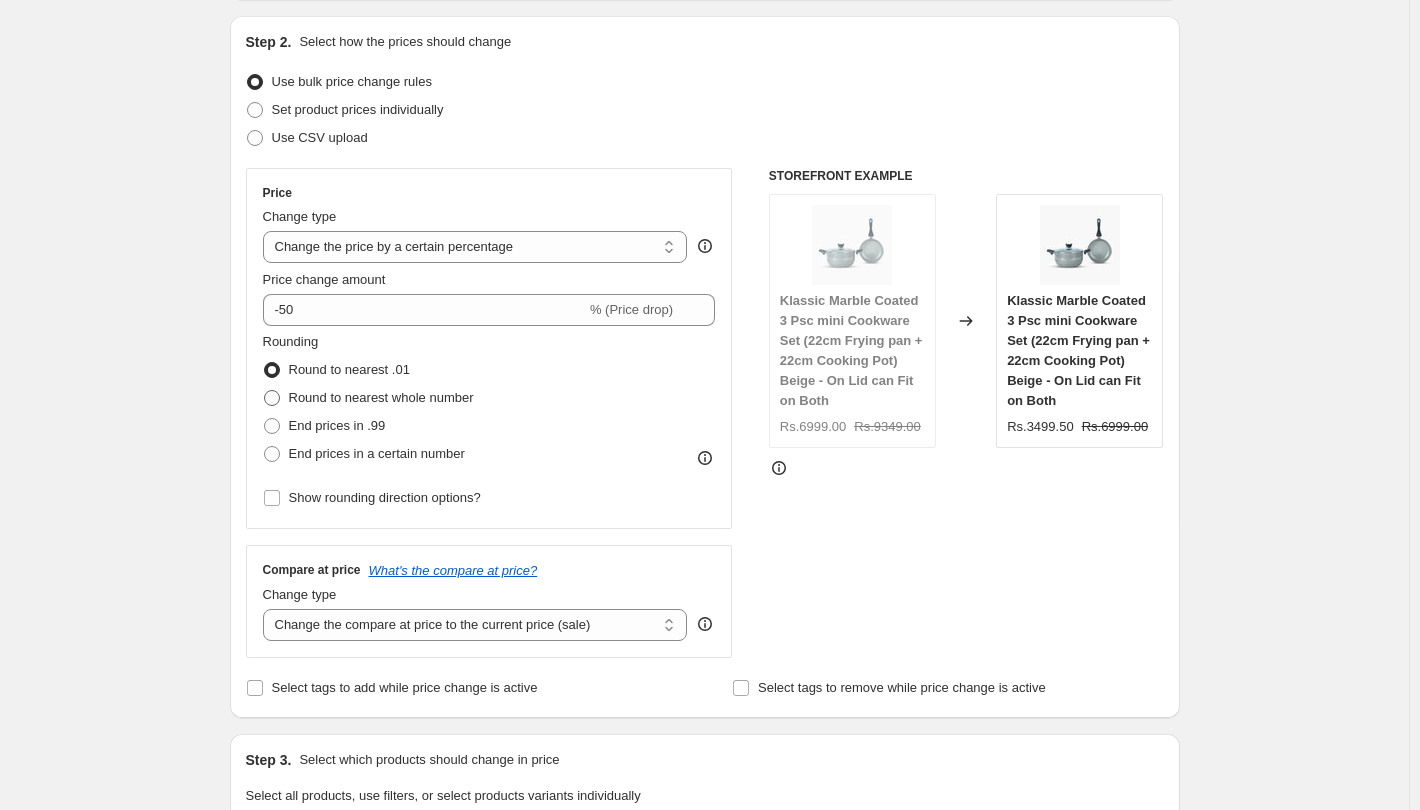 click at bounding box center [272, 398] 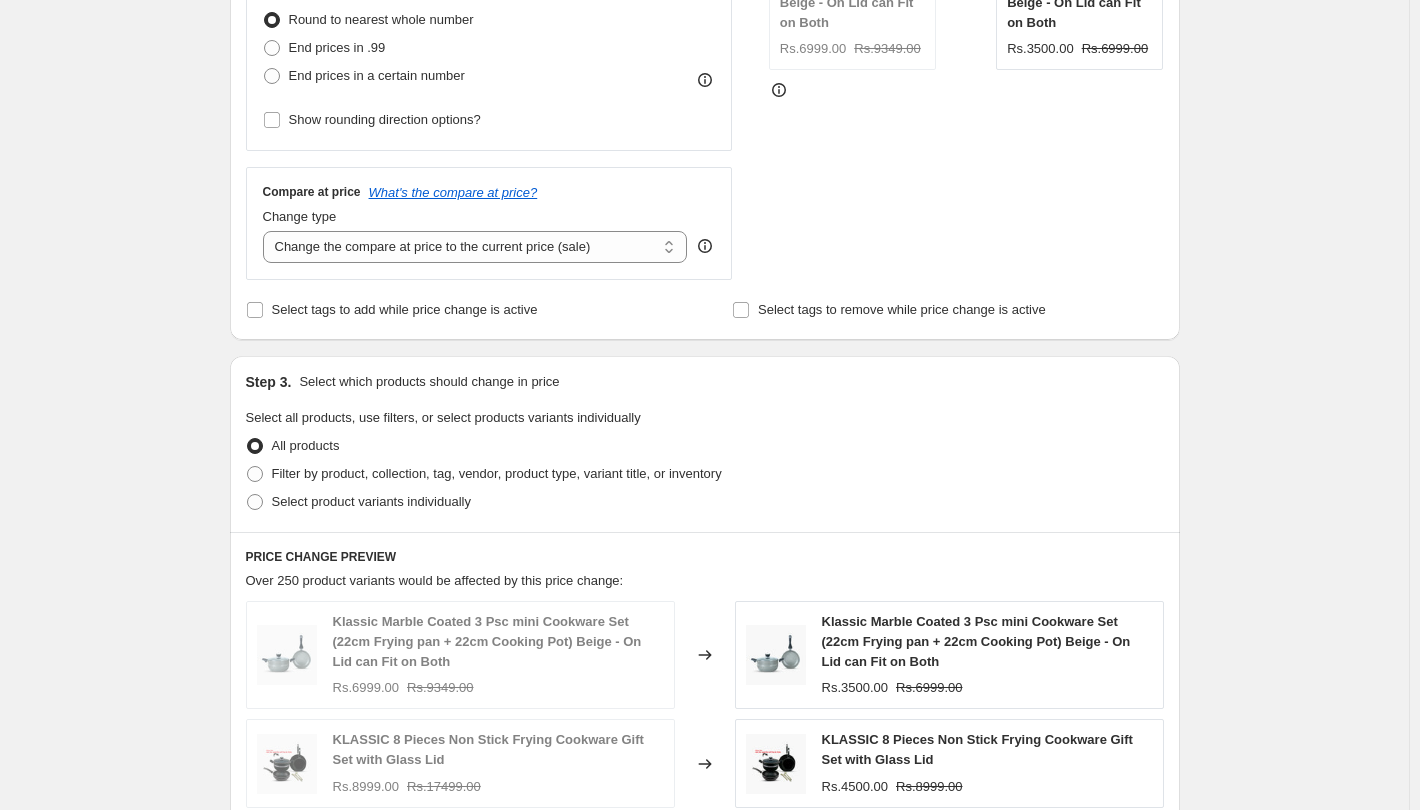 scroll, scrollTop: 500, scrollLeft: 0, axis: vertical 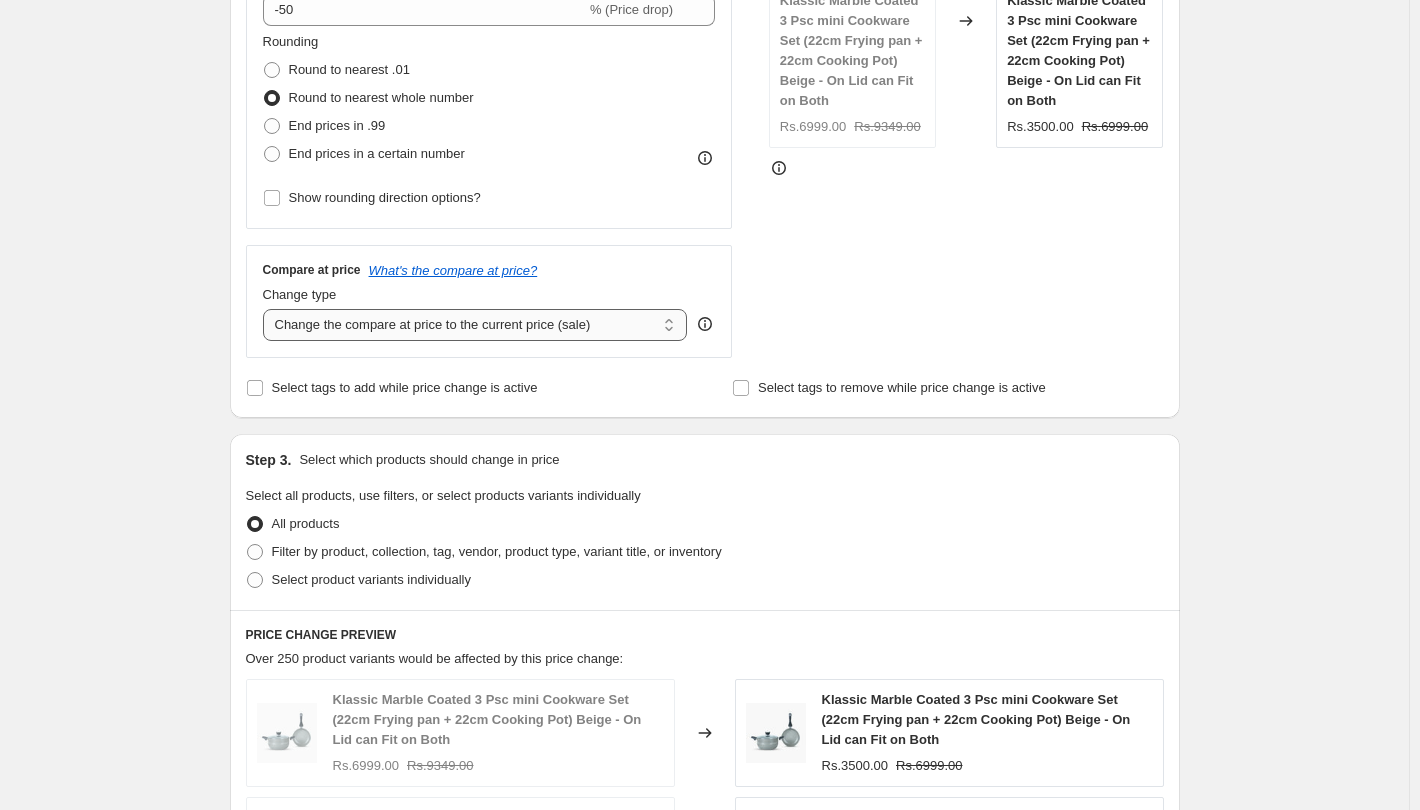 click on "Change the compare at price to the current price (sale) Change the compare at price to a certain amount Change the compare at price by a certain amount Change the compare at price by a certain percentage Change the compare at price by a certain amount relative to the actual price Change the compare at price by a certain percentage relative to the actual price Don't change the compare at price Remove the compare at price" at bounding box center [475, 325] 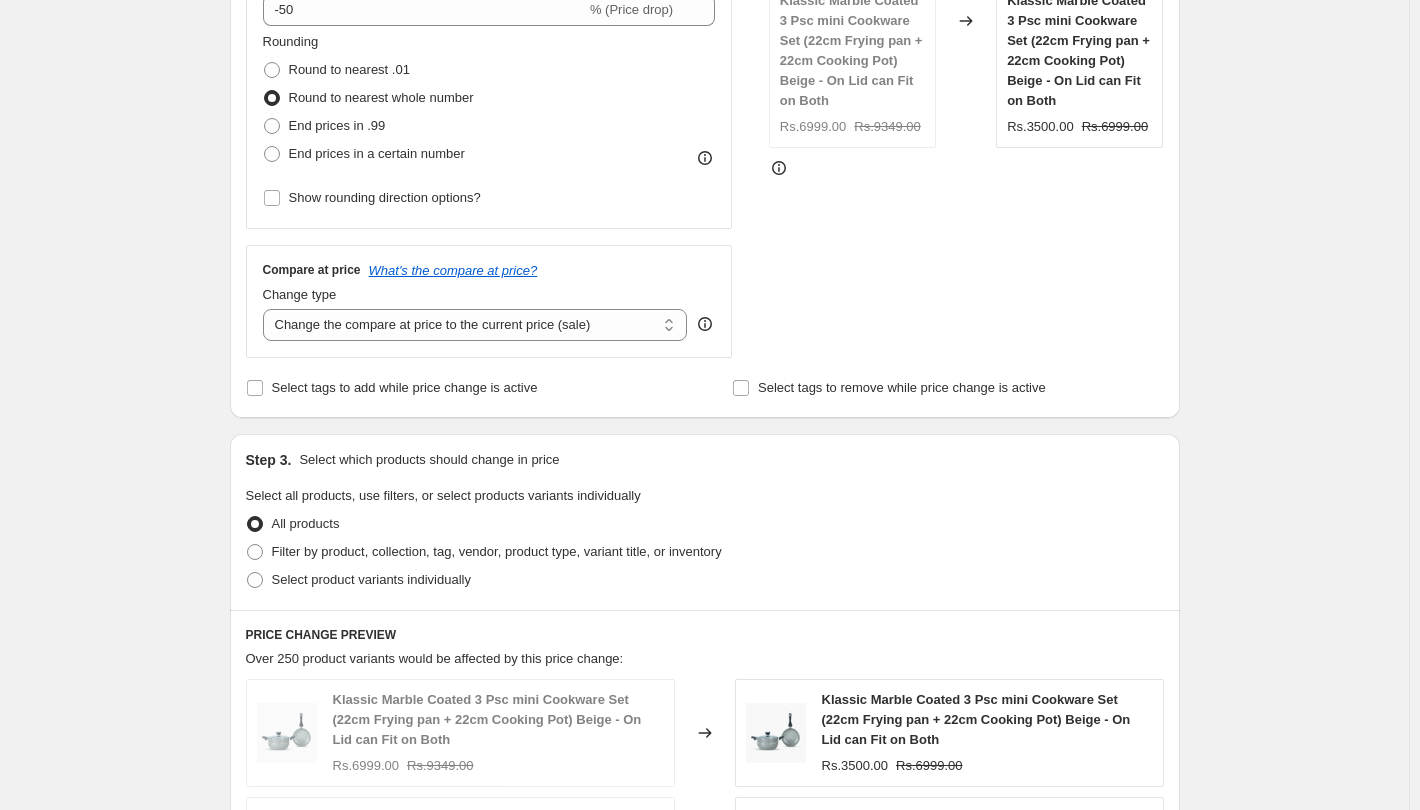 click on "Step 1. Optionally give your price [MEDICAL_DATA] a title (eg "March 30% off sale on boots") [DATE] 1:19:58 PM Price [MEDICAL_DATA] This title is just for internal use, customers won't see it Step 2. Select how the prices should change Use bulk price change rules Set product prices individually Use CSV upload Price Change type Change the price to a certain amount Change the price by a certain amount Change the price by a certain percentage Change the price to the current compare at price (price before sale) Change the price by a certain amount relative to the compare at price Change the price by a certain percentage relative to the compare at price Don't change the price Change the price by a certain percentage relative to the cost per item Change price to certain cost margin Change the price by a certain percentage Price change amount -50 % (Price drop) Rounding Round to nearest .01 Round to nearest whole number End prices in .99 End prices in a certain number Show rounding direction options? Compare at price" at bounding box center (697, 514) 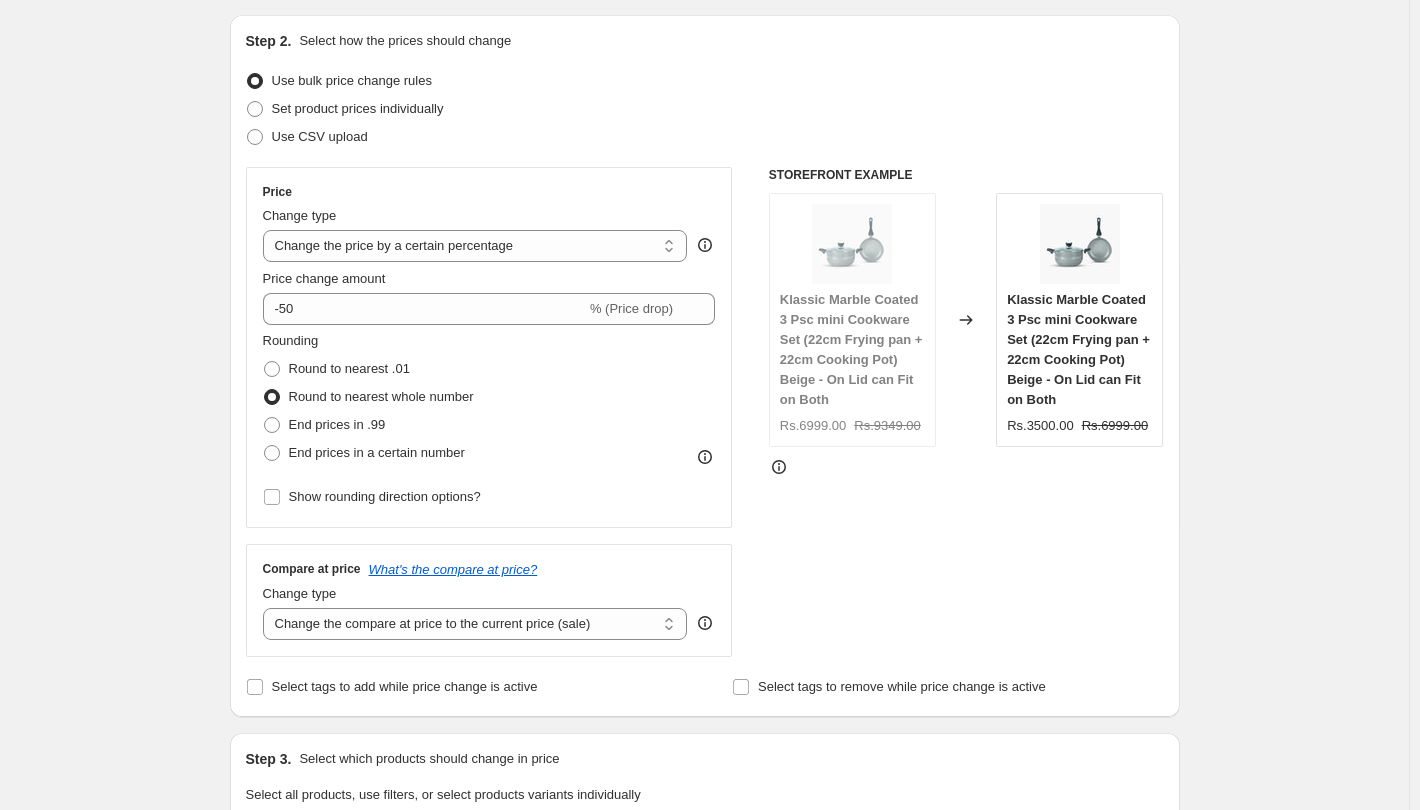 scroll, scrollTop: 200, scrollLeft: 0, axis: vertical 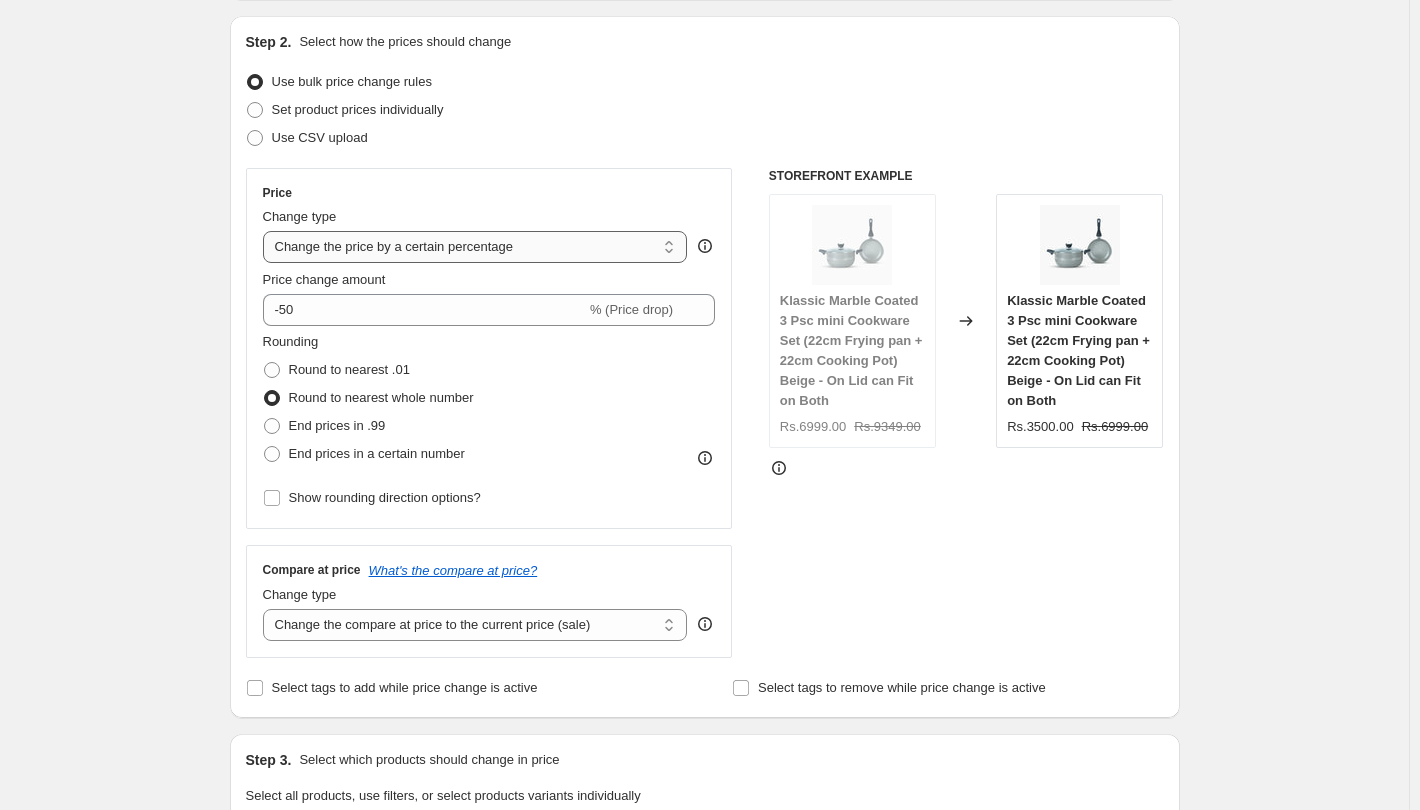 click on "Change the price to a certain amount Change the price by a certain amount Change the price by a certain percentage Change the price to the current compare at price (price before sale) Change the price by a certain amount relative to the compare at price Change the price by a certain percentage relative to the compare at price Don't change the price Change the price by a certain percentage relative to the cost per item Change price to certain cost margin" at bounding box center (475, 247) 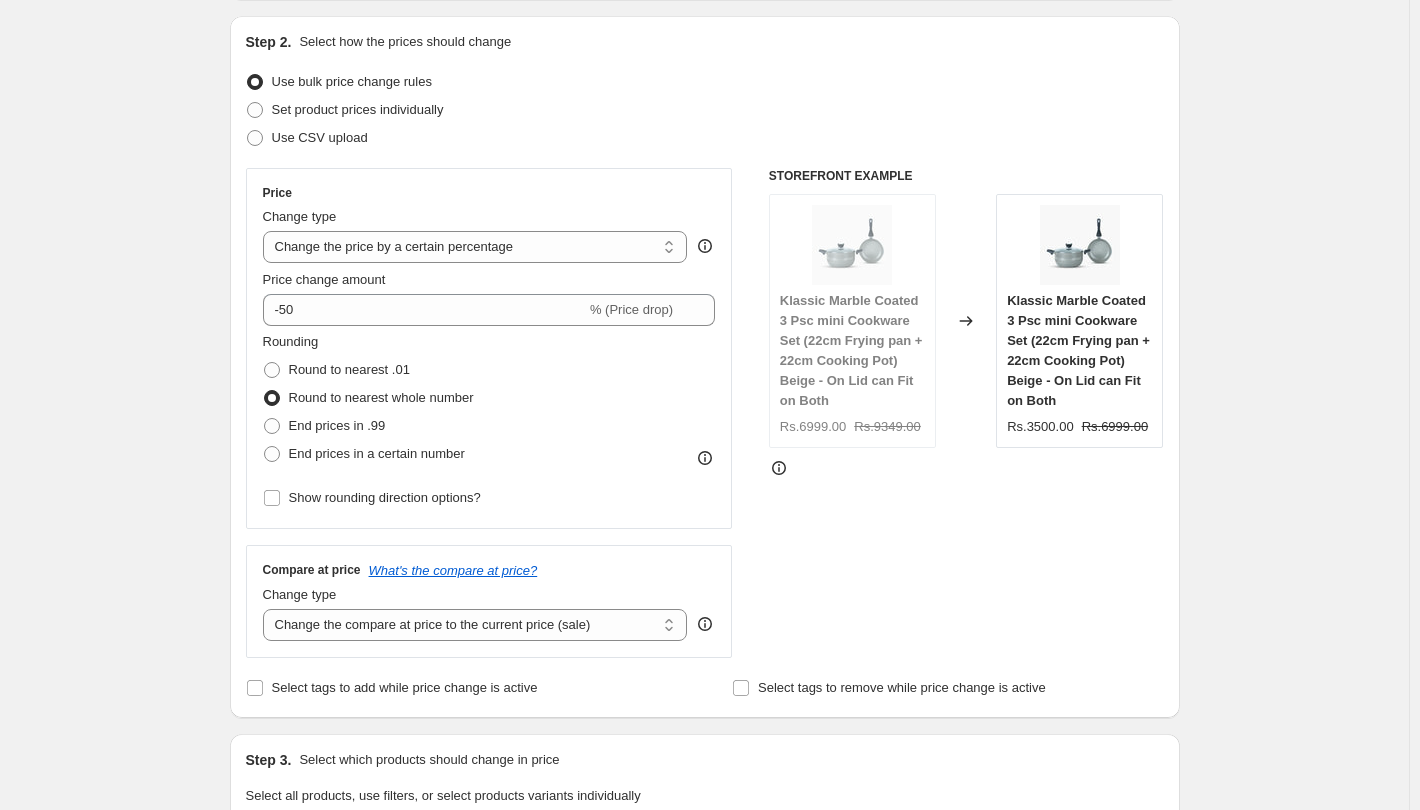 click on "Step 1. Optionally give your price [MEDICAL_DATA] a title (eg "March 30% off sale on boots") [DATE] 1:19:58 PM Price [MEDICAL_DATA] This title is just for internal use, customers won't see it Step 2. Select how the prices should change Use bulk price change rules Set product prices individually Use CSV upload Price Change type Change the price to a certain amount Change the price by a certain amount Change the price by a certain percentage Change the price to the current compare at price (price before sale) Change the price by a certain amount relative to the compare at price Change the price by a certain percentage relative to the compare at price Don't change the price Change the price by a certain percentage relative to the cost per item Change price to certain cost margin Change the price by a certain percentage Price change amount -50 % (Price drop) Rounding Round to nearest .01 Round to nearest whole number End prices in .99 End prices in a certain number Show rounding direction options? Compare at price" at bounding box center (697, 814) 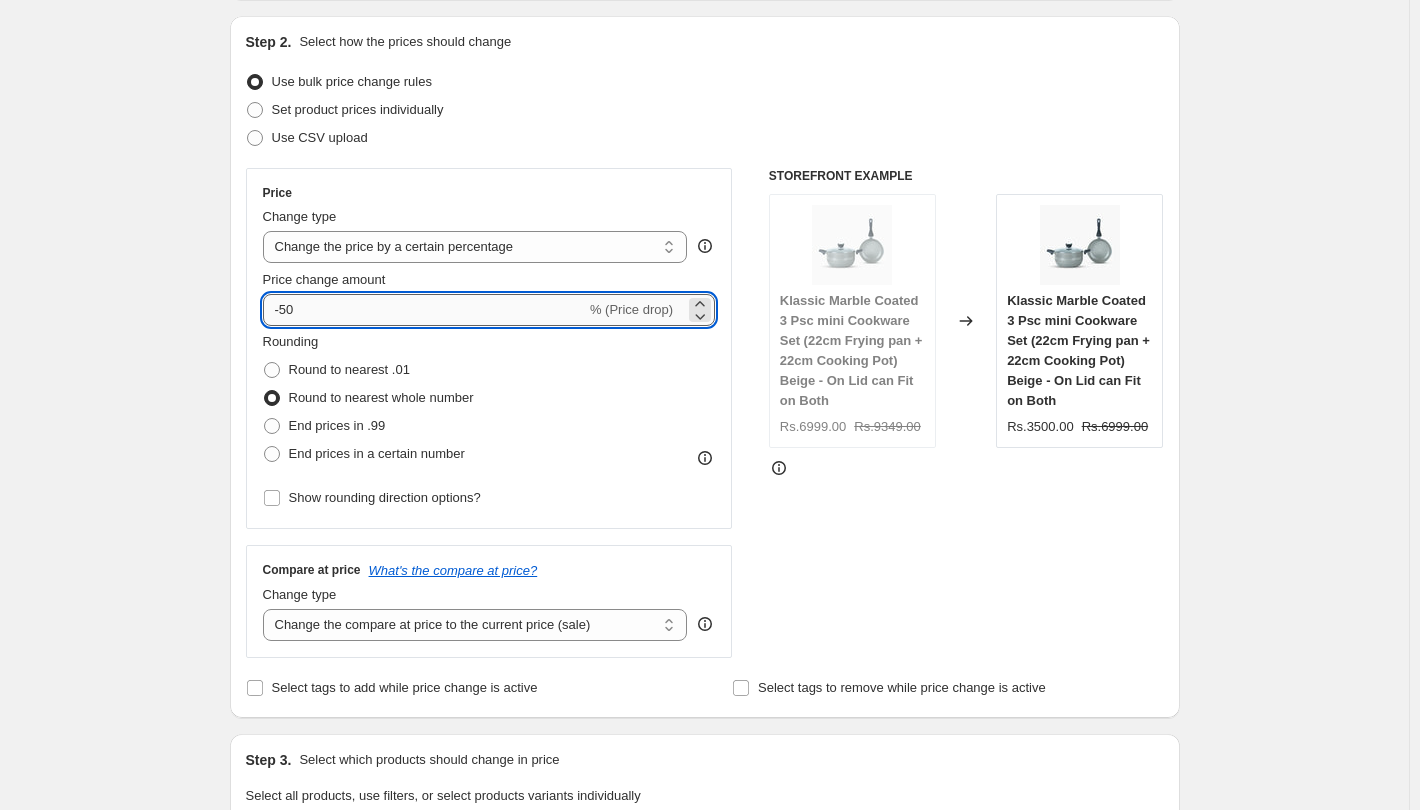 click on "-50" at bounding box center (424, 310) 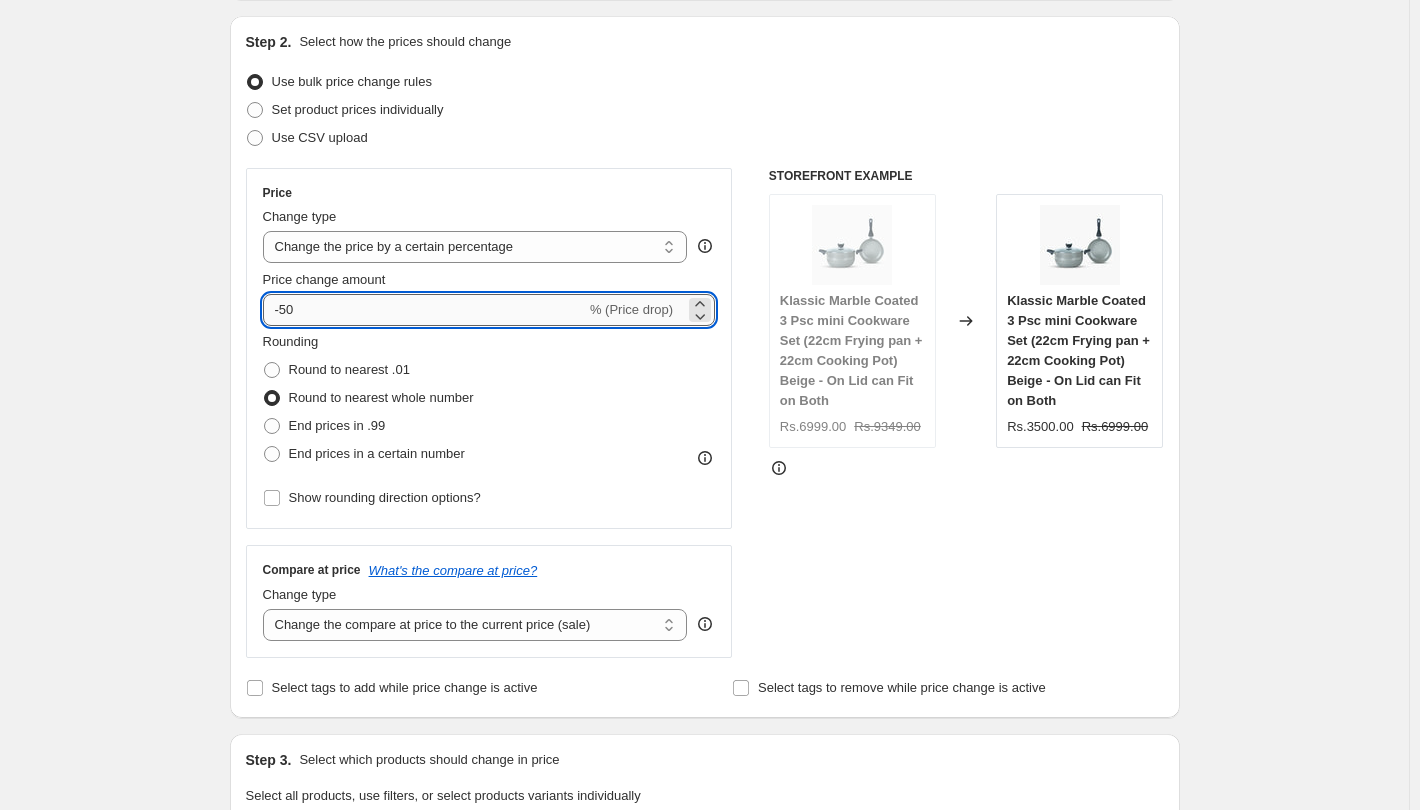 click on "-50" at bounding box center [424, 310] 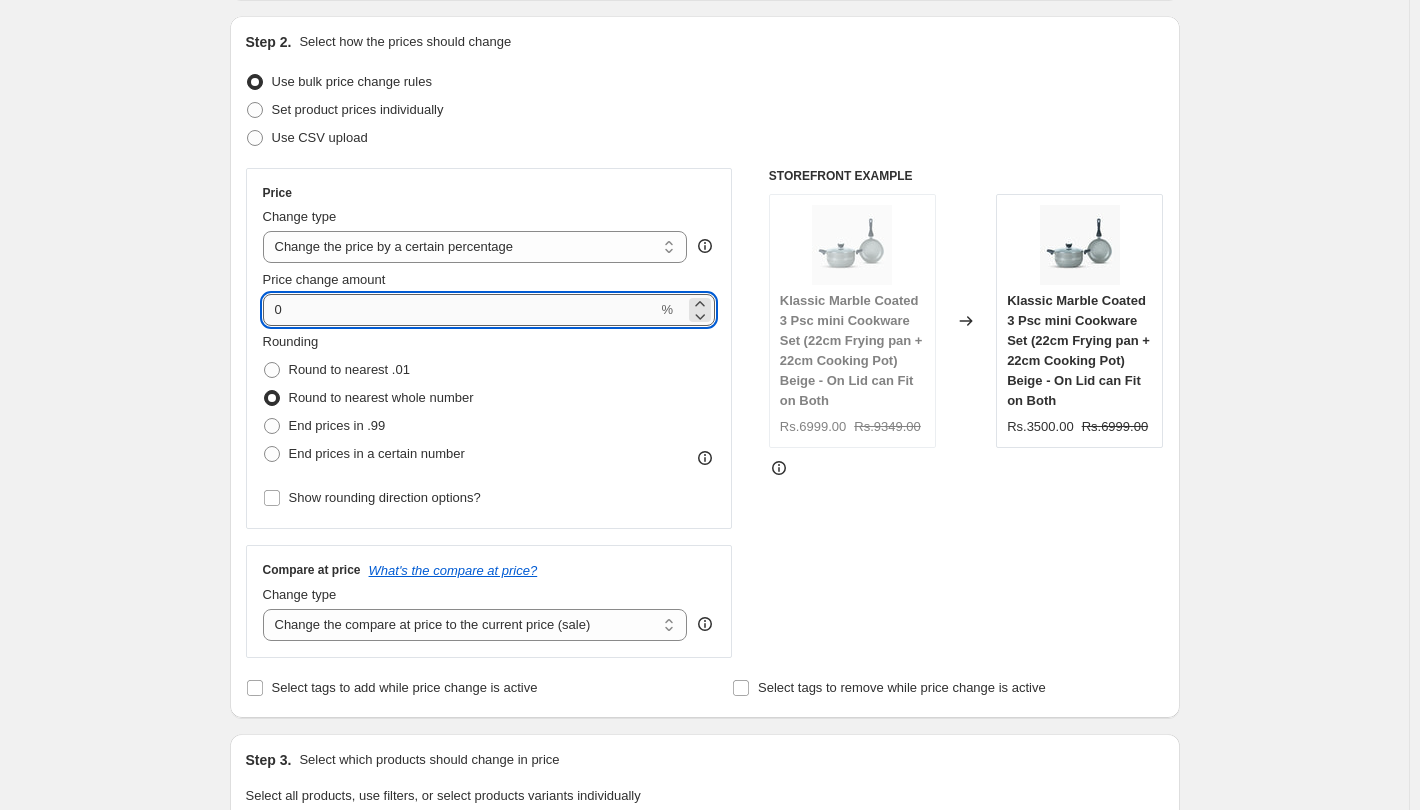 click on "0" at bounding box center [460, 310] 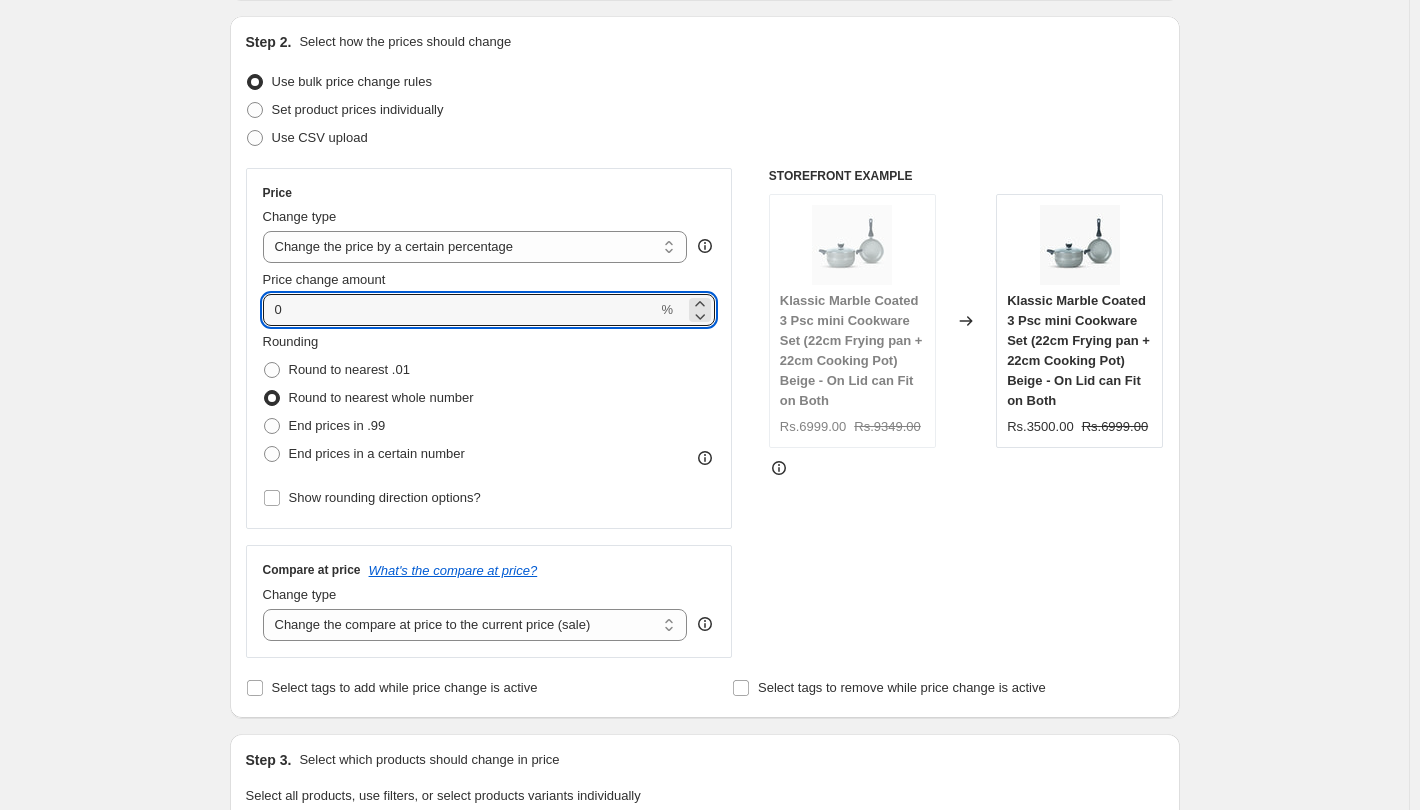 type on "0" 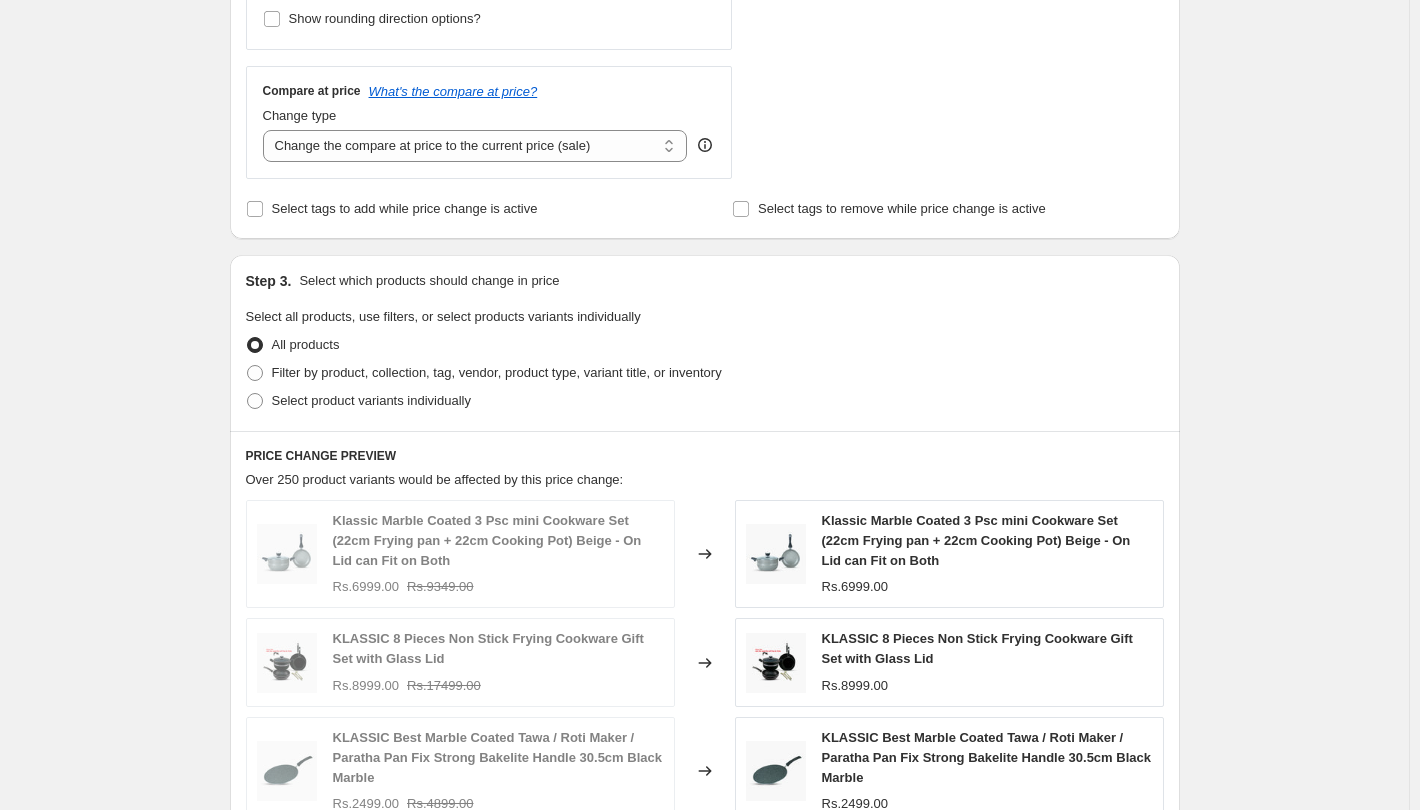 scroll, scrollTop: 600, scrollLeft: 0, axis: vertical 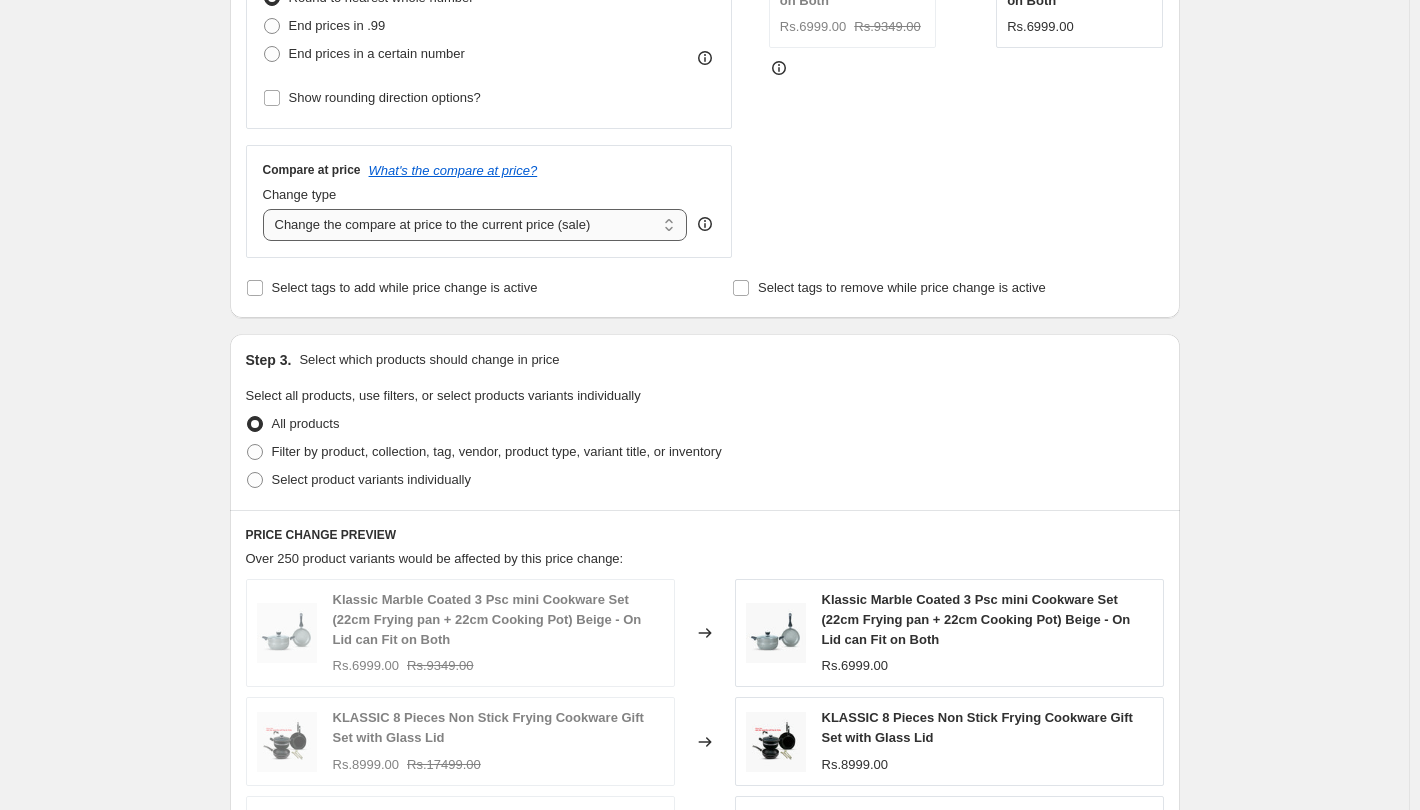 click on "Change the compare at price to the current price (sale) Change the compare at price to a certain amount Change the compare at price by a certain amount Change the compare at price by a certain percentage Change the compare at price by a certain amount relative to the actual price Change the compare at price by a certain percentage relative to the actual price Don't change the compare at price Remove the compare at price" at bounding box center (475, 225) 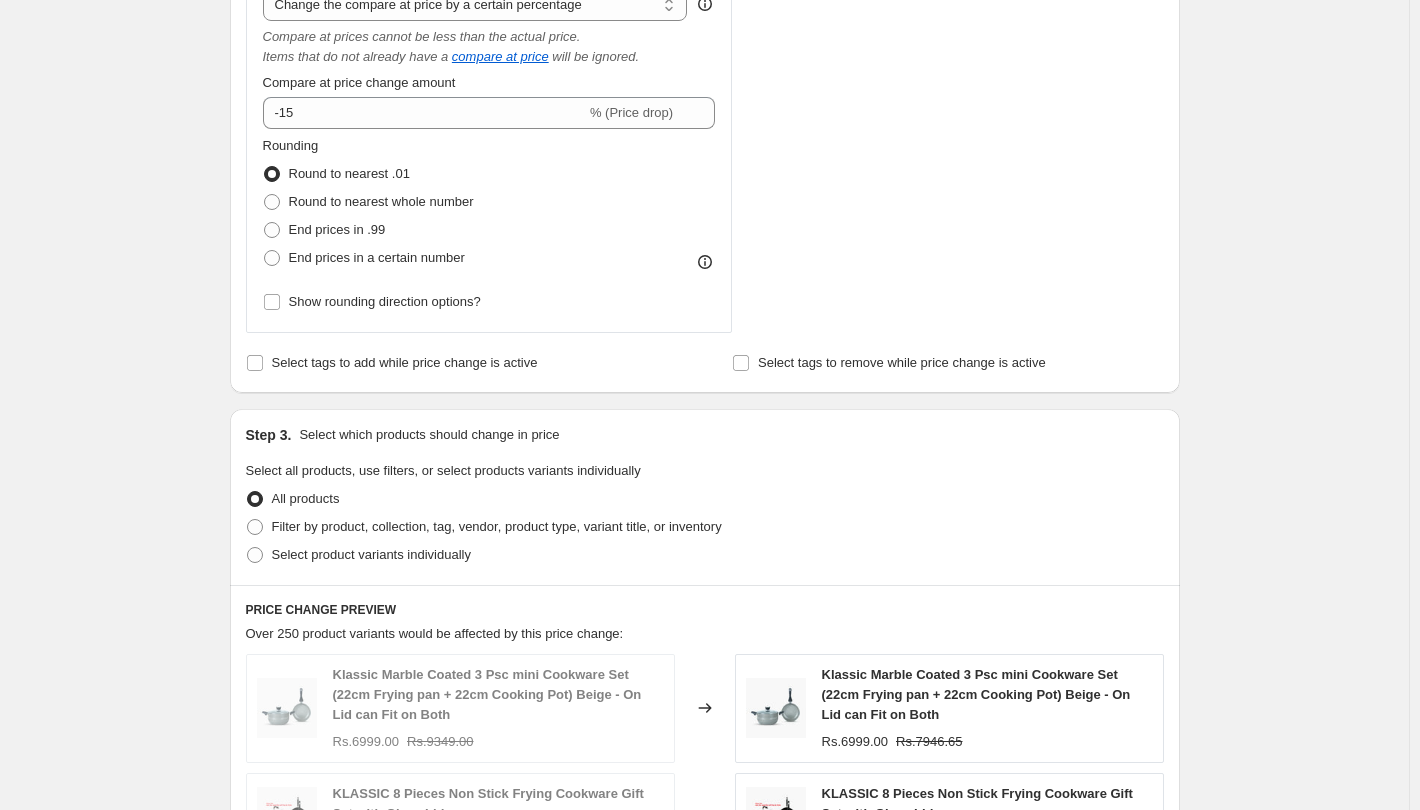 scroll, scrollTop: 800, scrollLeft: 0, axis: vertical 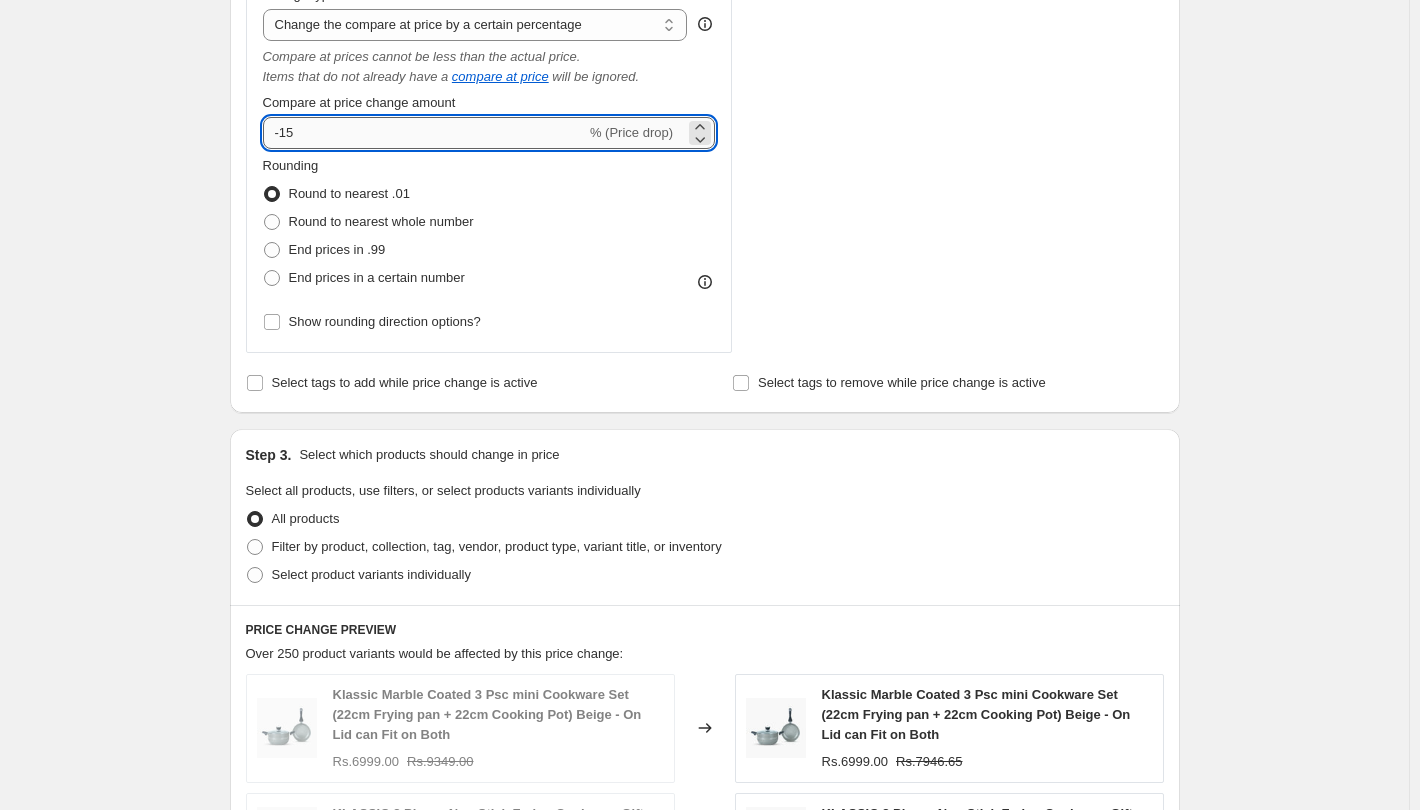 click on "-15" at bounding box center (424, 133) 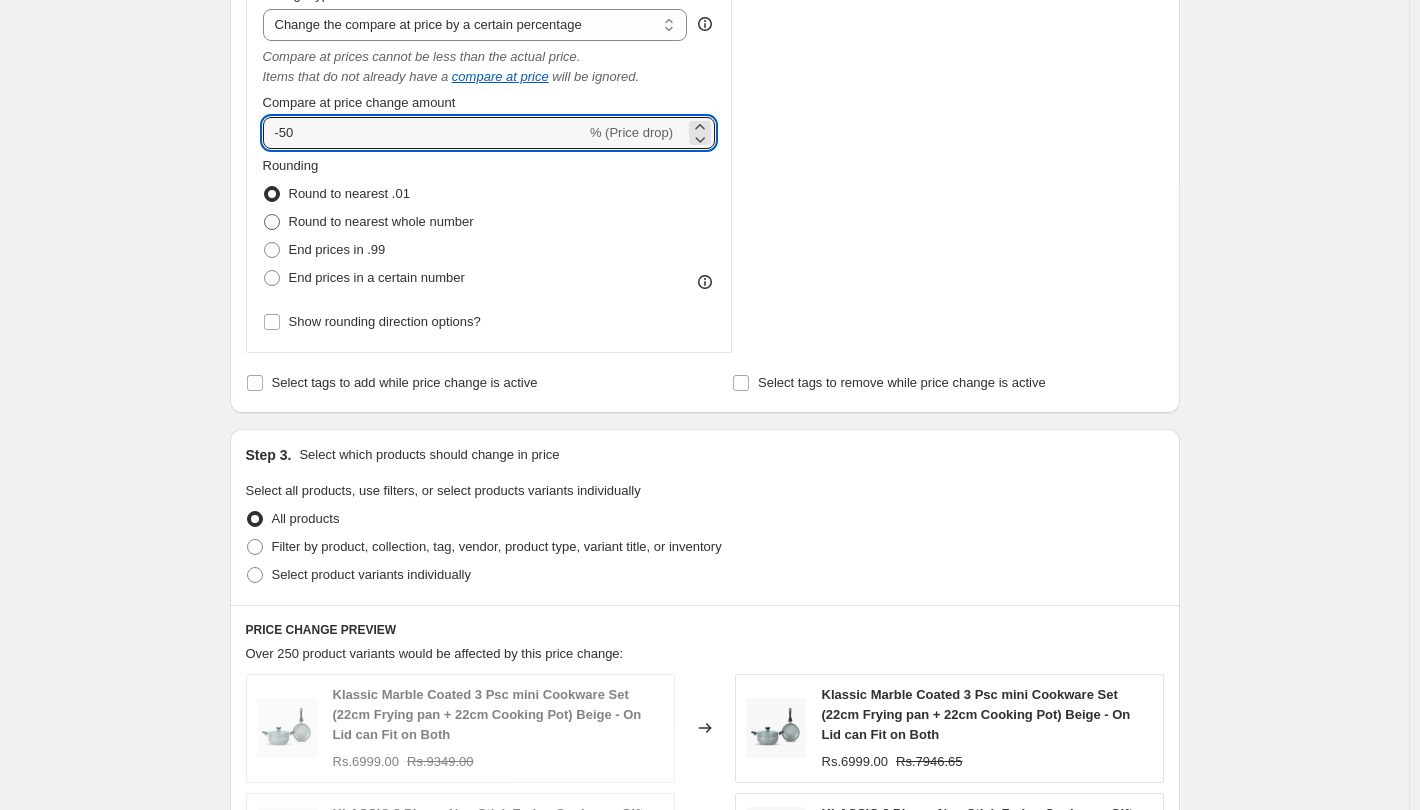 type on "-50" 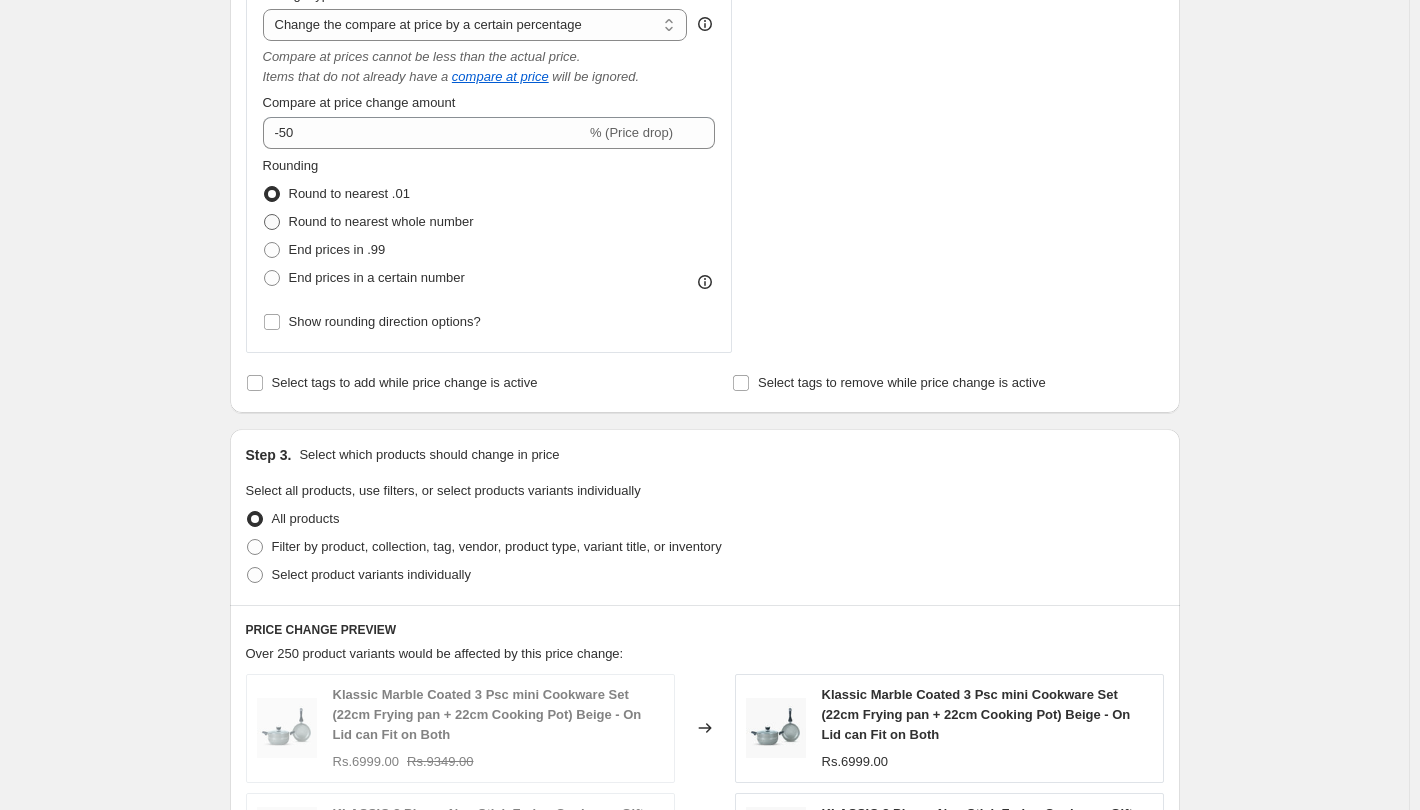 click at bounding box center (272, 222) 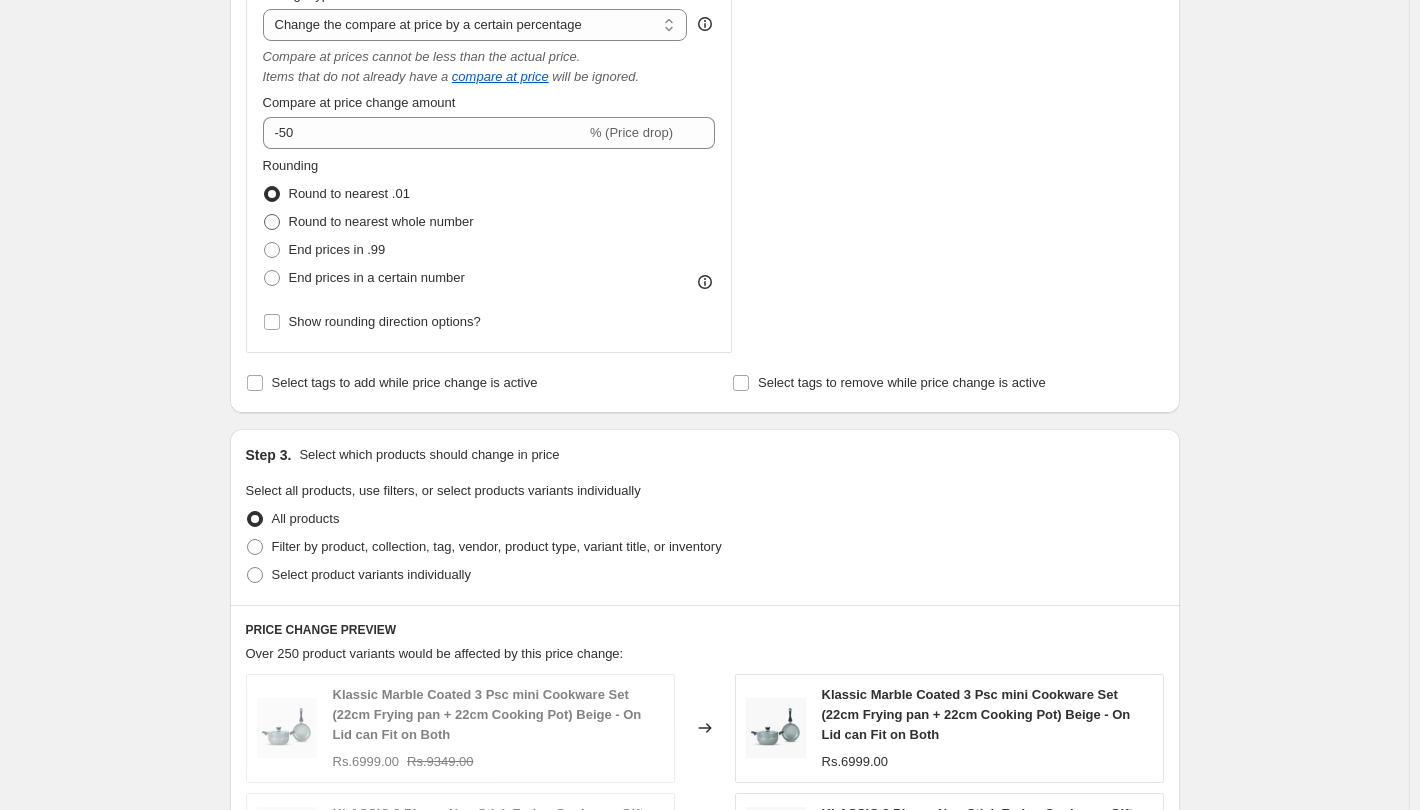 radio on "true" 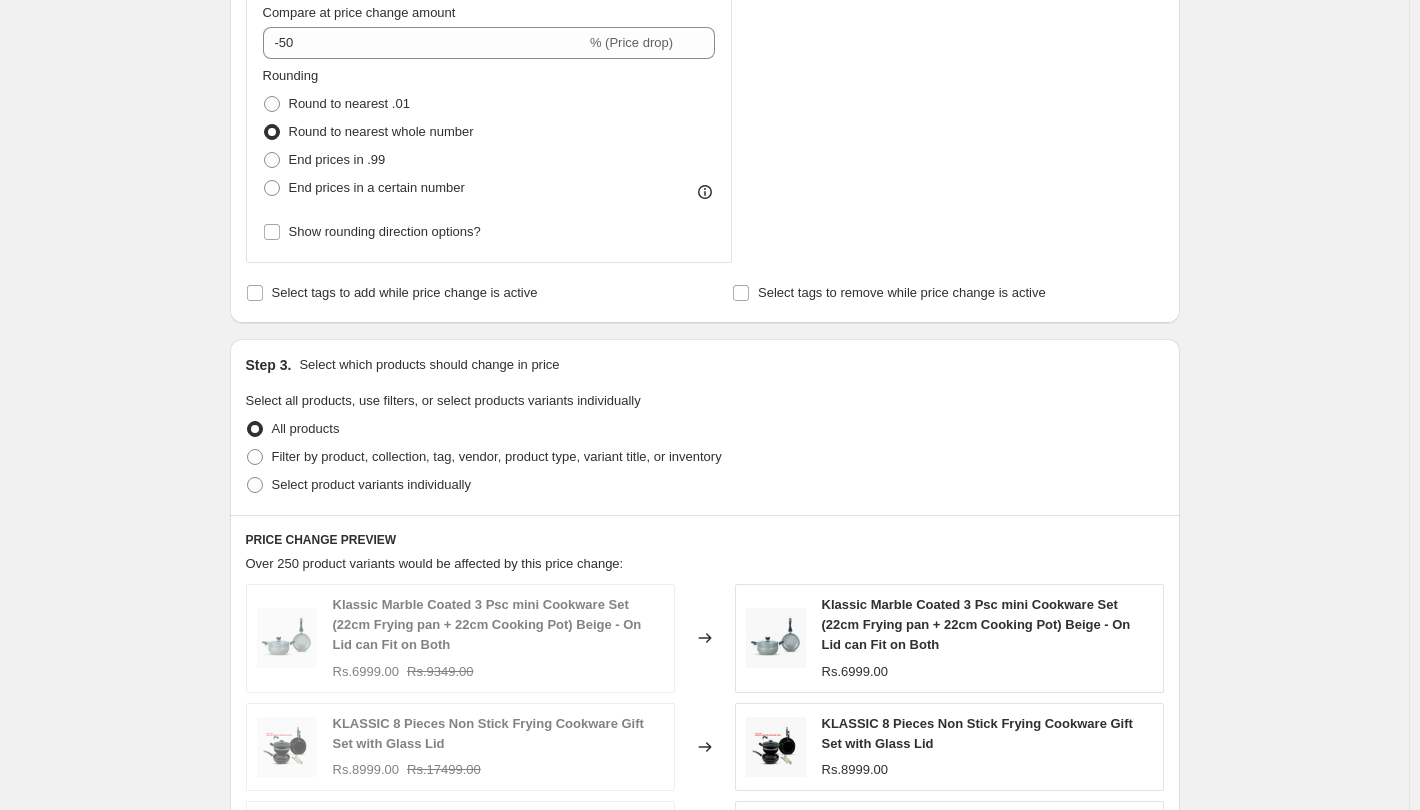 scroll, scrollTop: 1100, scrollLeft: 0, axis: vertical 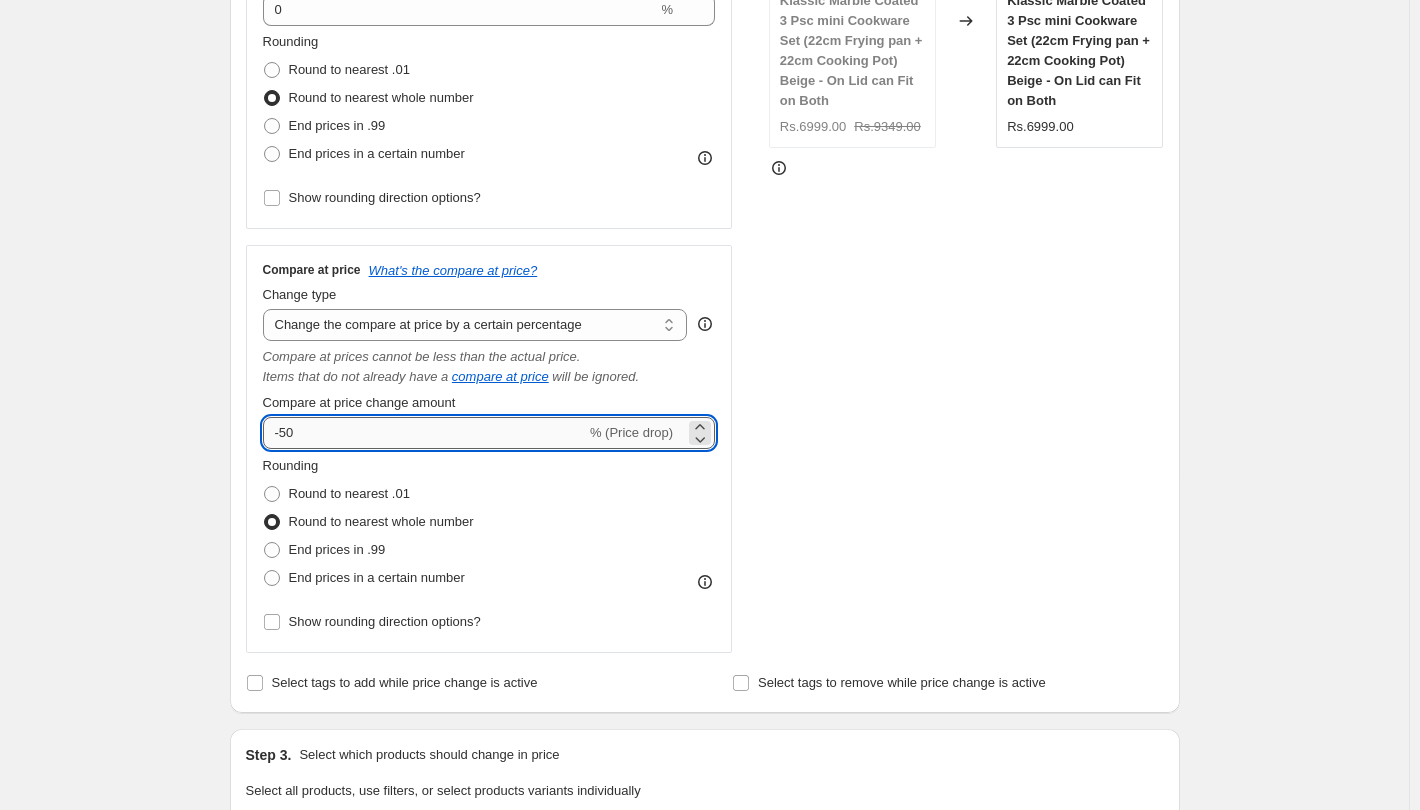 click on "-50" at bounding box center (424, 433) 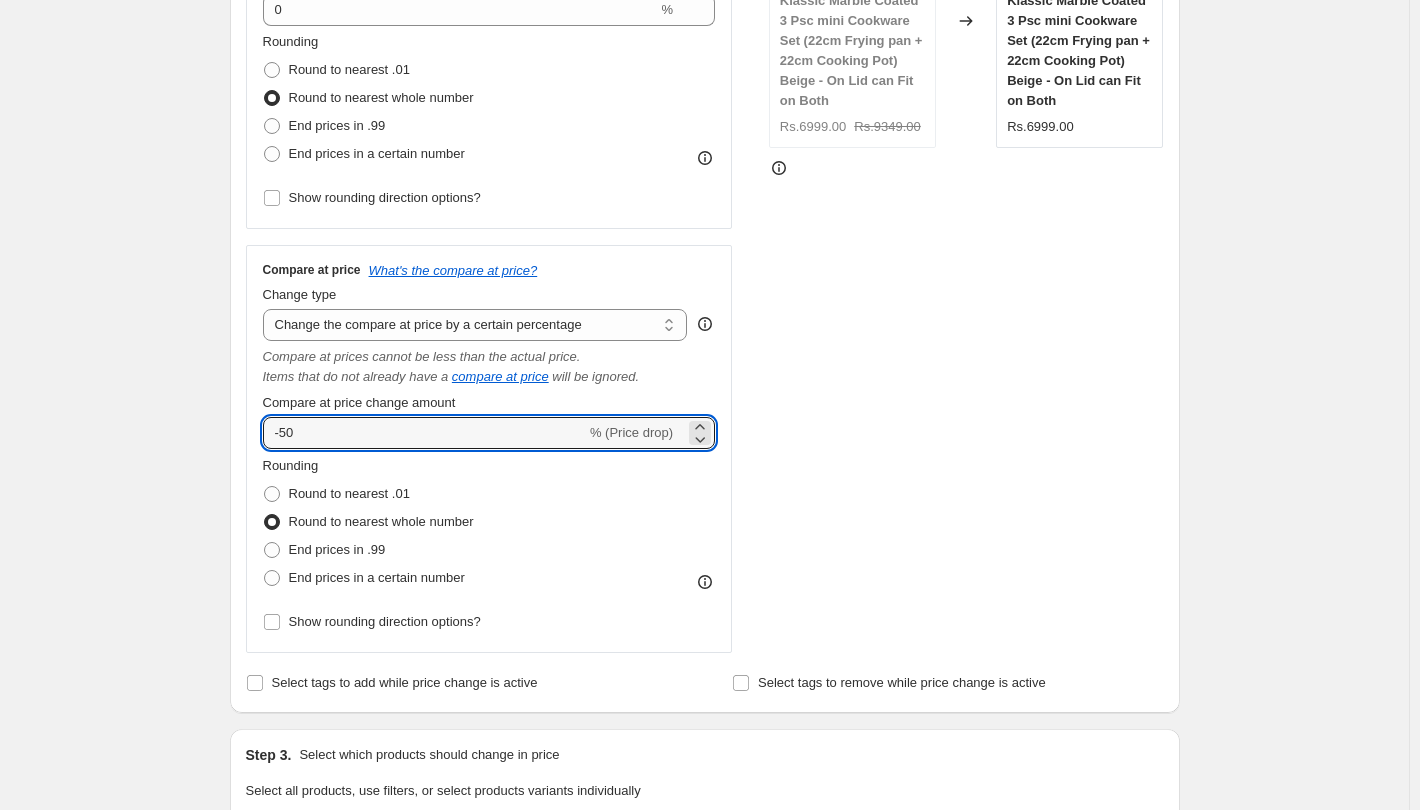 click on "Create new price [MEDICAL_DATA]. This page is ready Create new price [MEDICAL_DATA] Draft Step 1. Optionally give your price [MEDICAL_DATA] a title (eg "March 30% off sale on boots") [DATE] 1:19:58 PM Price [MEDICAL_DATA] This title is just for internal use, customers won't see it Step 2. Select how the prices should change Use bulk price change rules Set product prices individually Use CSV upload Price Change type Change the price to a certain amount Change the price by a certain amount Change the price by a certain percentage Change the price to the current compare at price (price before sale) Change the price by a certain amount relative to the compare at price Change the price by a certain percentage relative to the compare at price Don't change the price Change the price by a certain percentage relative to the cost per item Change price to certain cost margin Change the price by a certain percentage Price change amount 0 % Rounding Round to nearest .01 Round to nearest whole number End prices in .99 Change type" at bounding box center (704, 693) 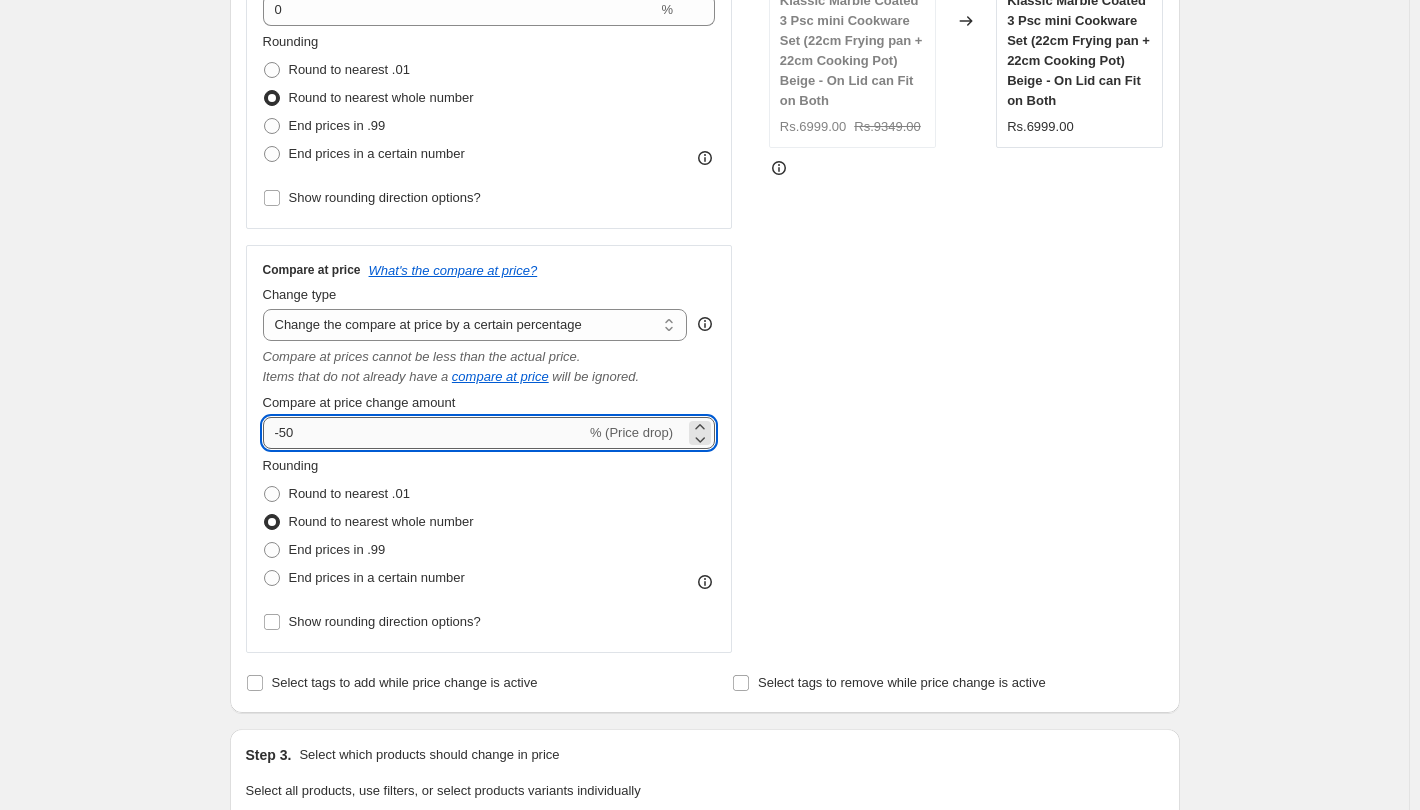 click on "-50" at bounding box center (424, 433) 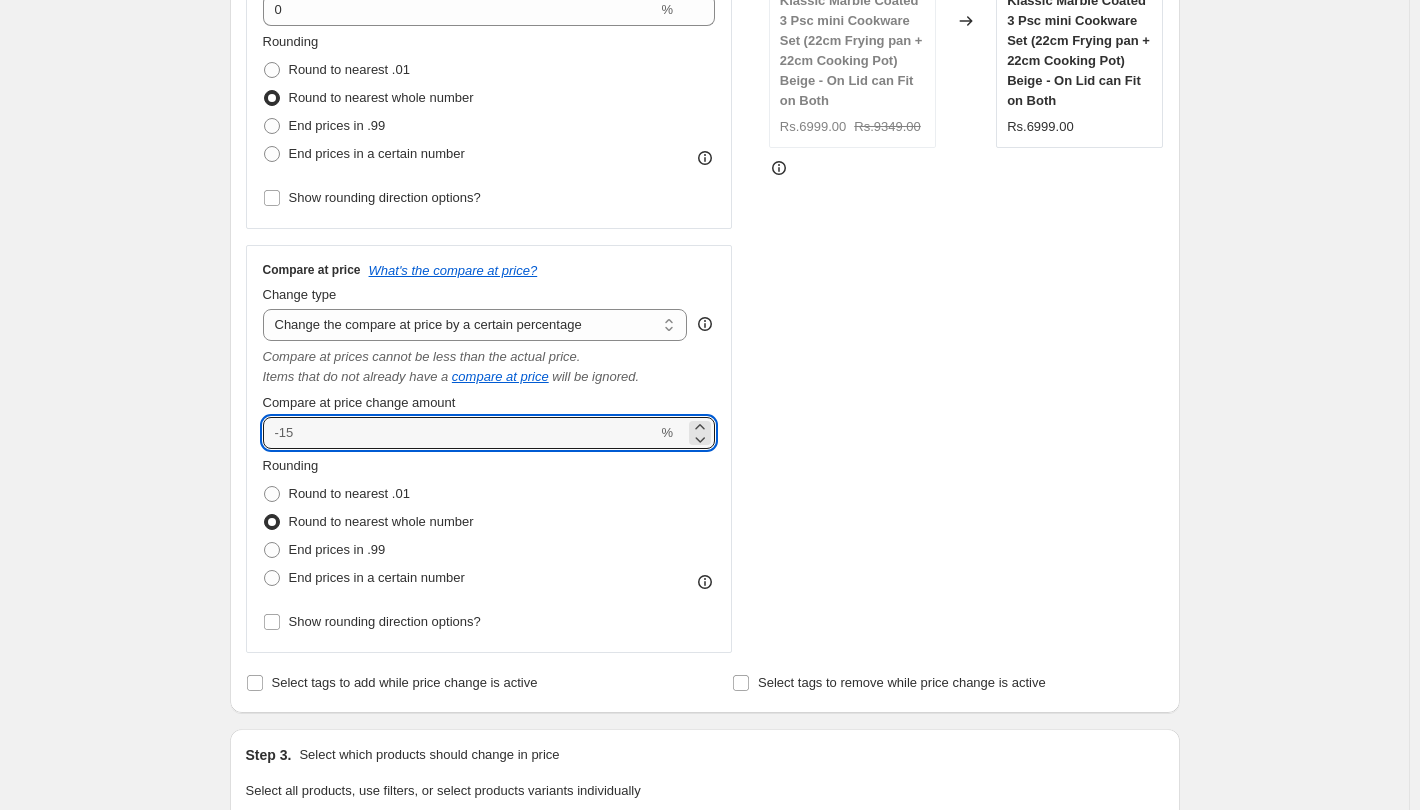 type on "0" 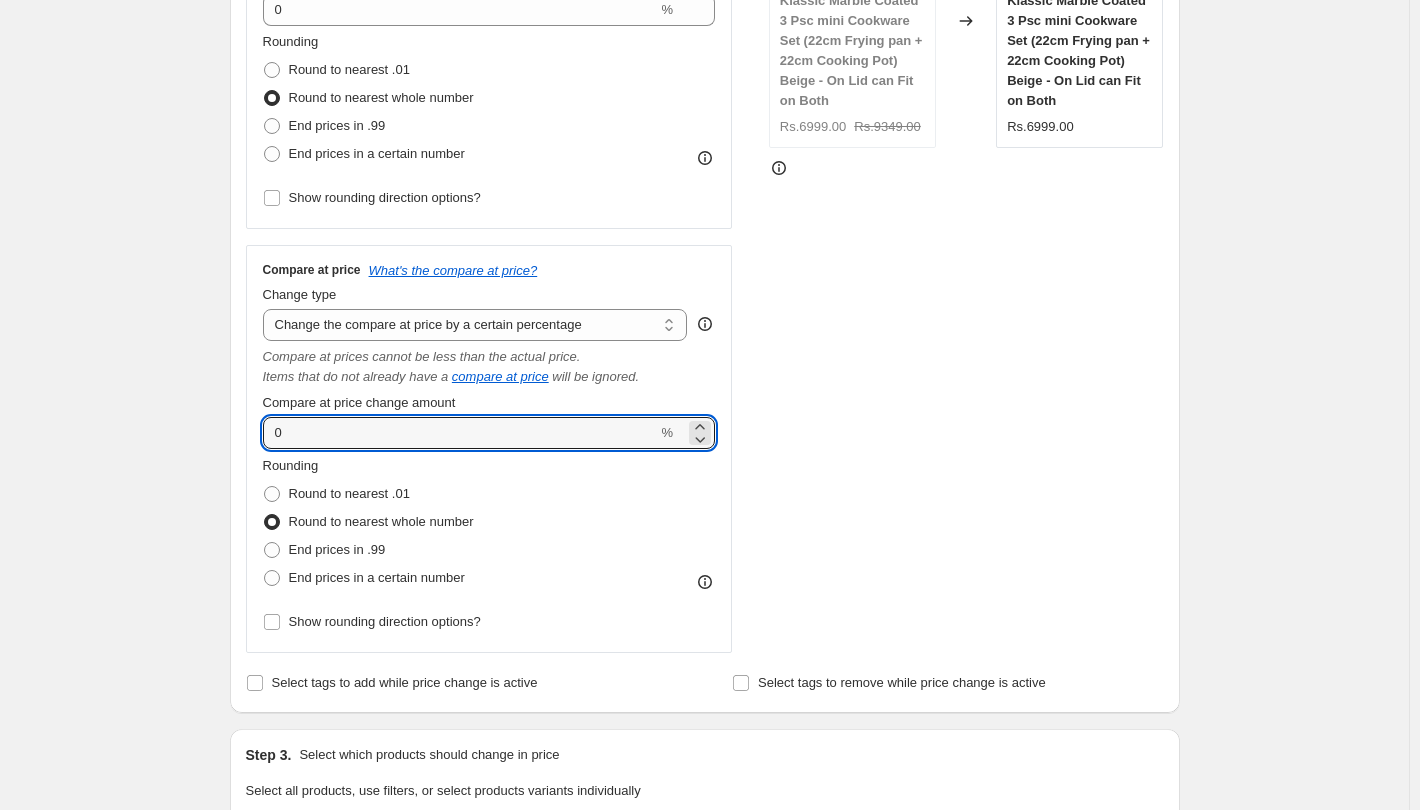 click on "Step 2. Select how the prices should change Use bulk price change rules Set product prices individually Use CSV upload Price Change type Change the price to a certain amount Change the price by a certain amount Change the price by a certain percentage Change the price to the current compare at price (price before sale) Change the price by a certain amount relative to the compare at price Change the price by a certain percentage relative to the compare at price Don't change the price Change the price by a certain percentage relative to the cost per item Change price to certain cost margin Change the price by a certain percentage Price change amount 0 % Rounding Round to nearest .01 Round to nearest whole number End prices in .99 End prices in a certain number Show rounding direction options? Compare at price What's the compare at price? Change type Change the compare at price to the current price (sale) Change the compare at price to a certain amount Change the compare at price by a certain amount     0 %" at bounding box center (705, 214) 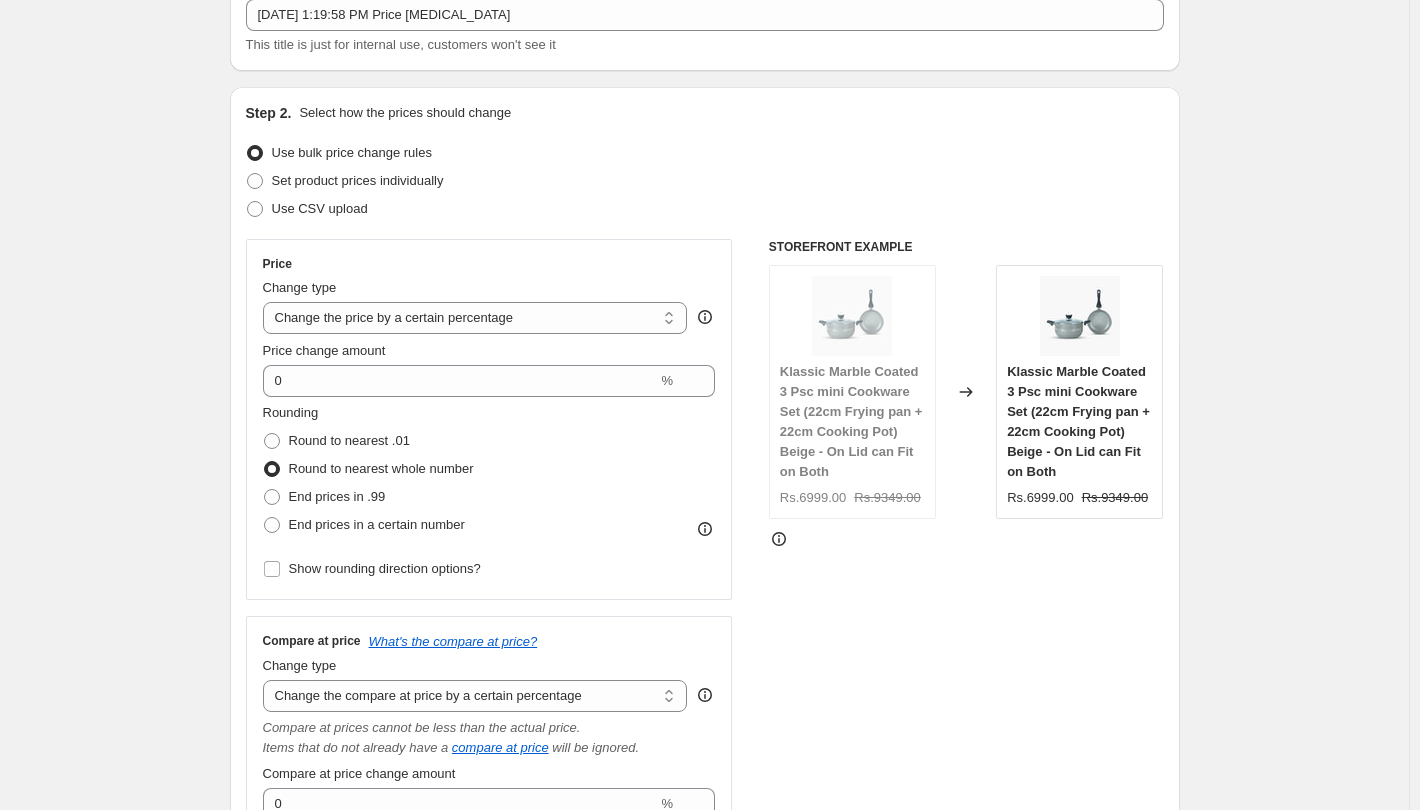 scroll, scrollTop: 100, scrollLeft: 0, axis: vertical 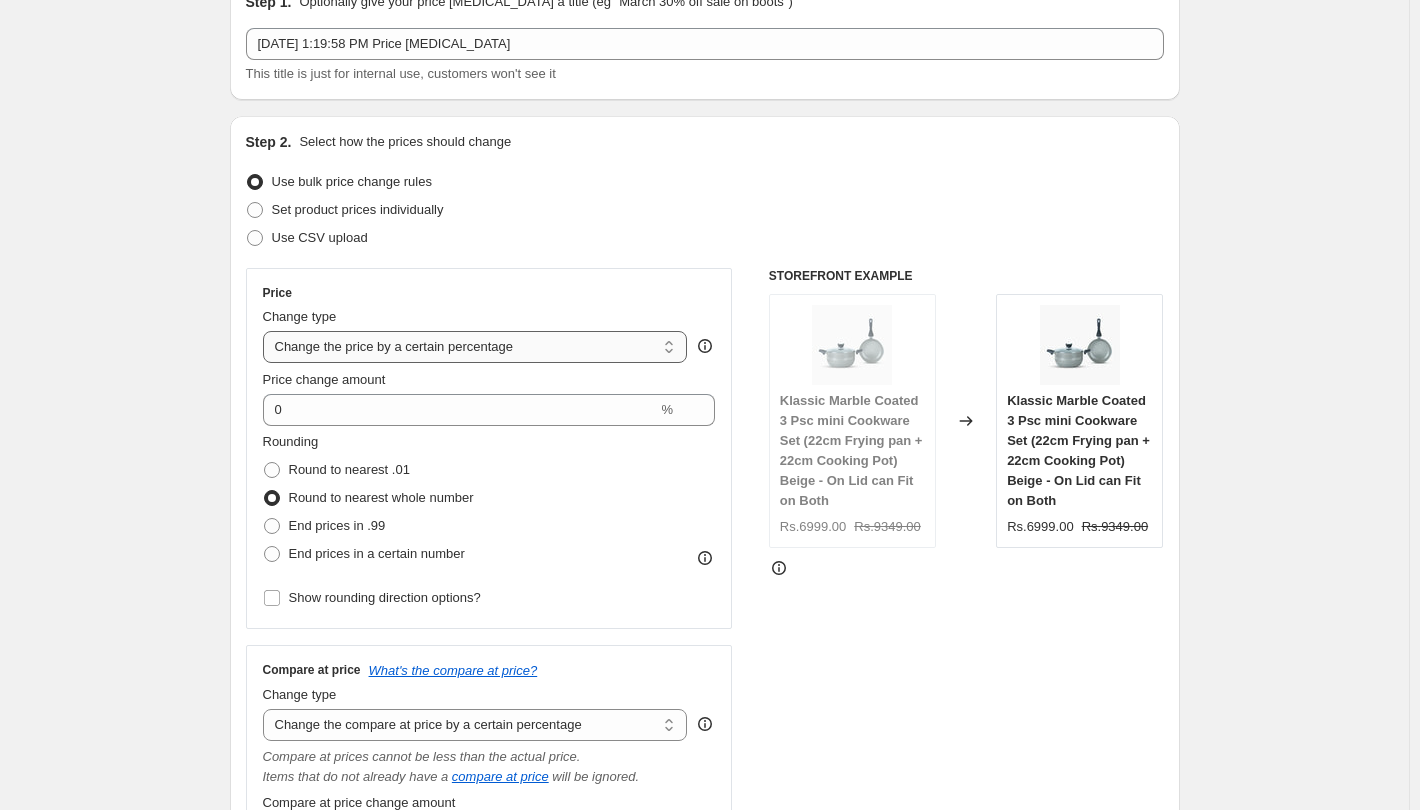 click on "Change the price to a certain amount Change the price by a certain amount Change the price by a certain percentage Change the price to the current compare at price (price before sale) Change the price by a certain amount relative to the compare at price Change the price by a certain percentage relative to the compare at price Don't change the price Change the price by a certain percentage relative to the cost per item Change price to certain cost margin" at bounding box center [475, 347] 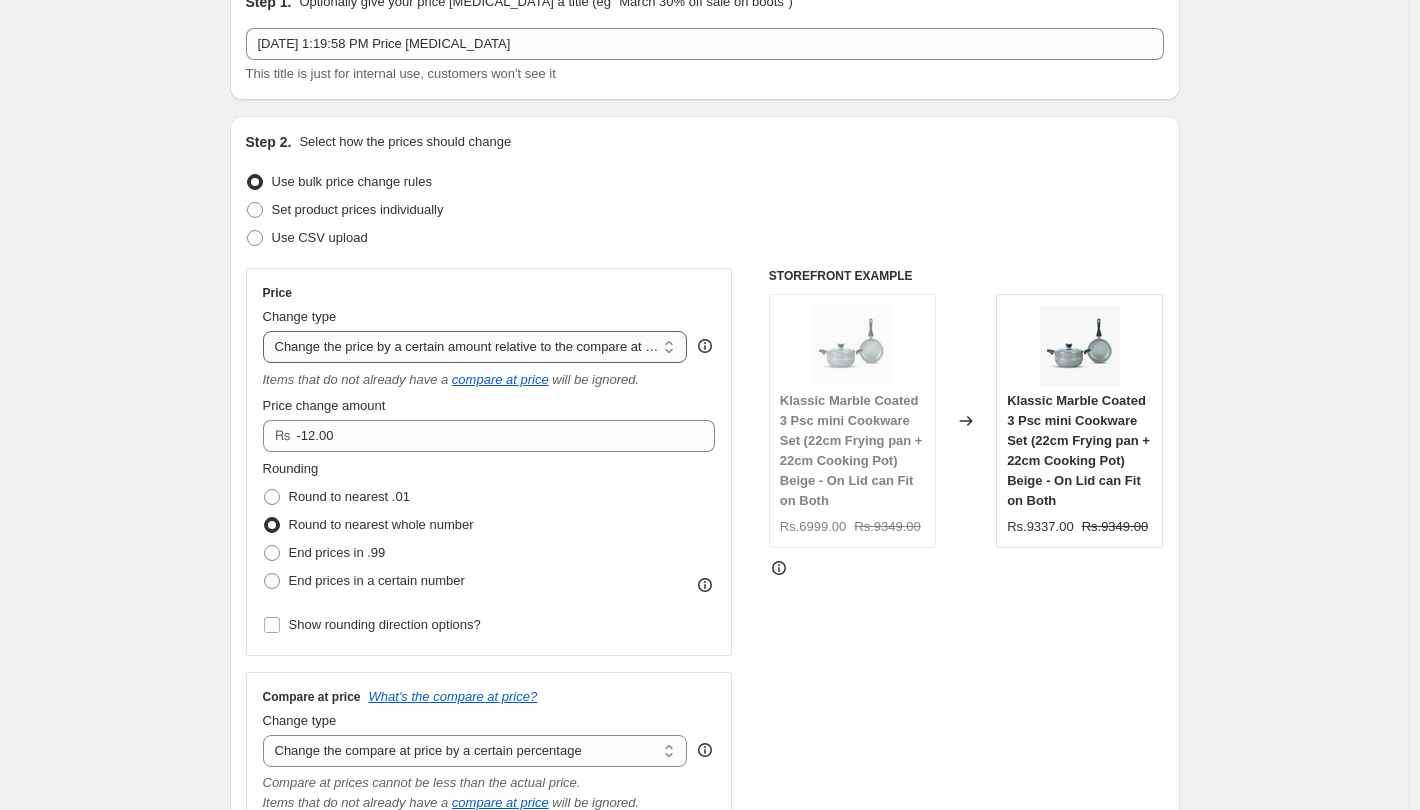 click on "Change the price to a certain amount Change the price by a certain amount Change the price by a certain percentage Change the price to the current compare at price (price before sale) Change the price by a certain amount relative to the compare at price Change the price by a certain percentage relative to the compare at price Don't change the price Change the price by a certain percentage relative to the cost per item Change price to certain cost margin" at bounding box center [475, 347] 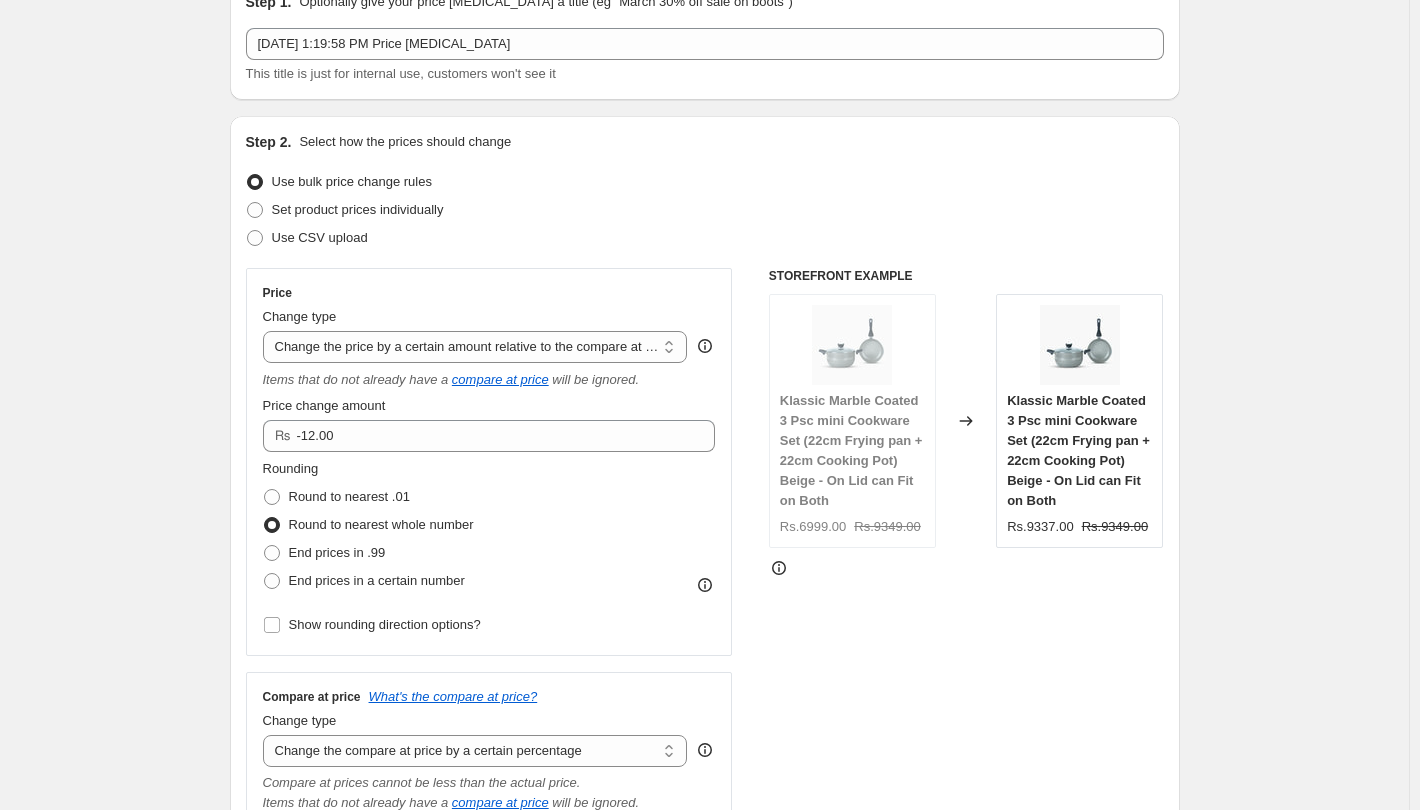 type on "-20" 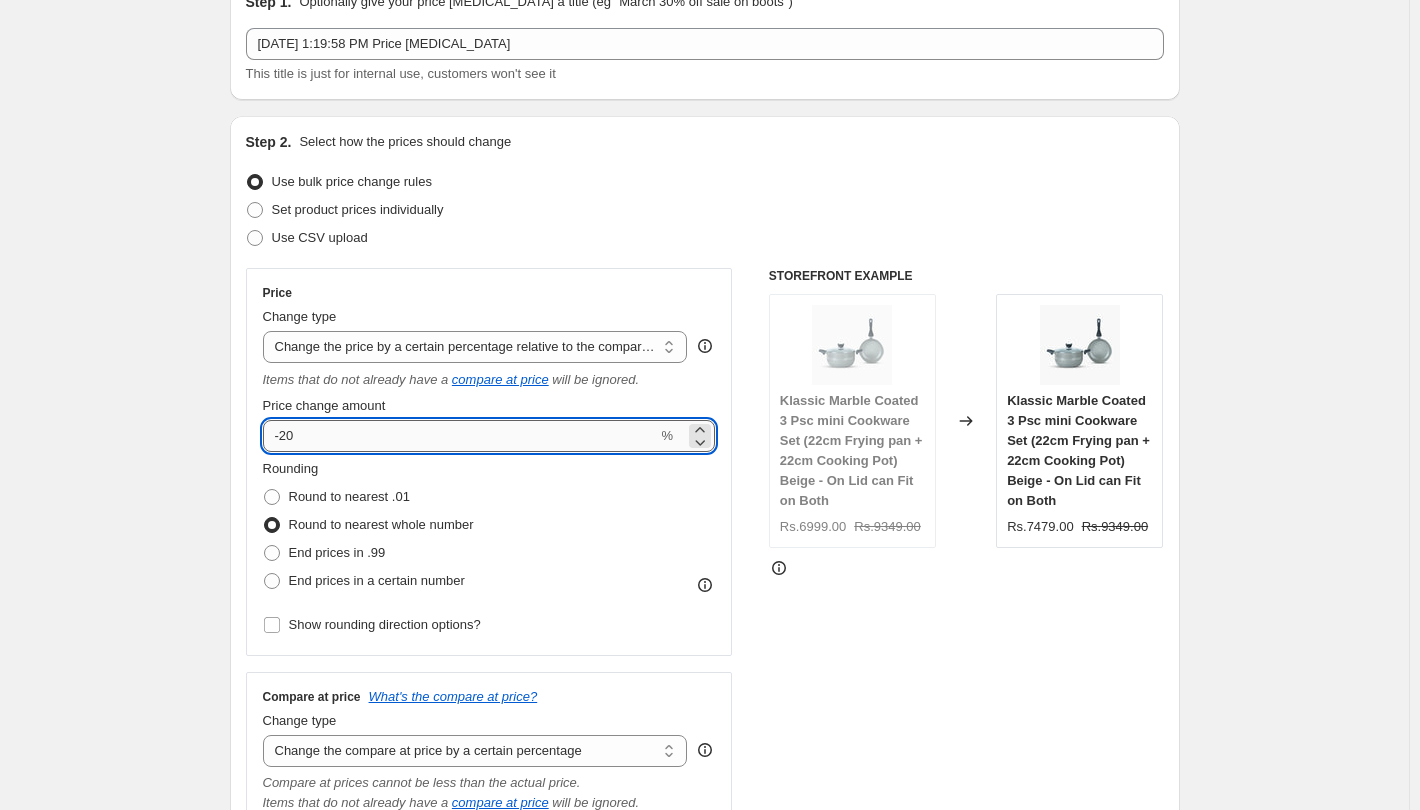 click on "-20" at bounding box center (460, 436) 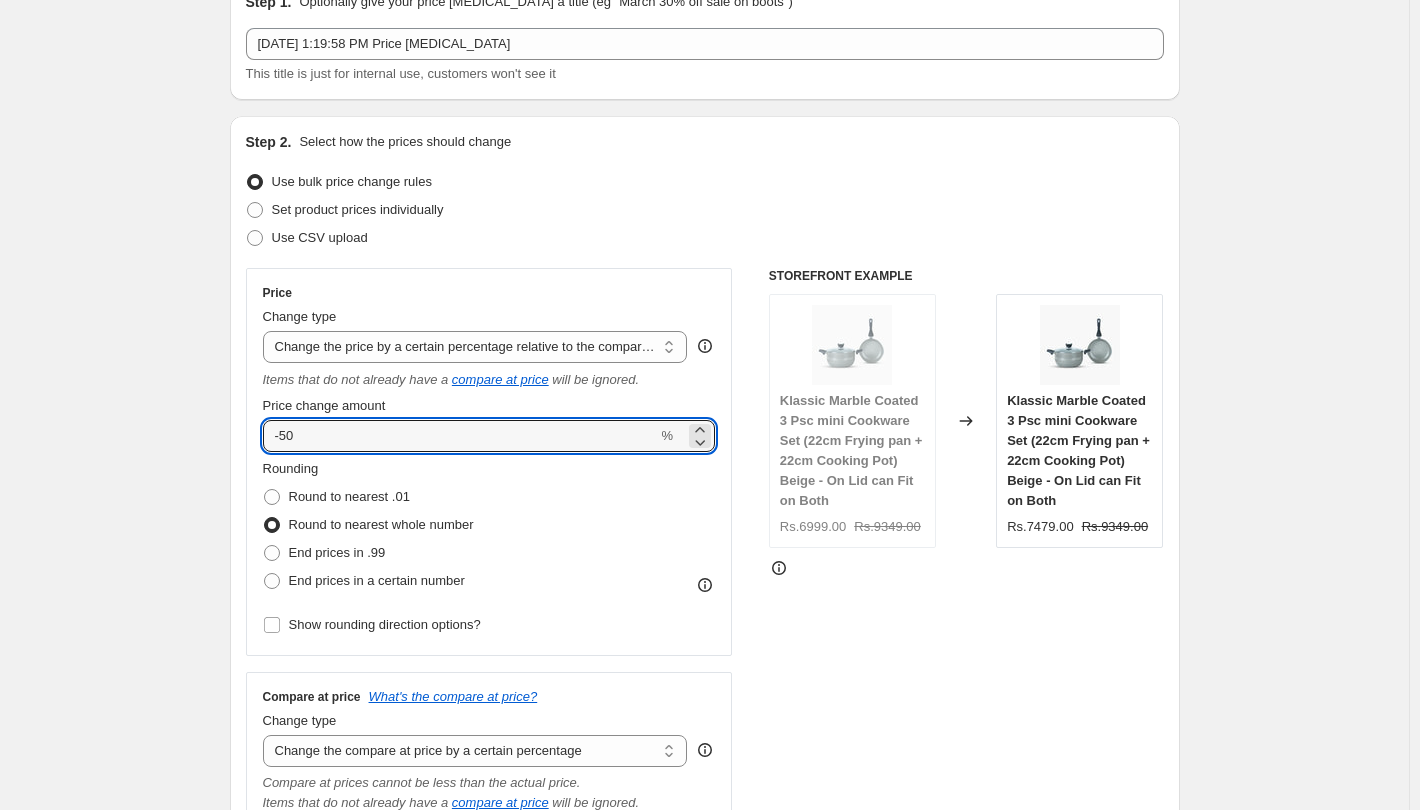 type on "-50" 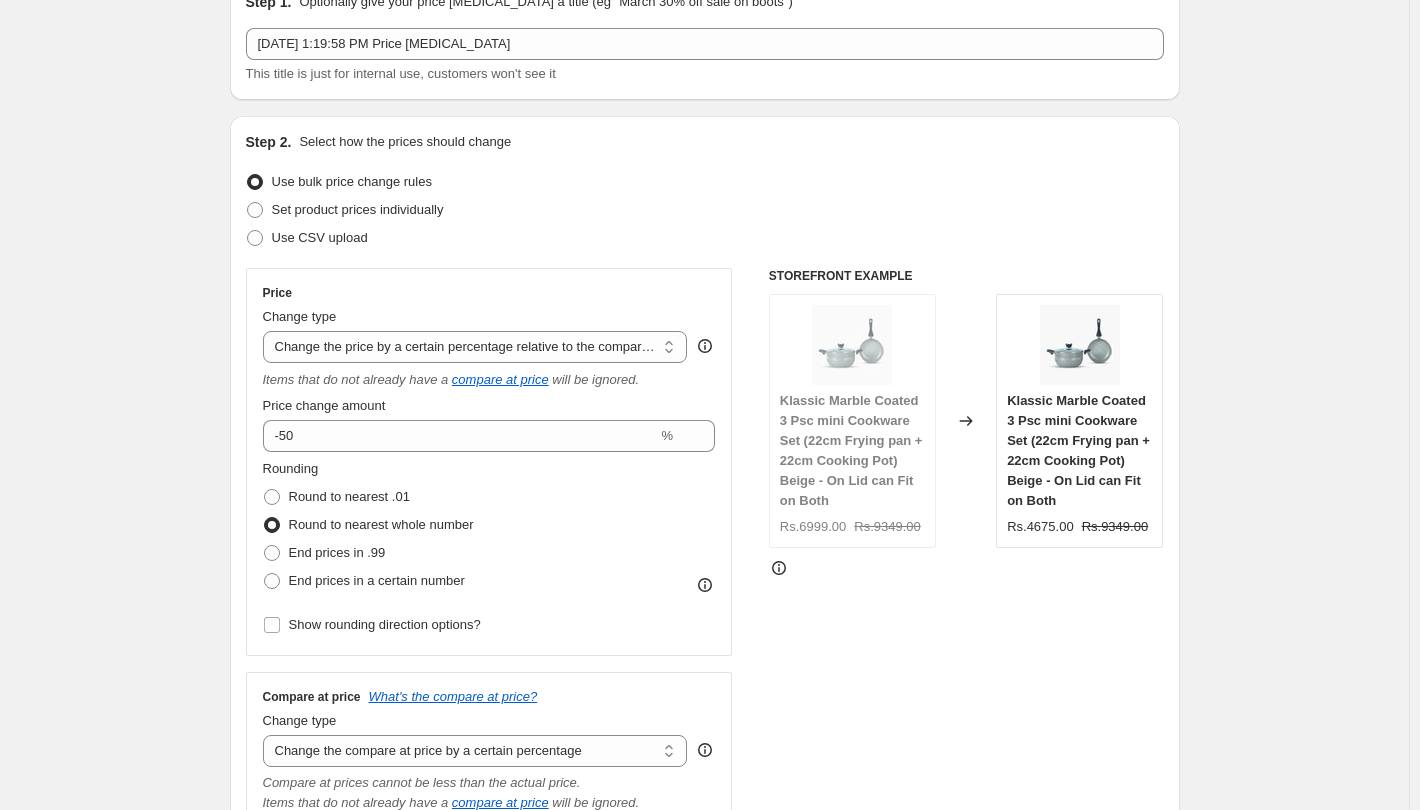 click on "Step 1. Optionally give your price [MEDICAL_DATA] a title (eg "March 30% off sale on boots") [DATE] 1:19:58 PM Price [MEDICAL_DATA] This title is just for internal use, customers won't see it Step 2. Select how the prices should change Use bulk price change rules Set product prices individually Use CSV upload Price Change type Change the price to a certain amount Change the price by a certain amount Change the price by a certain percentage Change the price to the current compare at price (price before sale) Change the price by a certain amount relative to the compare at price Change the price by a certain percentage relative to the compare at price Don't change the price Change the price by a certain percentage relative to the cost per item Change price to certain cost margin Change the price by a certain percentage relative to the compare at price Items that do not already have a   compare at price   will be ignored. Price change amount -50 % Rounding Round to nearest .01 Round to nearest whole number     0 %" at bounding box center [697, 1075] 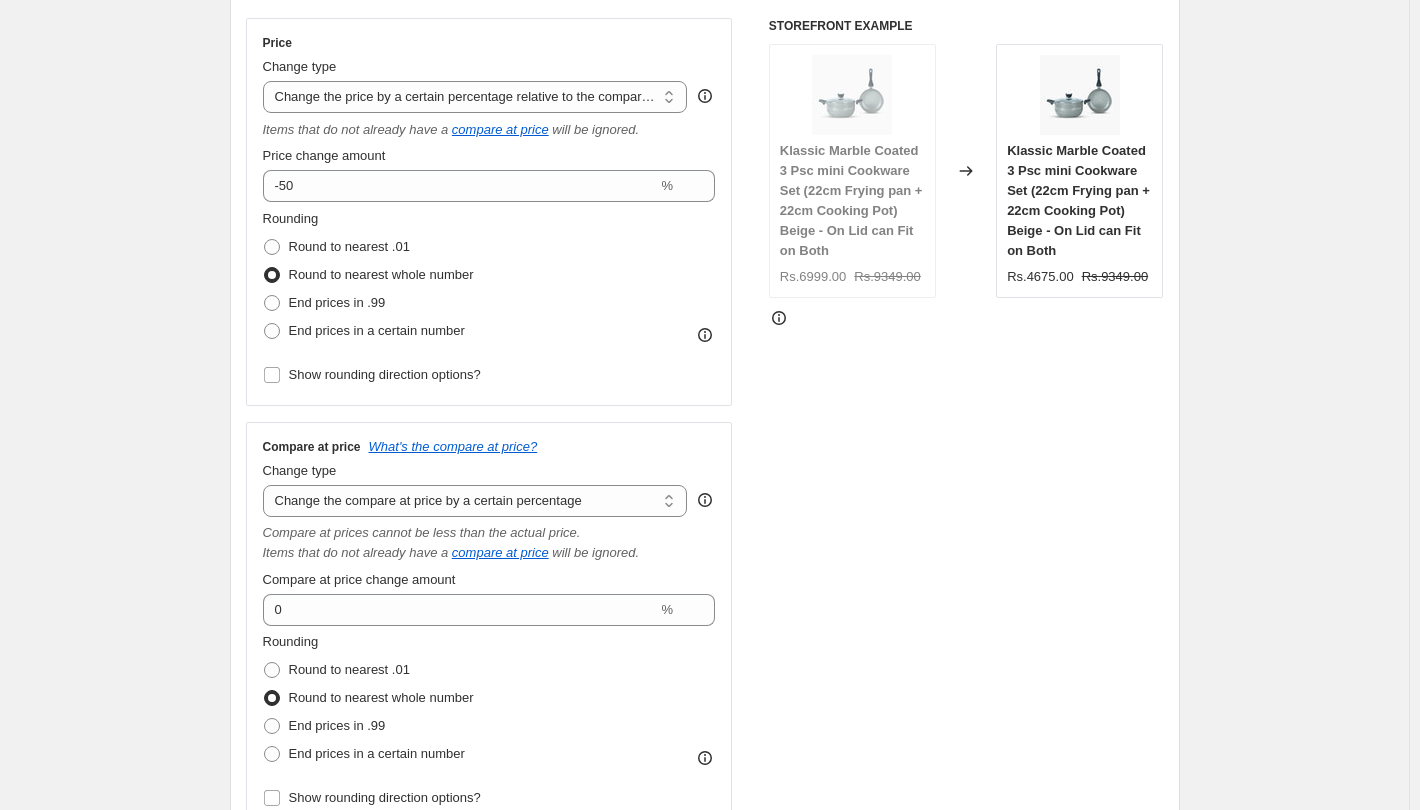 scroll, scrollTop: 0, scrollLeft: 0, axis: both 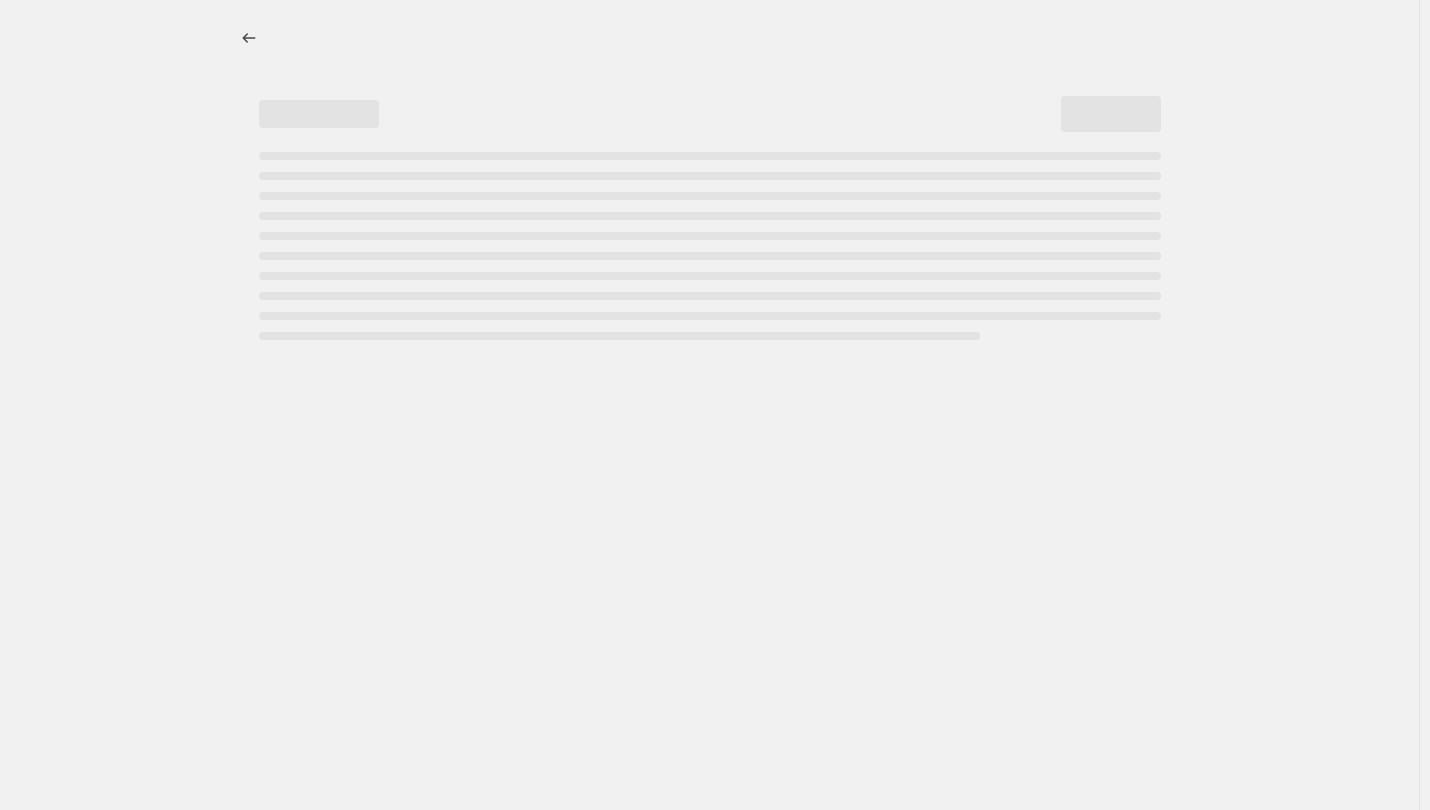 select on "percentage" 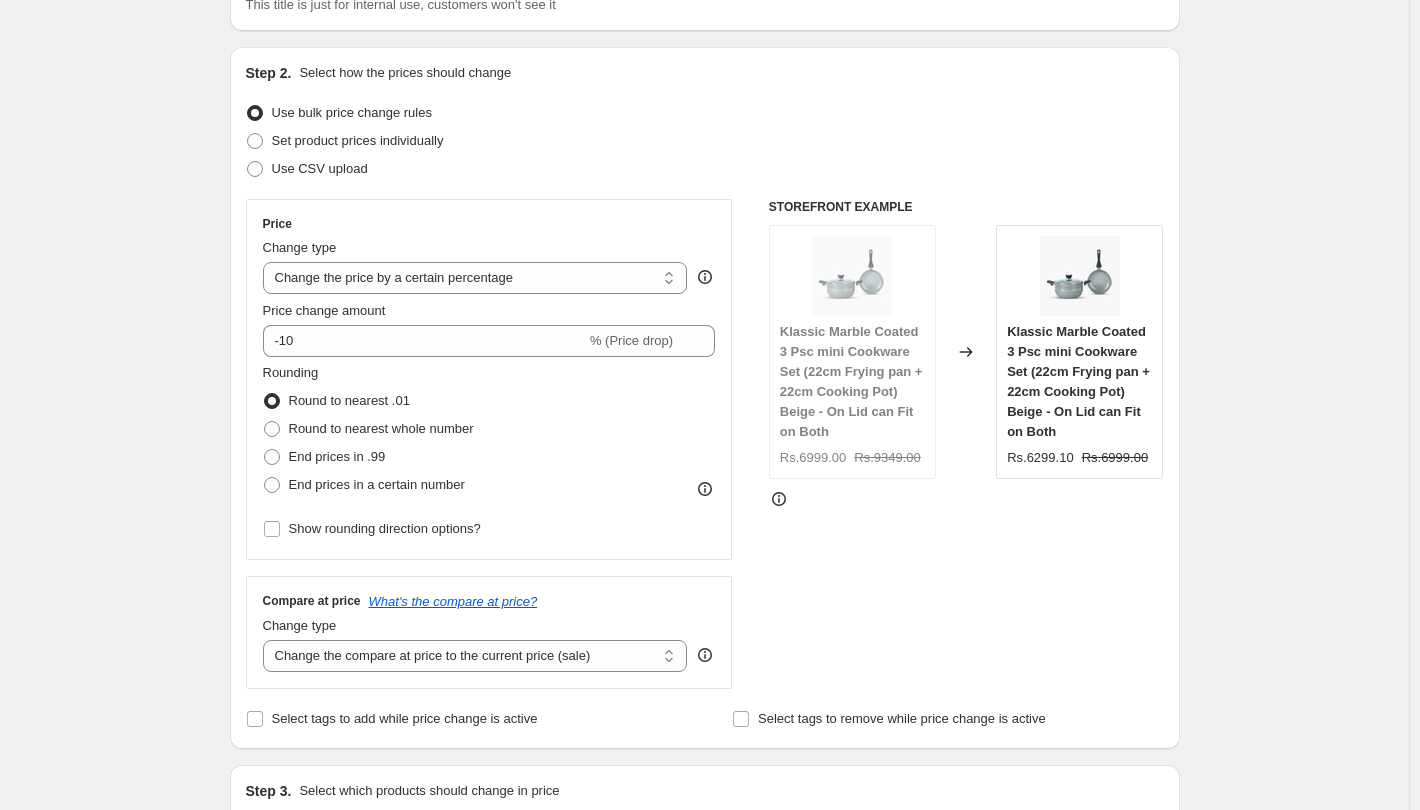 scroll, scrollTop: 200, scrollLeft: 0, axis: vertical 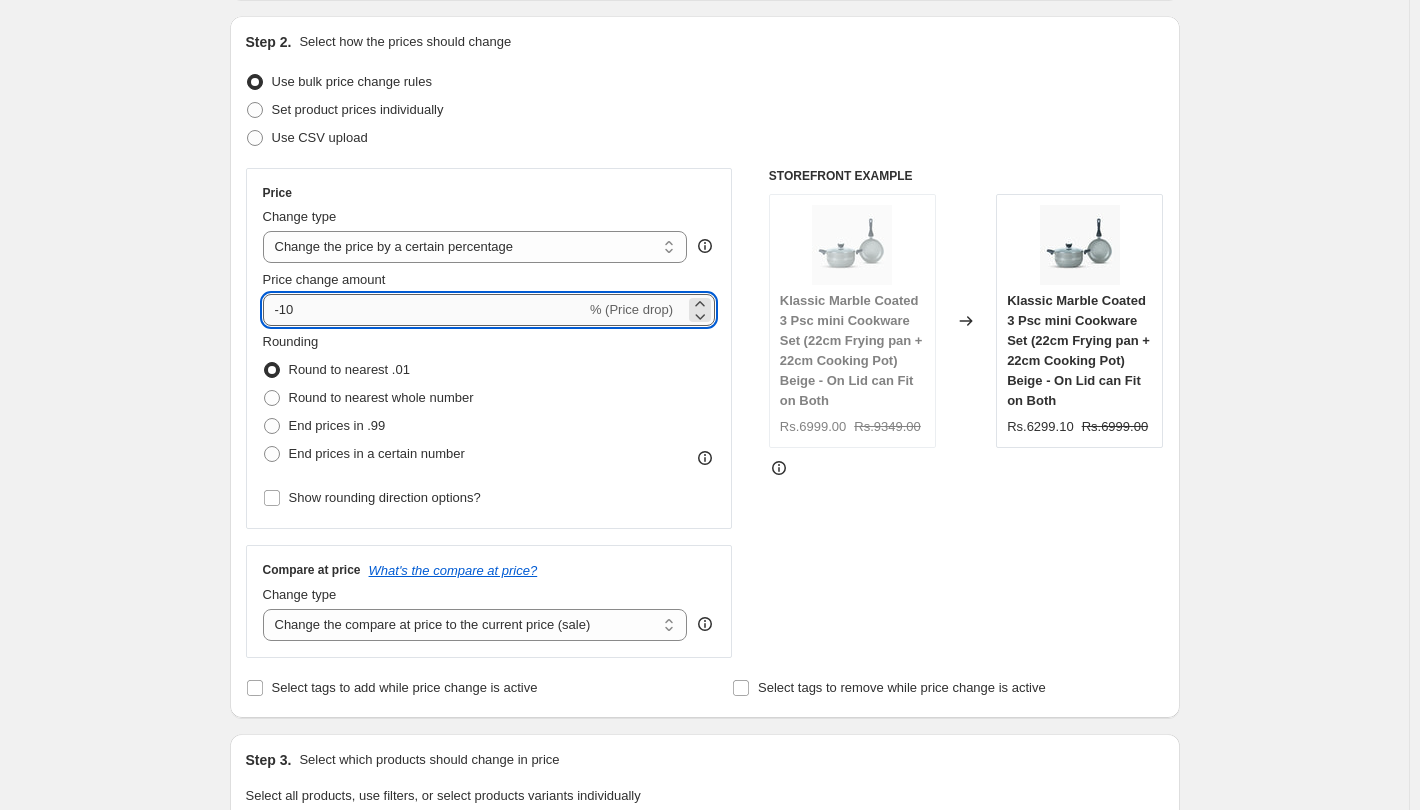 click on "-10" at bounding box center (424, 310) 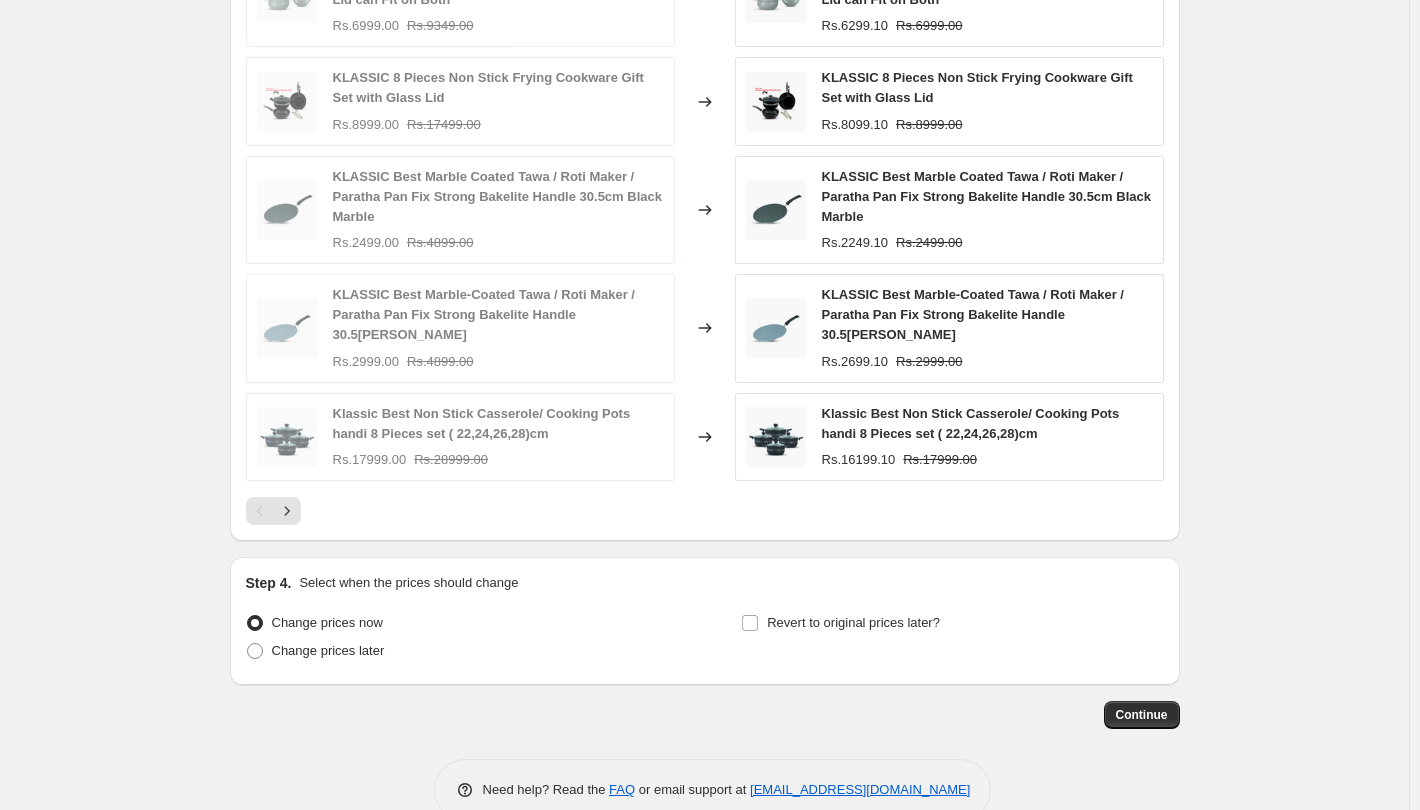 scroll, scrollTop: 1262, scrollLeft: 0, axis: vertical 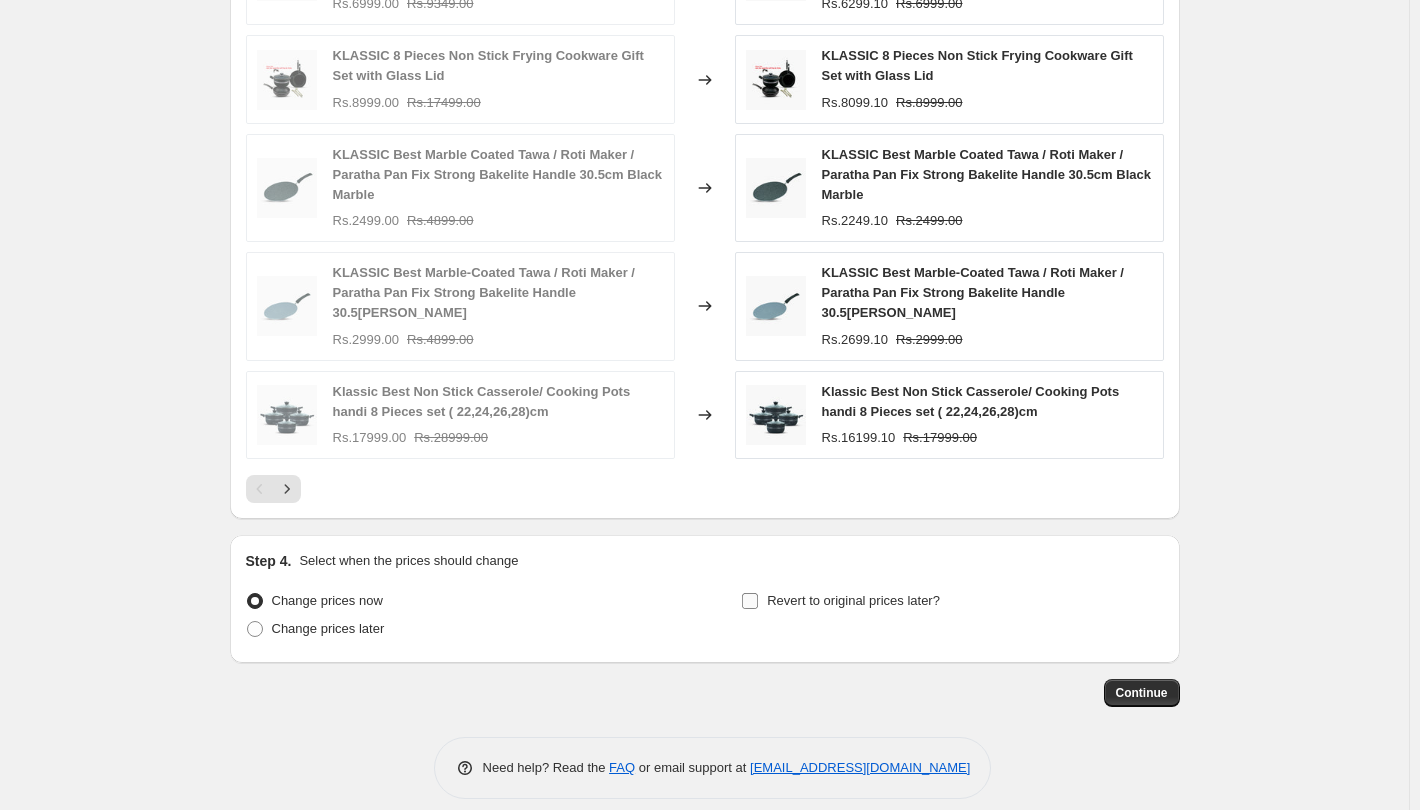 click on "Revert to original prices later?" at bounding box center [750, 601] 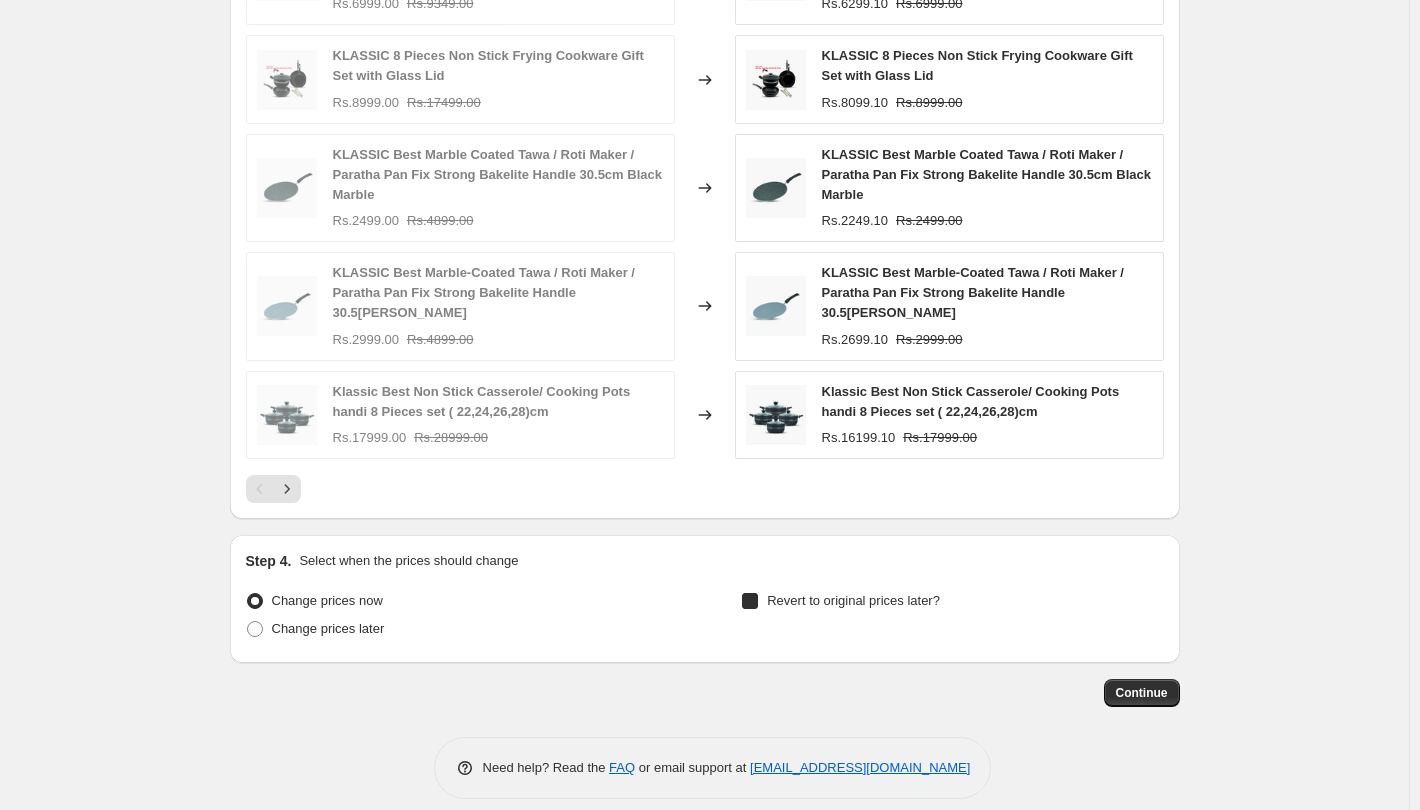 checkbox on "true" 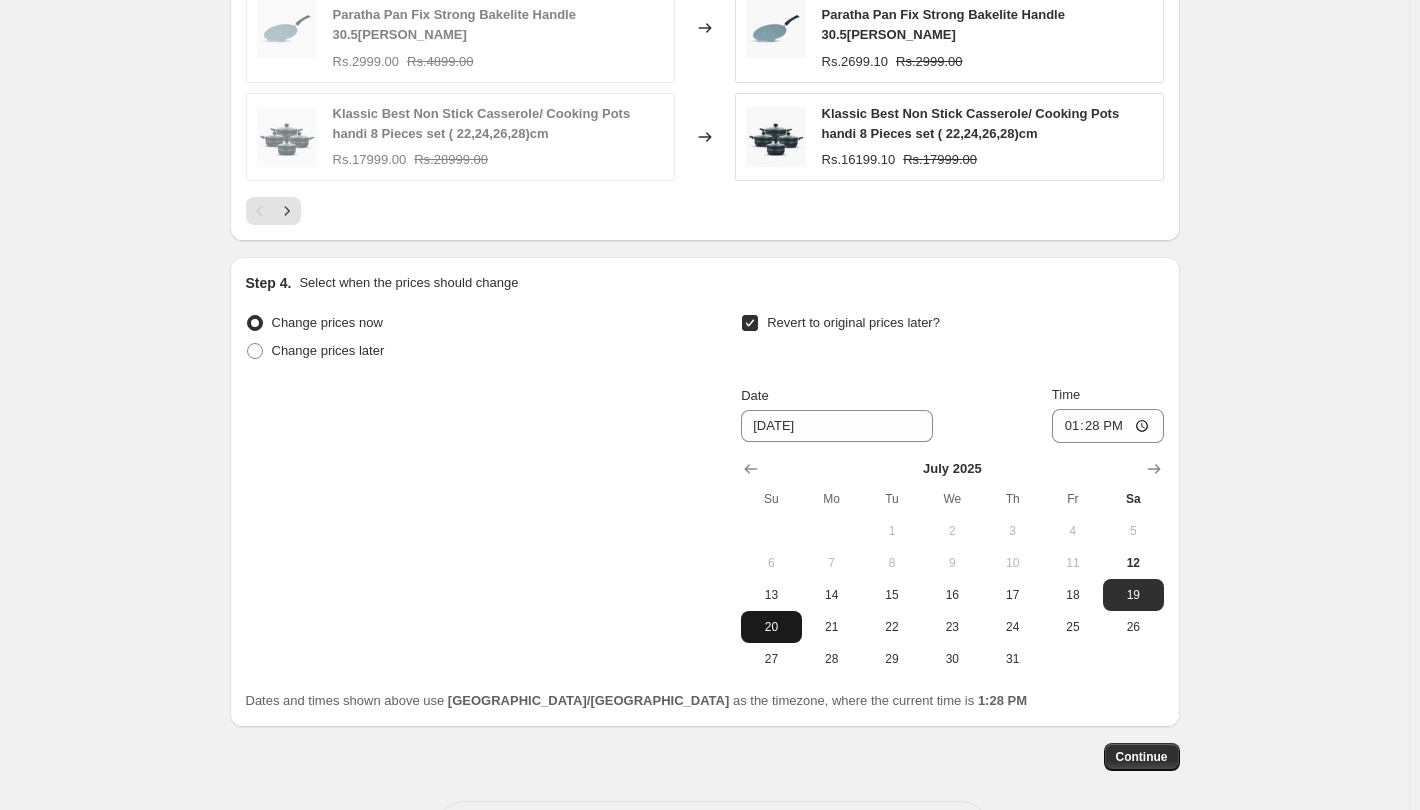 scroll, scrollTop: 1562, scrollLeft: 0, axis: vertical 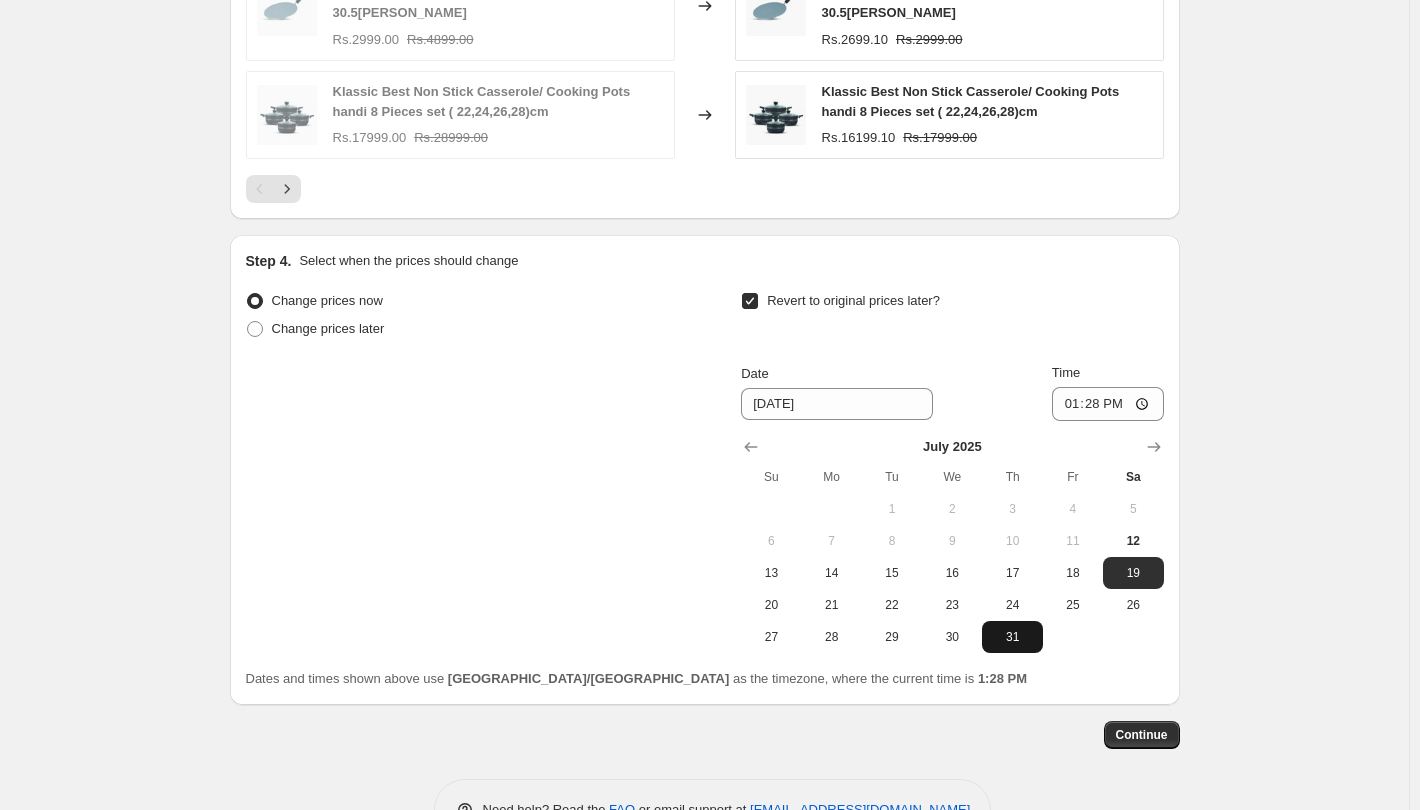 click on "31" at bounding box center [1012, 637] 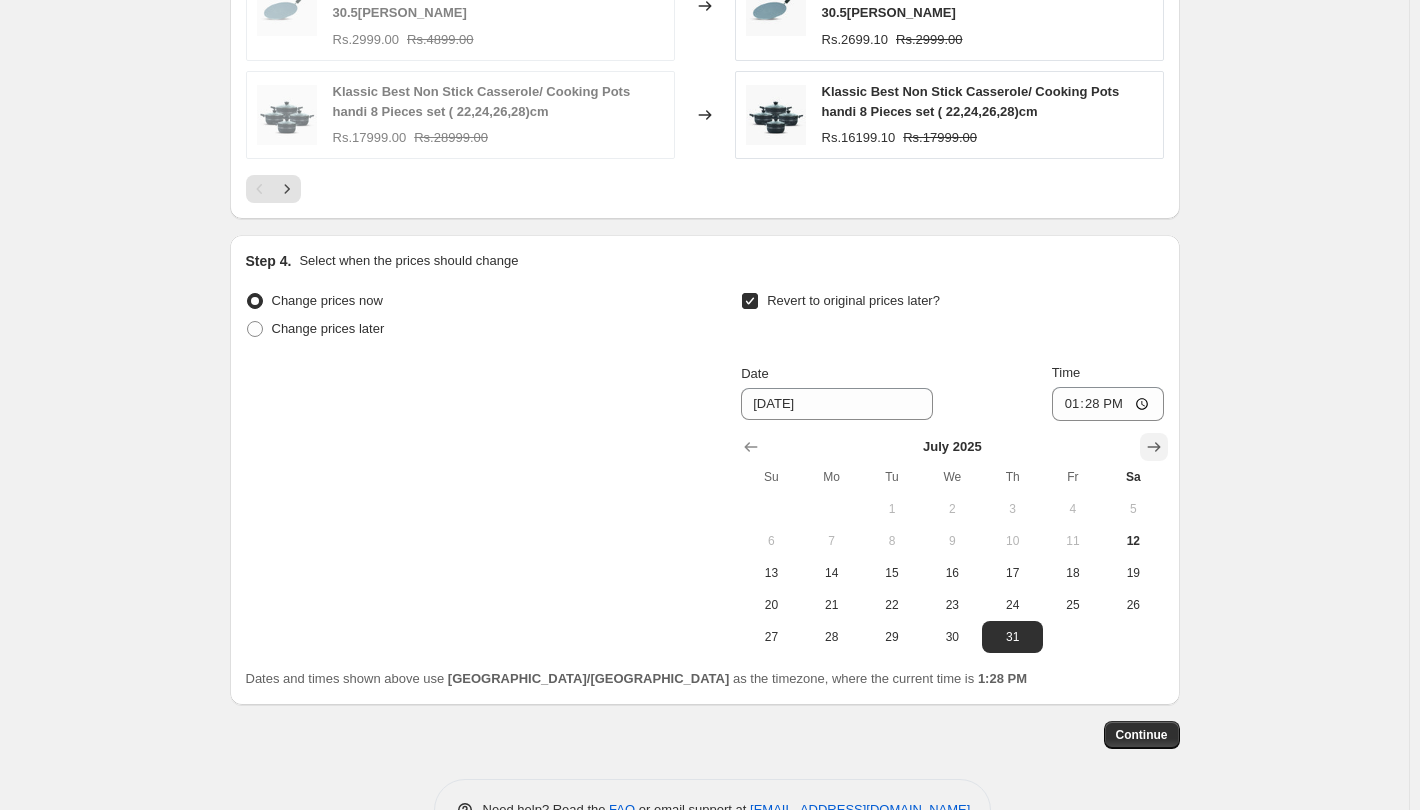 click 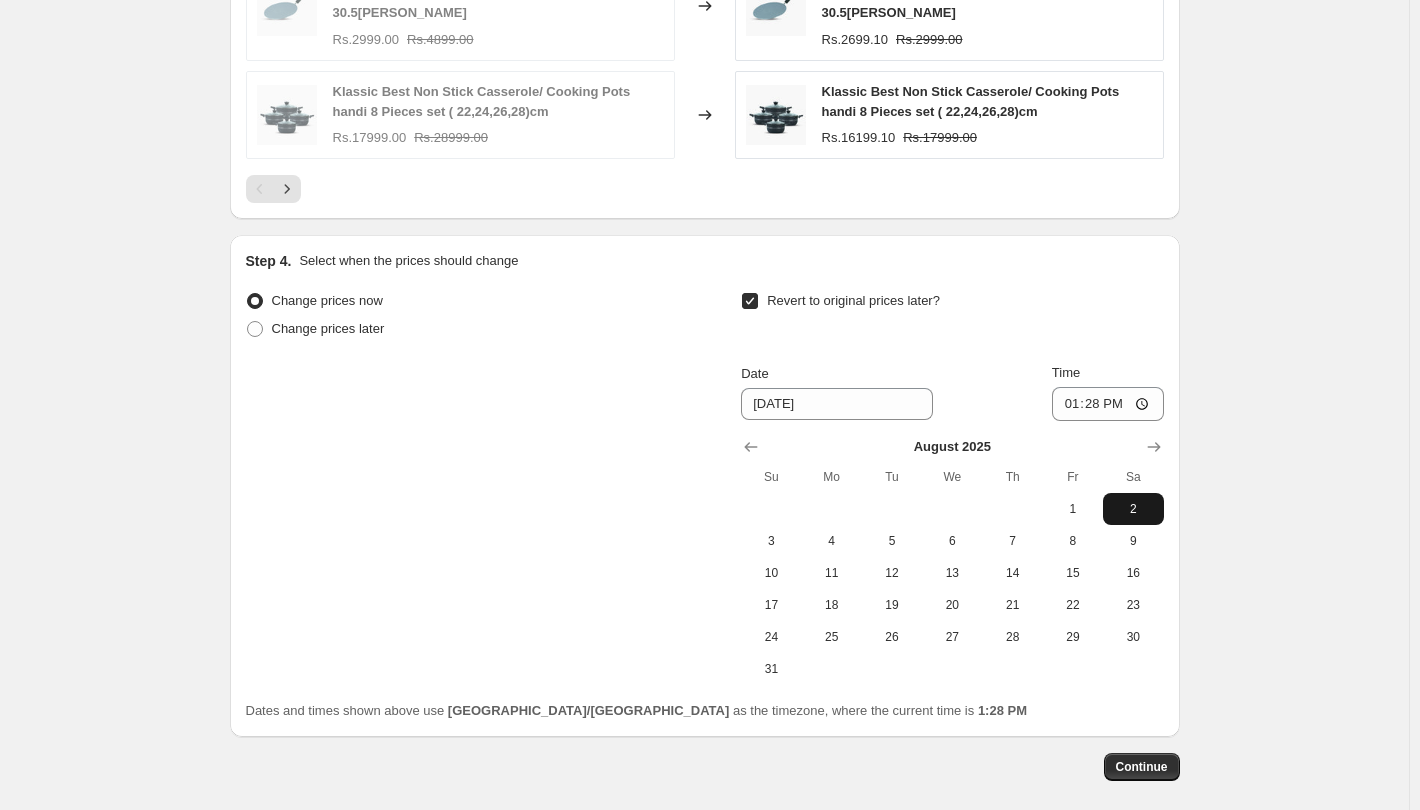 click on "2" at bounding box center (1133, 509) 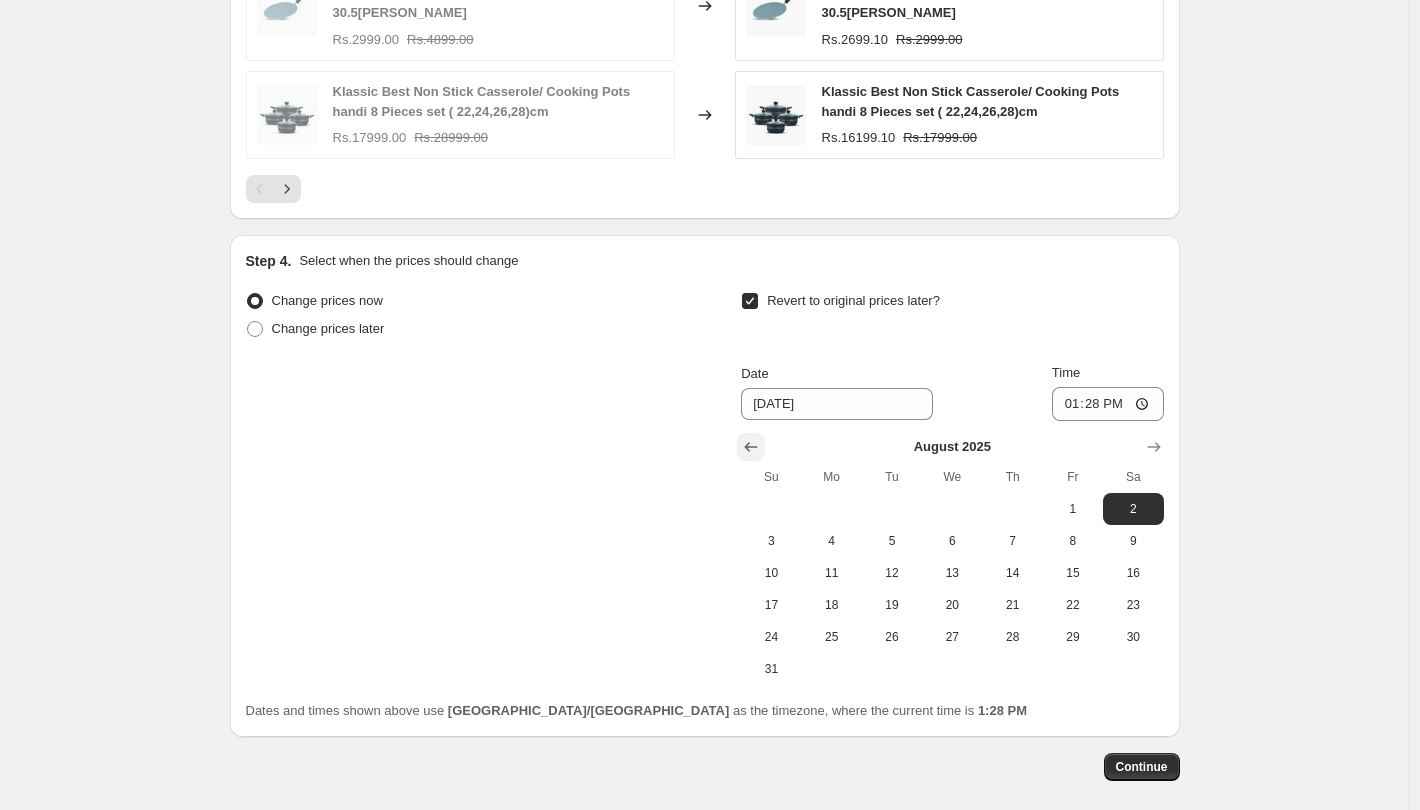 click 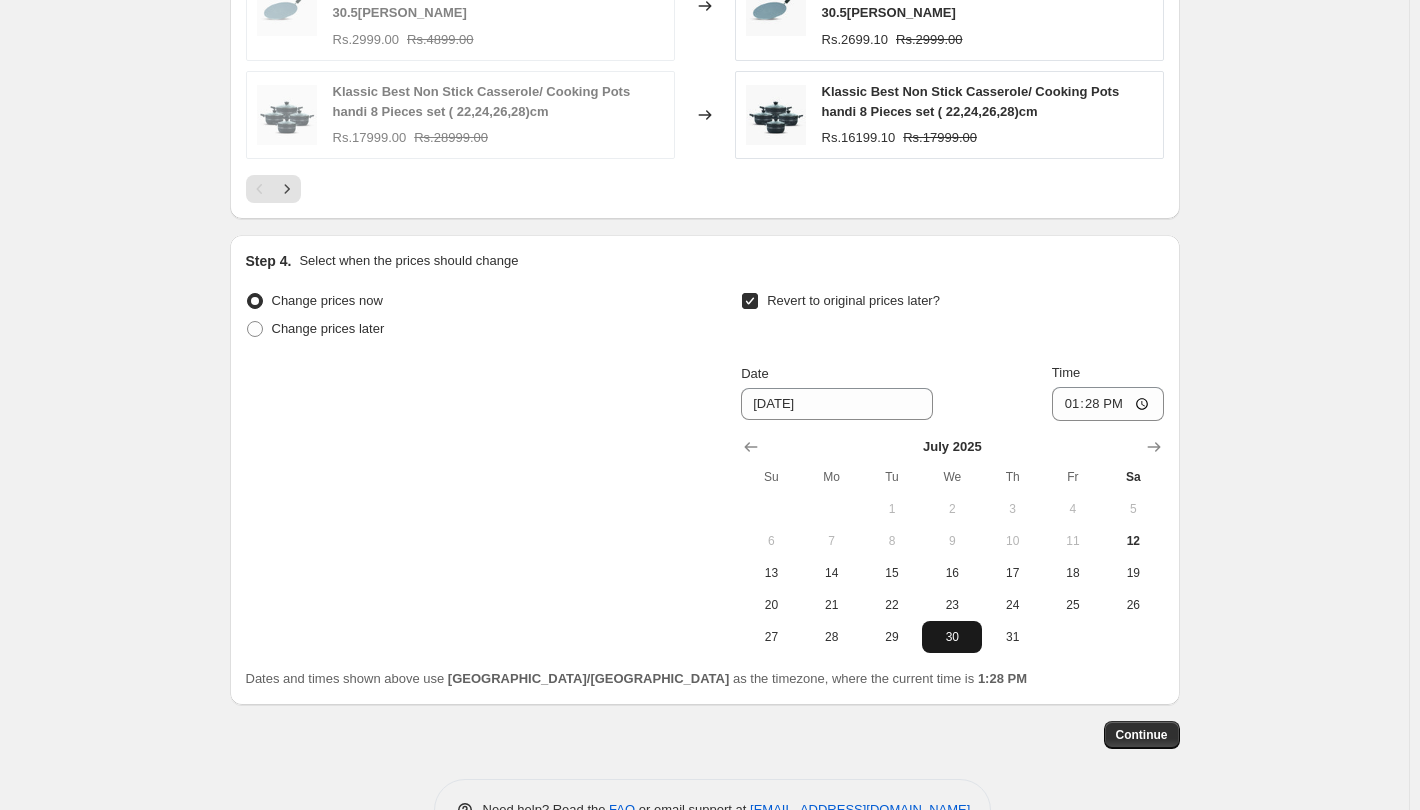 click on "30" at bounding box center [952, 637] 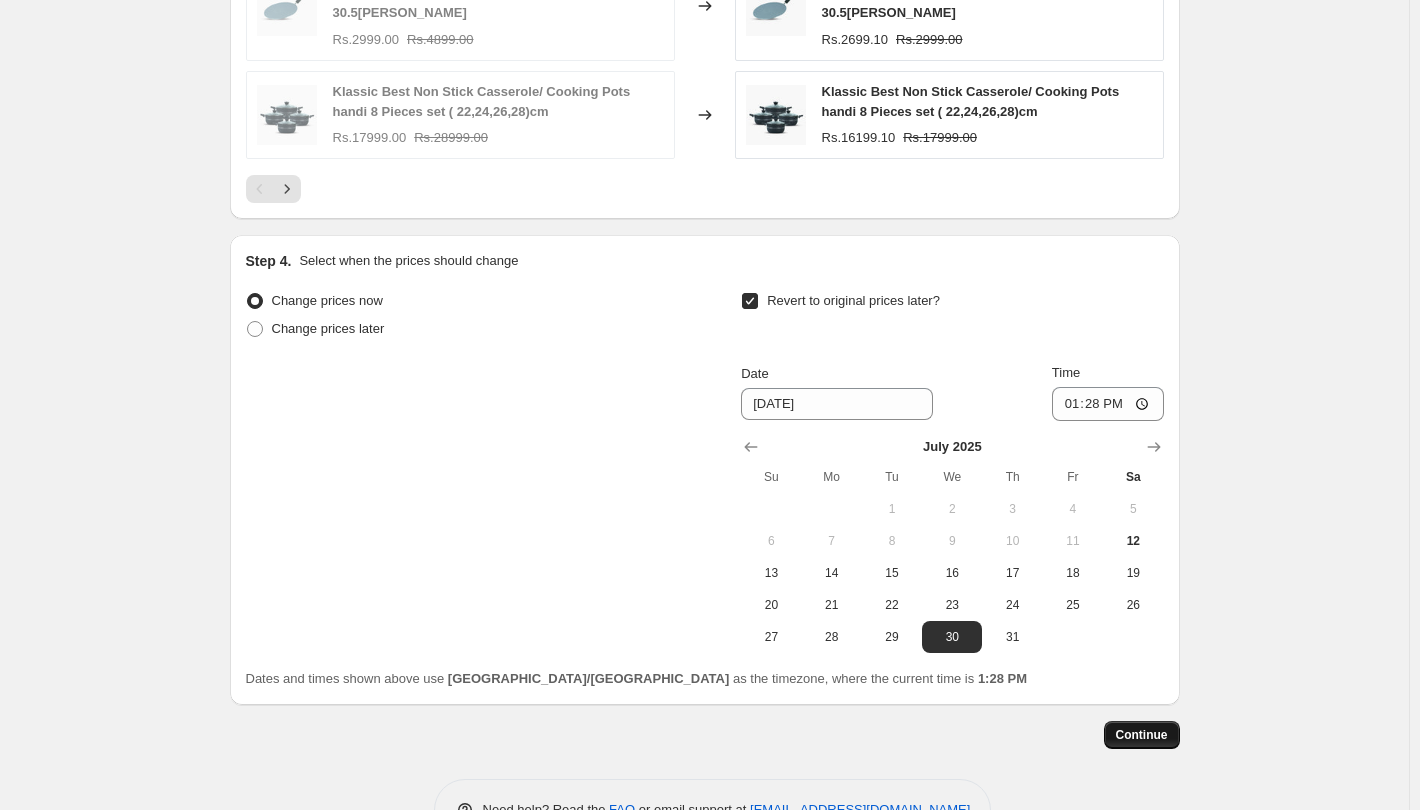 click on "Continue" at bounding box center (1142, 735) 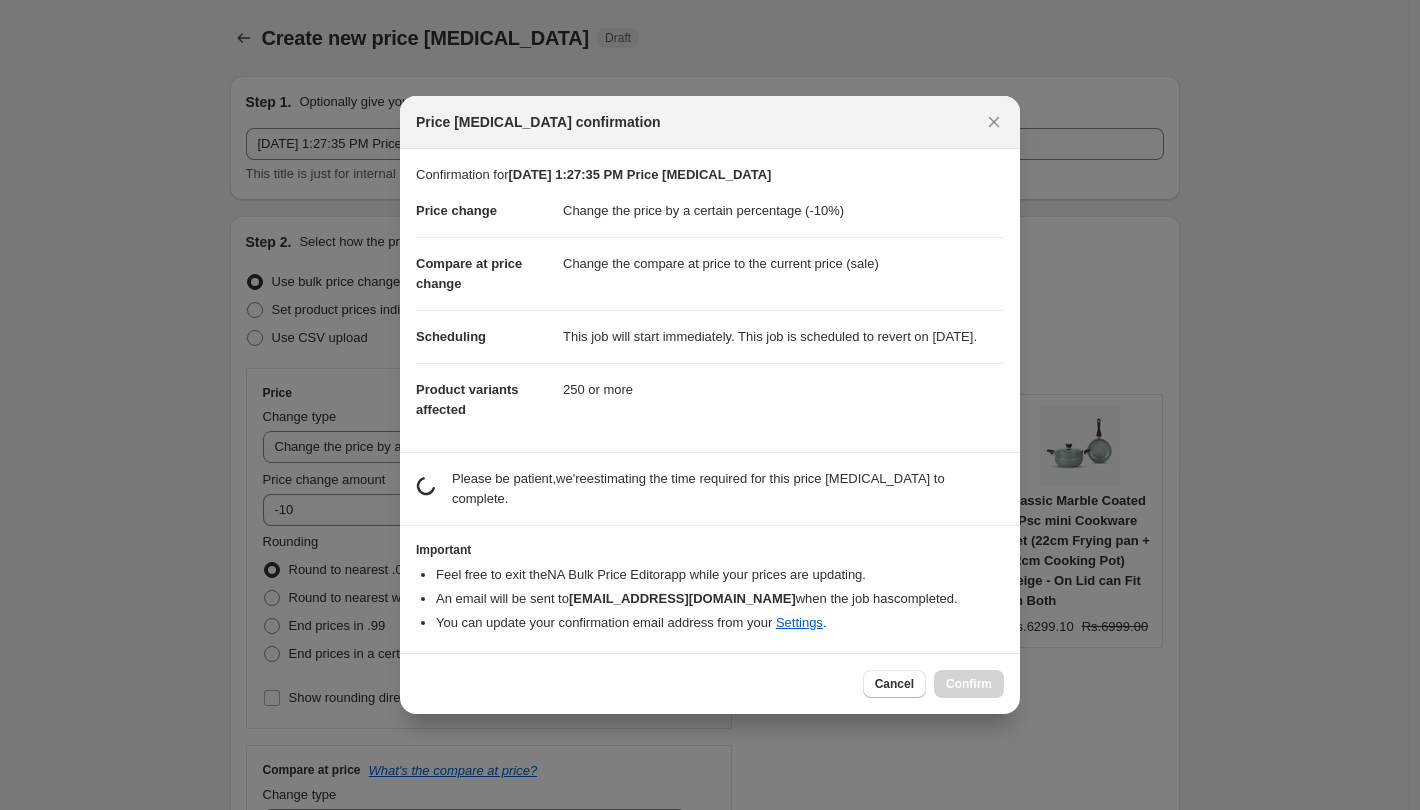 scroll, scrollTop: 1562, scrollLeft: 0, axis: vertical 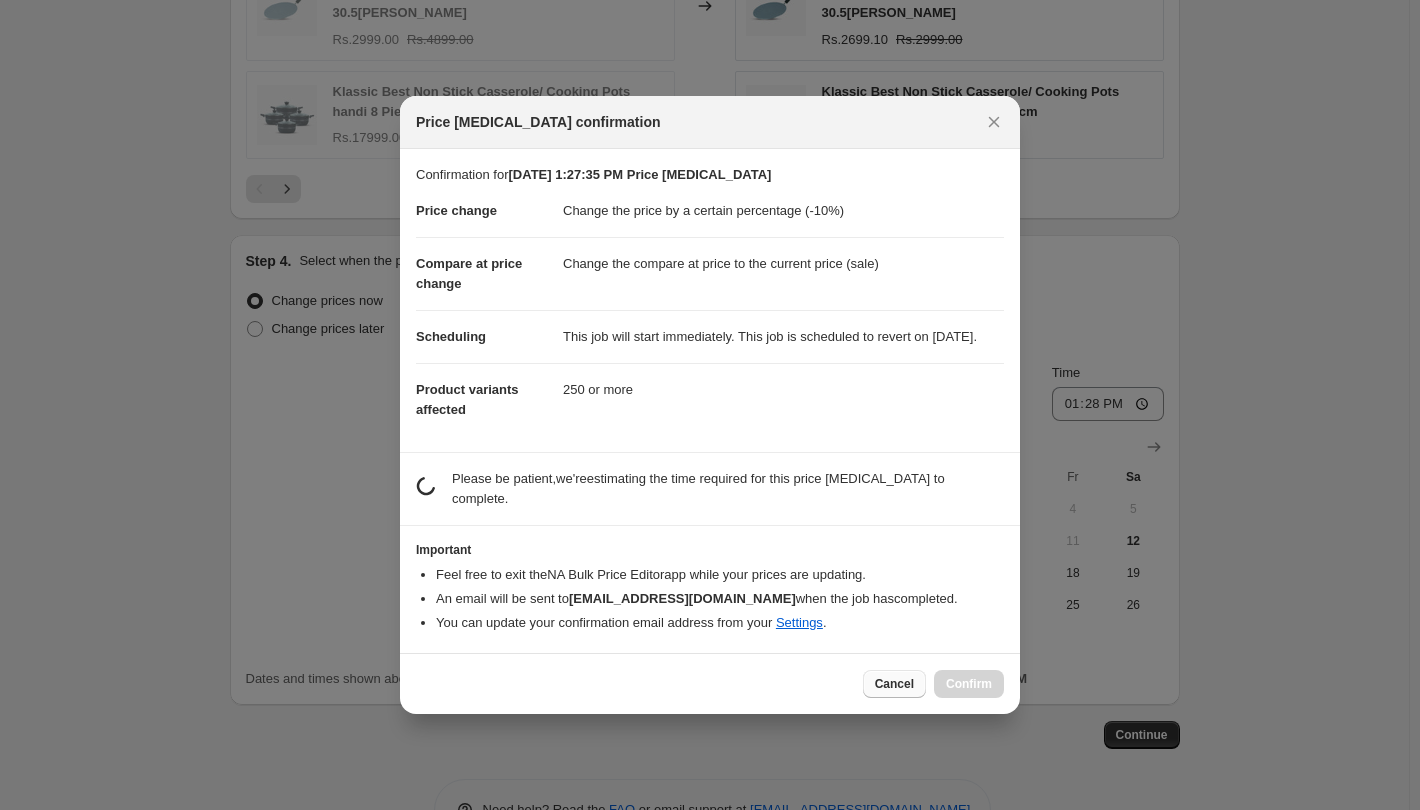 click on "Cancel" at bounding box center (894, 684) 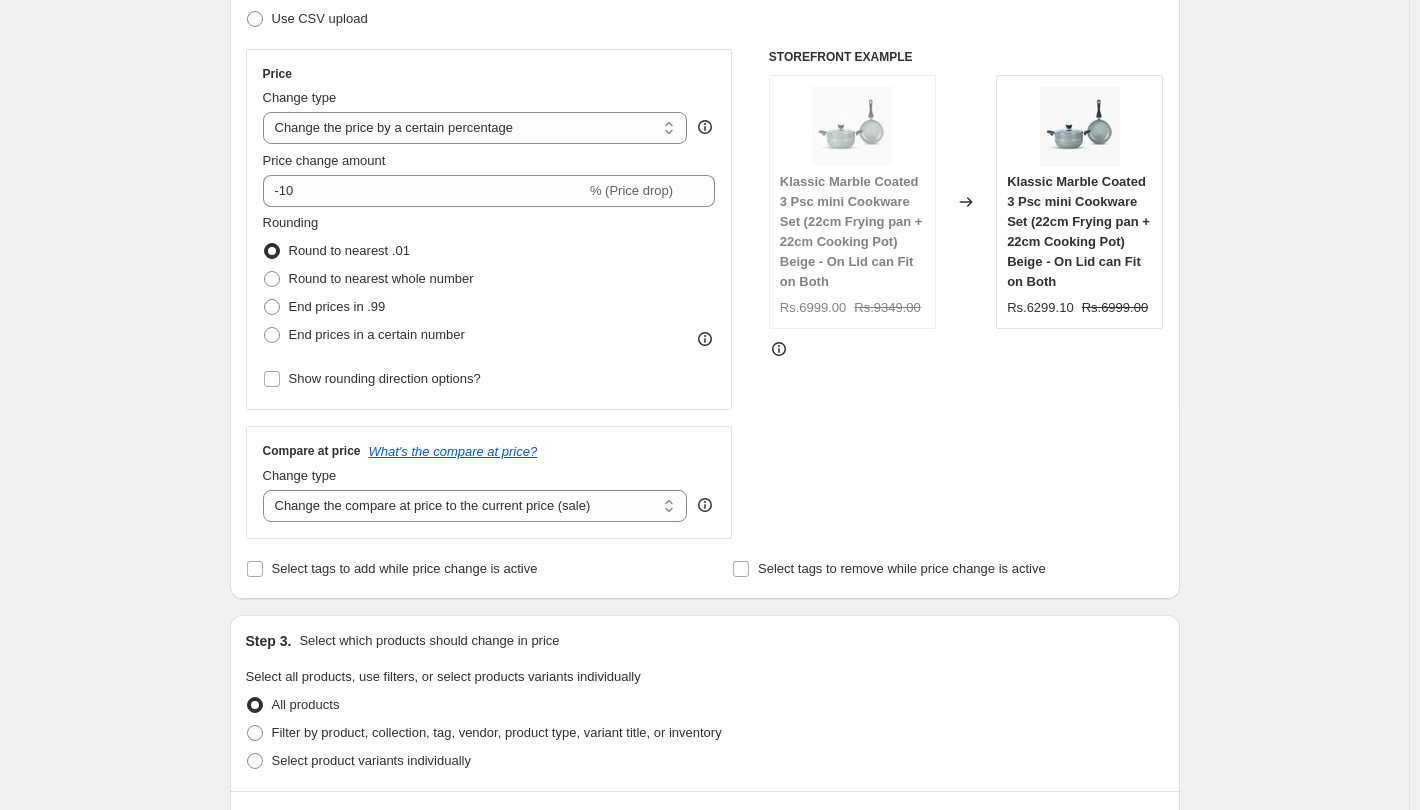 scroll, scrollTop: 262, scrollLeft: 0, axis: vertical 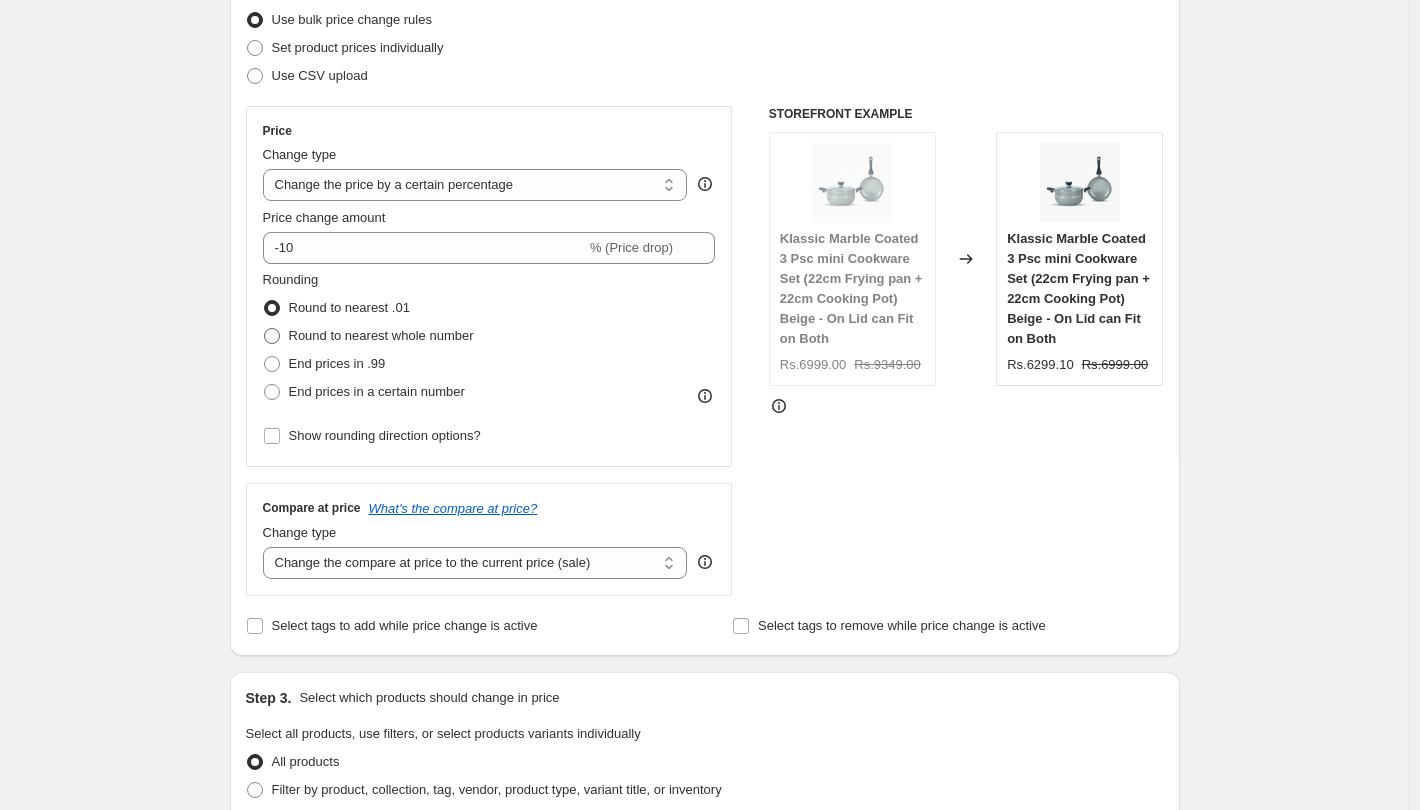 click on "Round to nearest whole number" at bounding box center [381, 335] 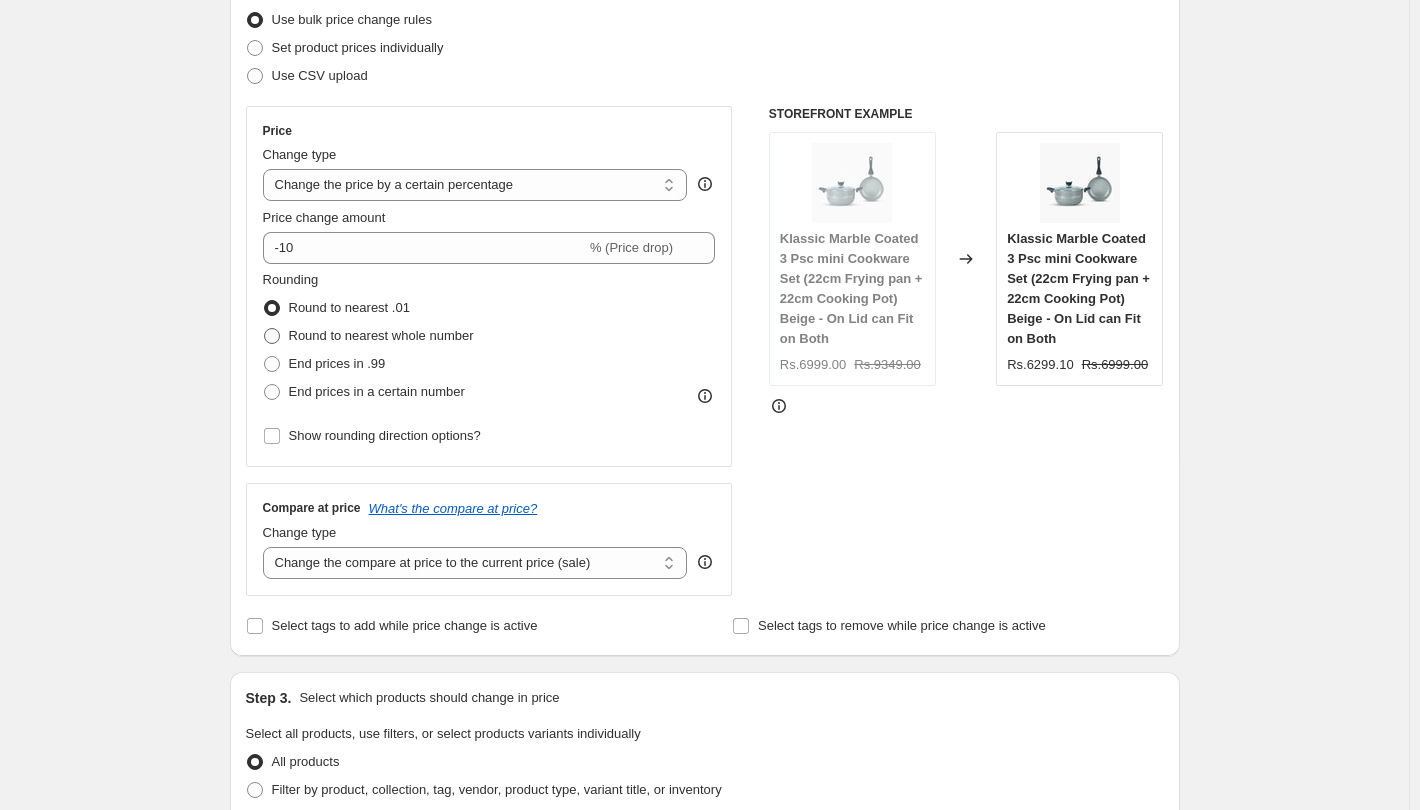 radio on "true" 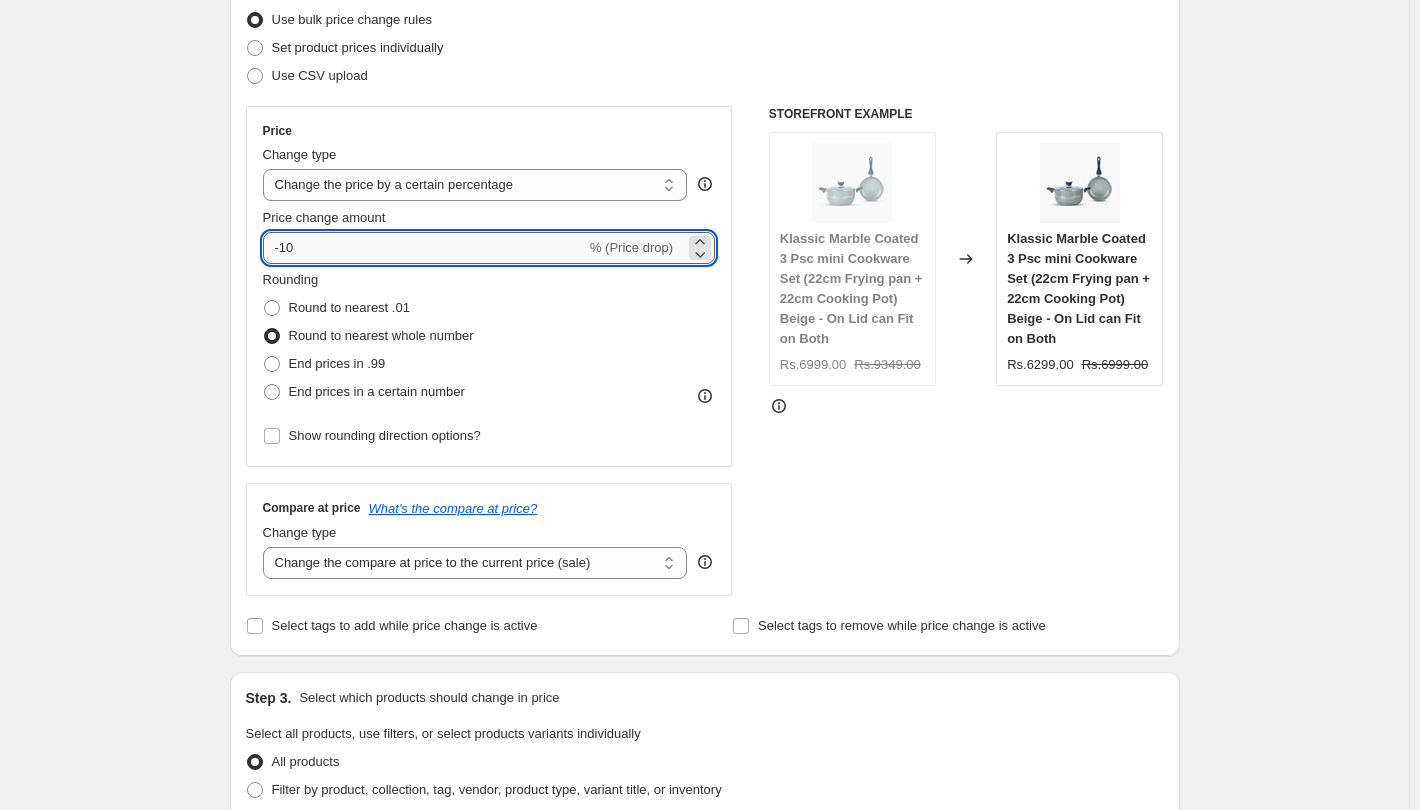 click on "-10" at bounding box center [424, 248] 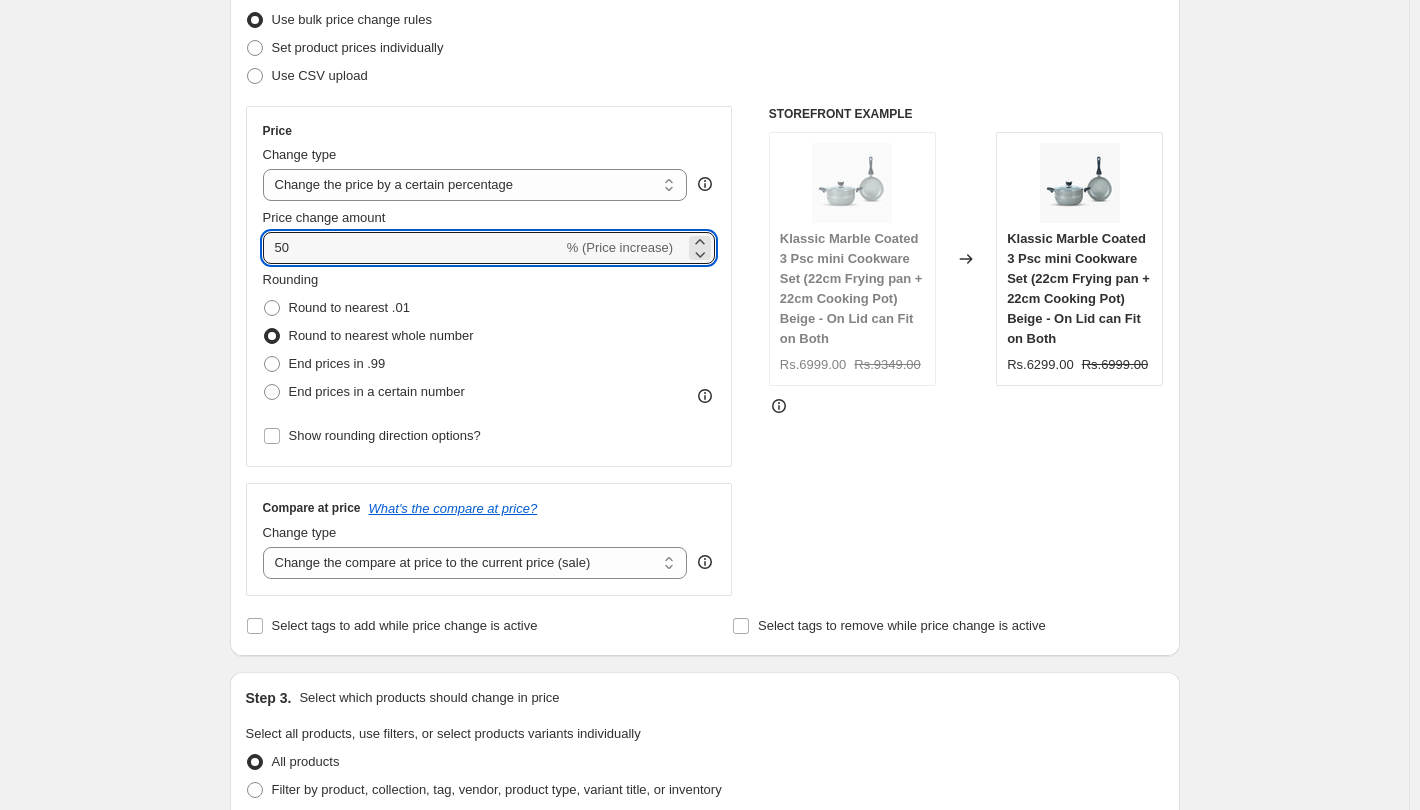 click on "Step 2. Select how the prices should change Use bulk price change rules Set product prices individually Use CSV upload Price Change type Change the price to a certain amount Change the price by a certain amount Change the price by a certain percentage Change the price to the current compare at price (price before sale) Change the price by a certain amount relative to the compare at price Change the price by a certain percentage relative to the compare at price Don't change the price Change the price by a certain percentage relative to the cost per item Change price to certain cost margin Change the price by a certain percentage Price change amount 50 % (Price increase) Rounding Round to nearest .01 Round to nearest whole number End prices in .99 End prices in a certain number Show rounding direction options? Compare at price What's the compare at price? Change type Change the compare at price to the current price (sale) Change the compare at price to a certain amount Don't change the compare at price" at bounding box center (705, 305) 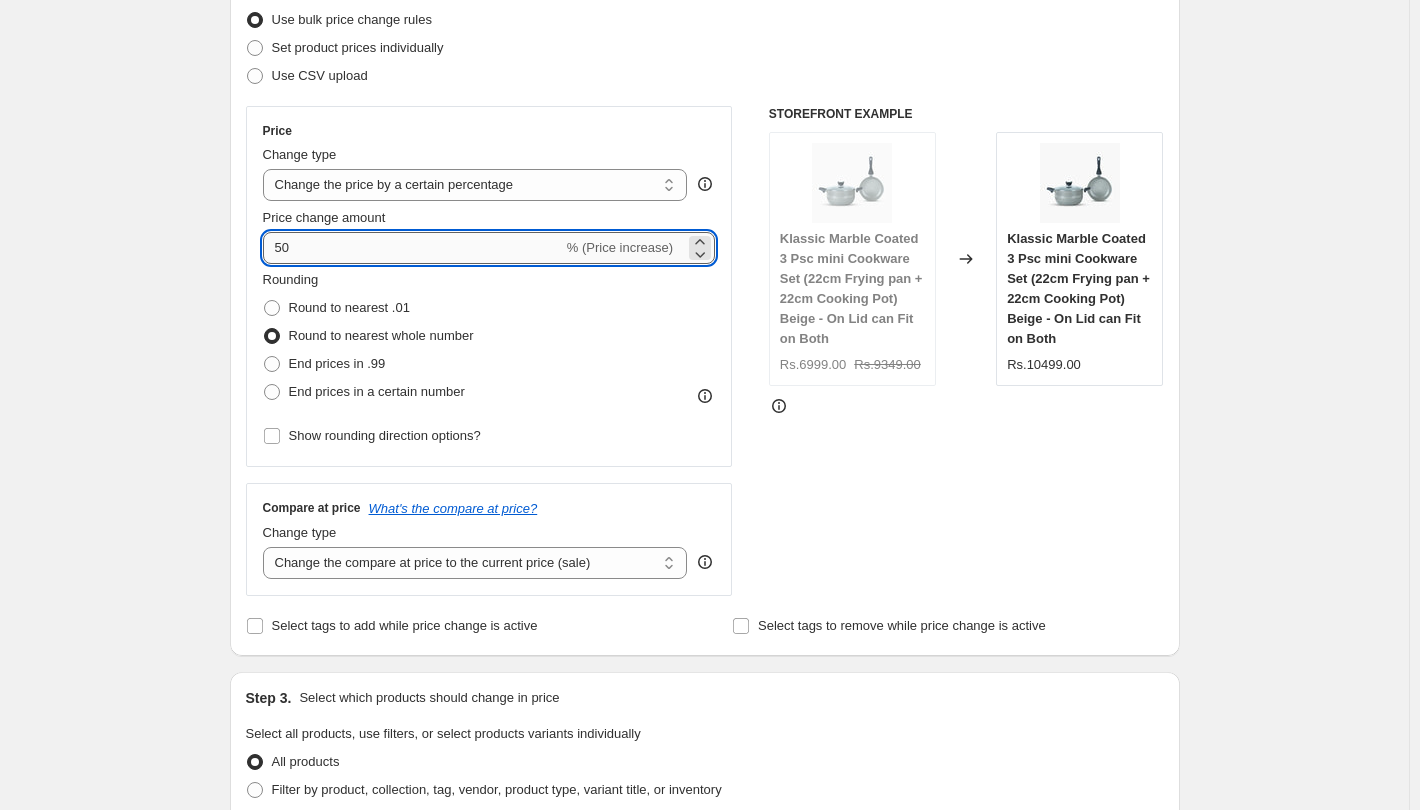 click on "50" at bounding box center (413, 248) 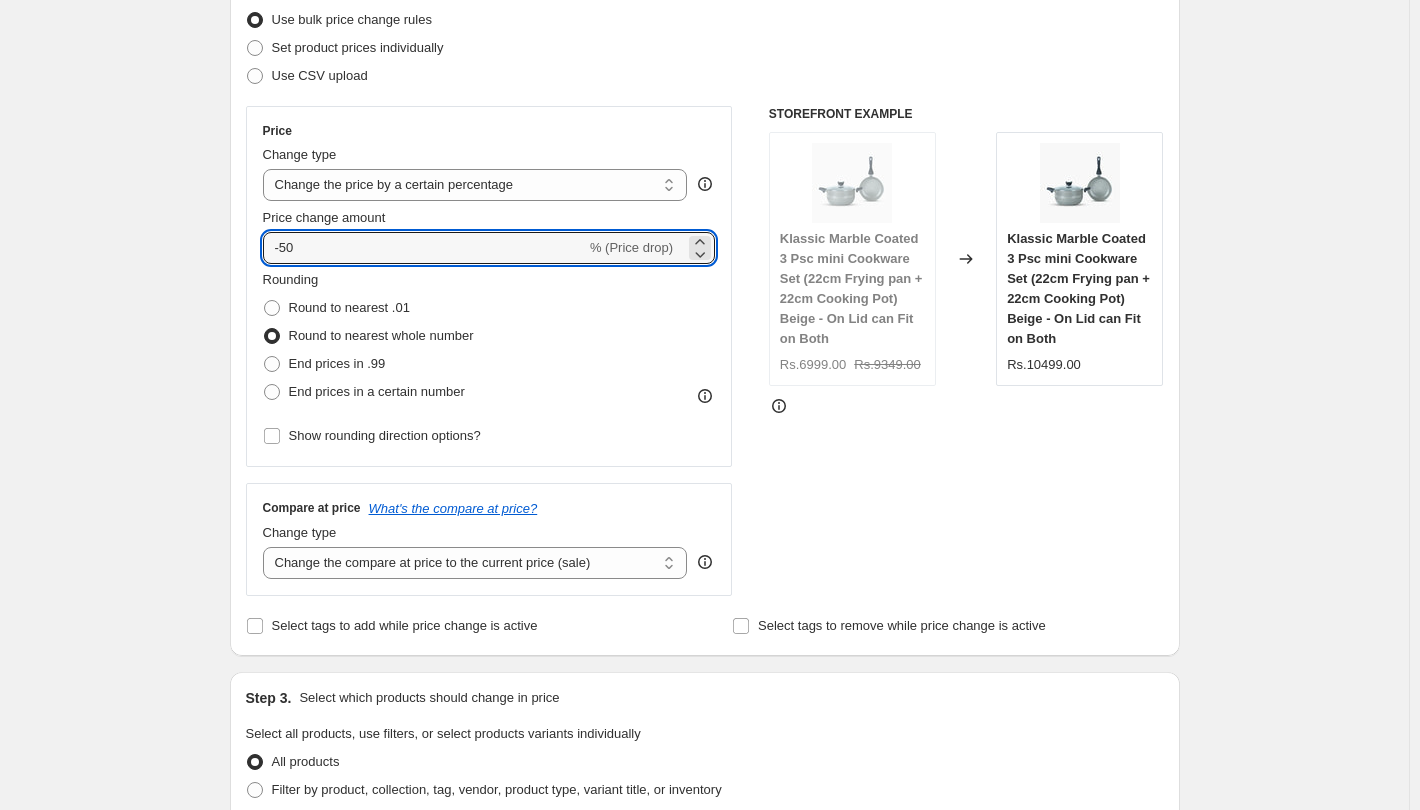 type on "-50" 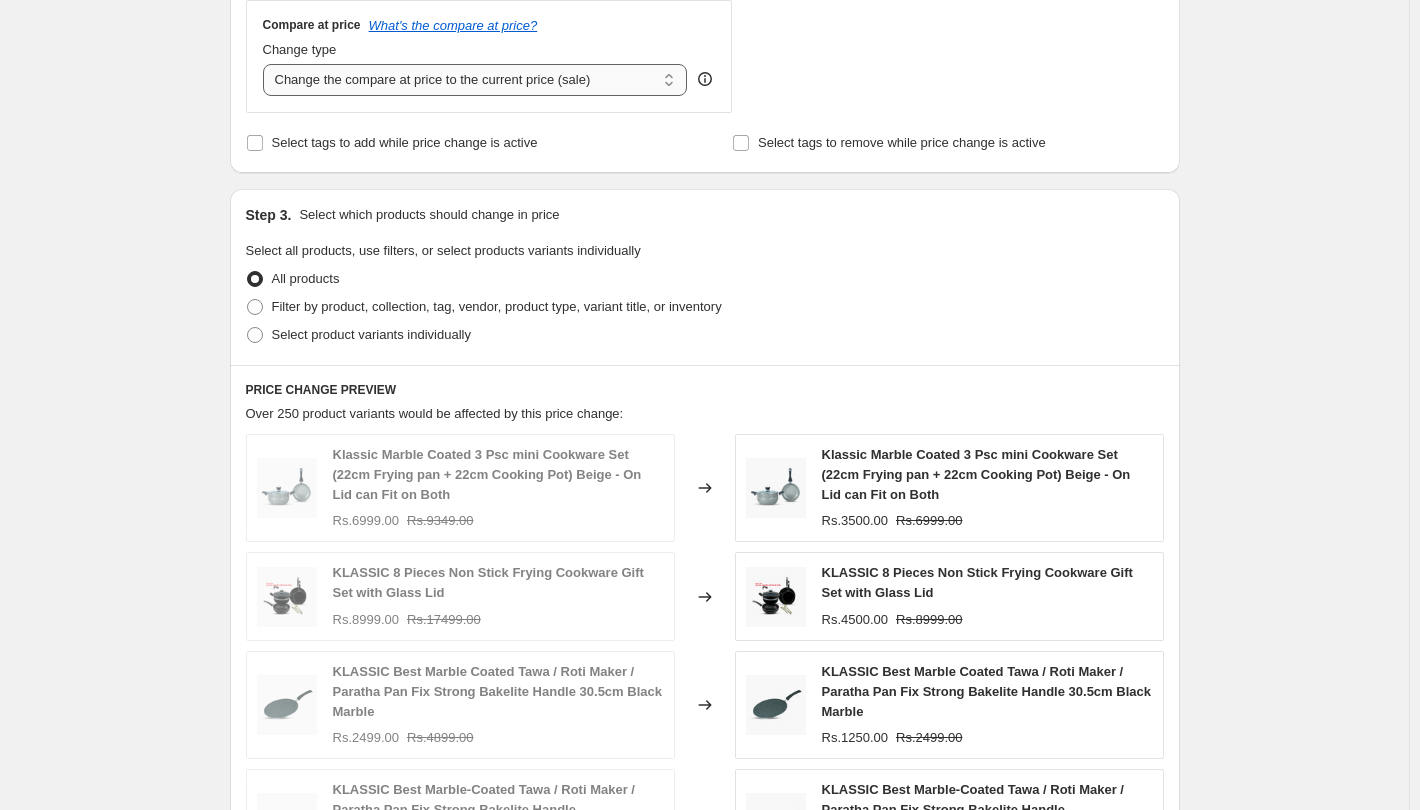 scroll, scrollTop: 562, scrollLeft: 0, axis: vertical 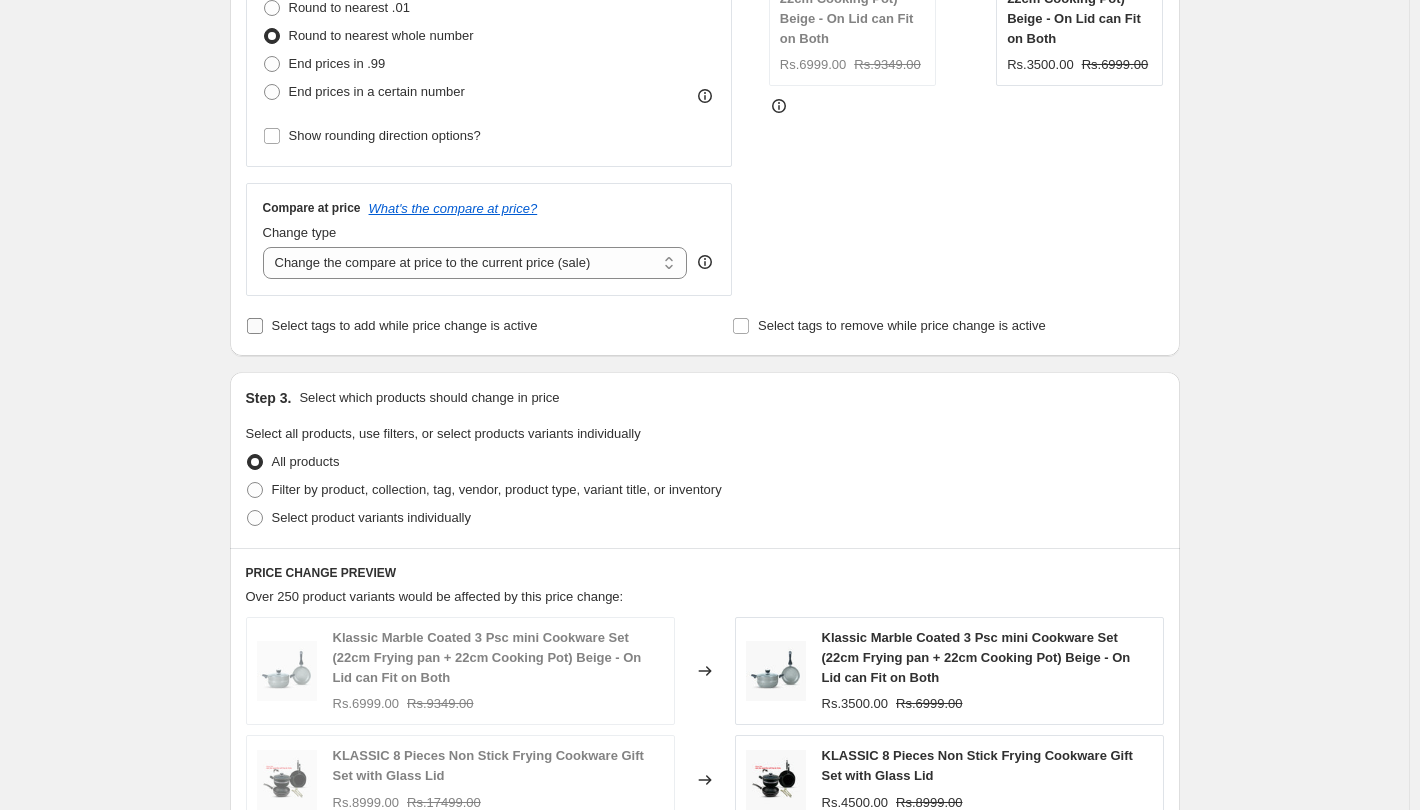 click on "Select tags to add while price change is active" at bounding box center (405, 325) 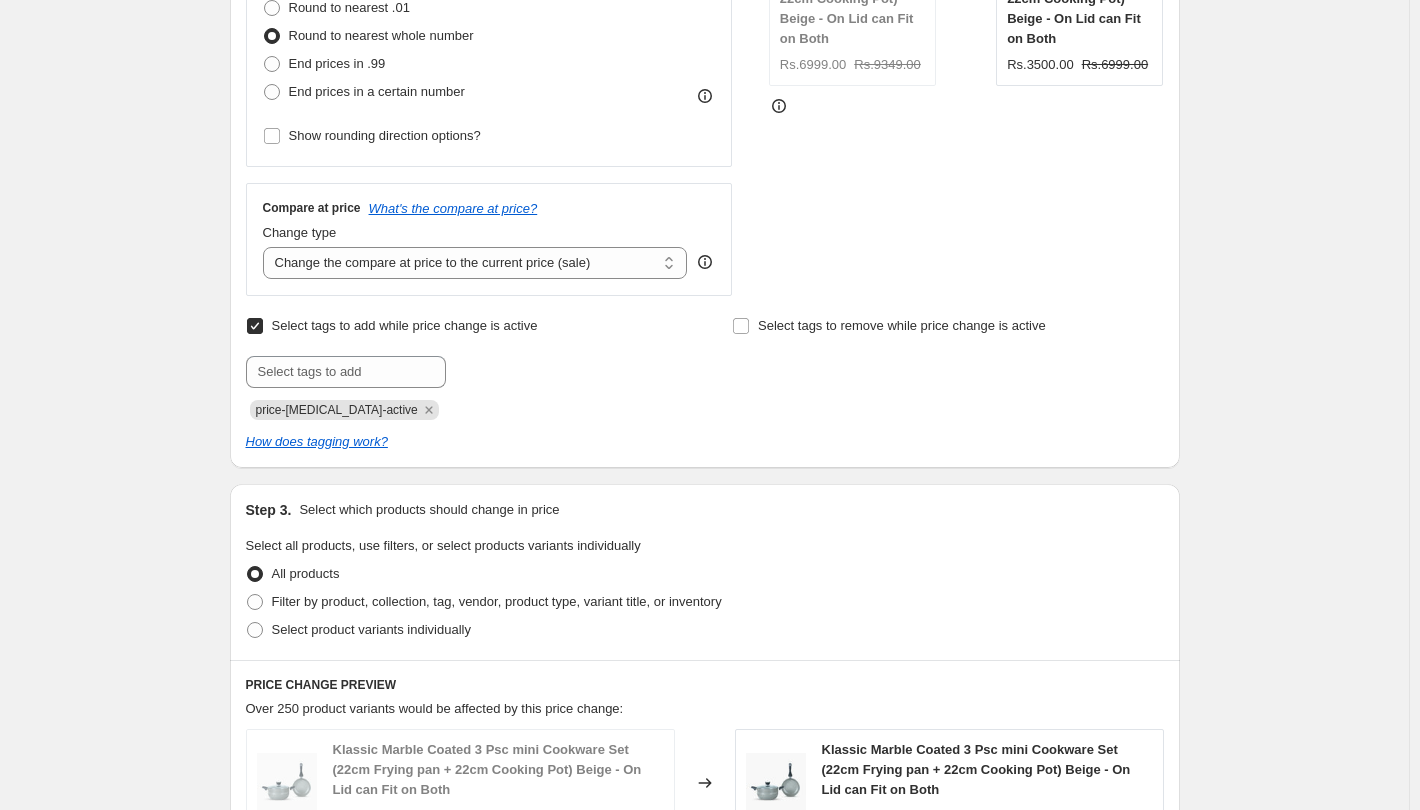 click on "Select tags to add while price change is active" at bounding box center [405, 325] 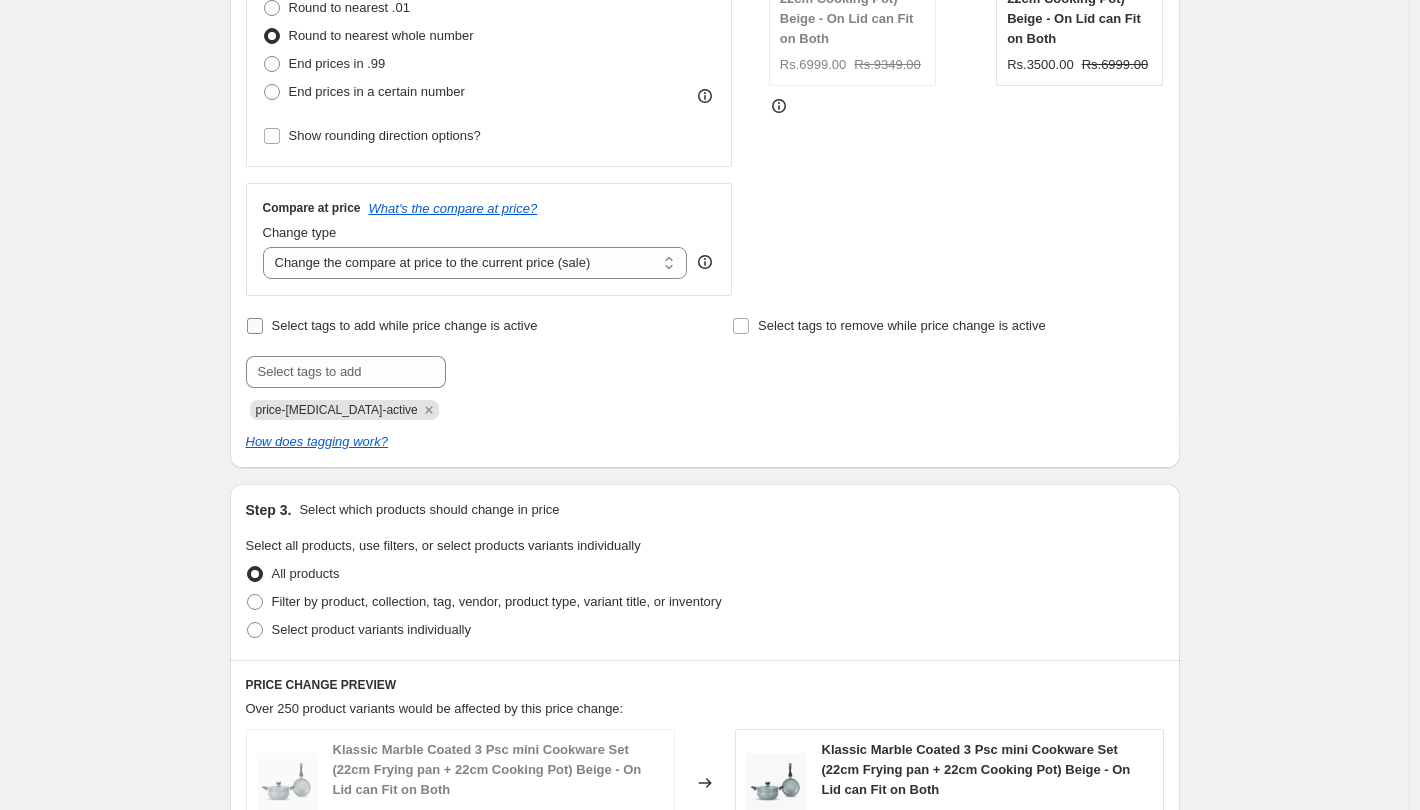 checkbox on "false" 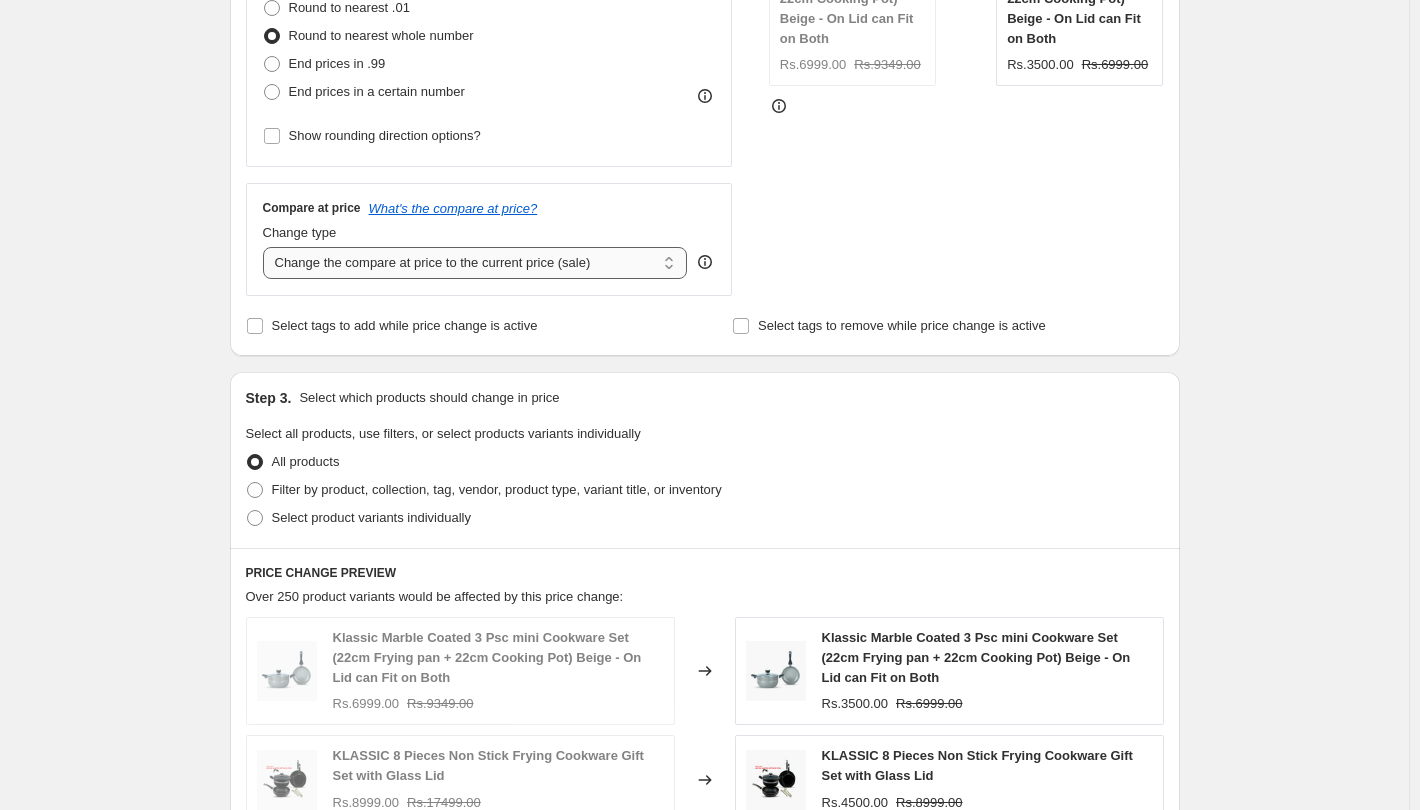 click on "Change the compare at price to the current price (sale) Change the compare at price to a certain amount Change the compare at price by a certain amount Change the compare at price by a certain percentage Change the compare at price by a certain amount relative to the actual price Change the compare at price by a certain percentage relative to the actual price Don't change the compare at price Remove the compare at price" at bounding box center (475, 263) 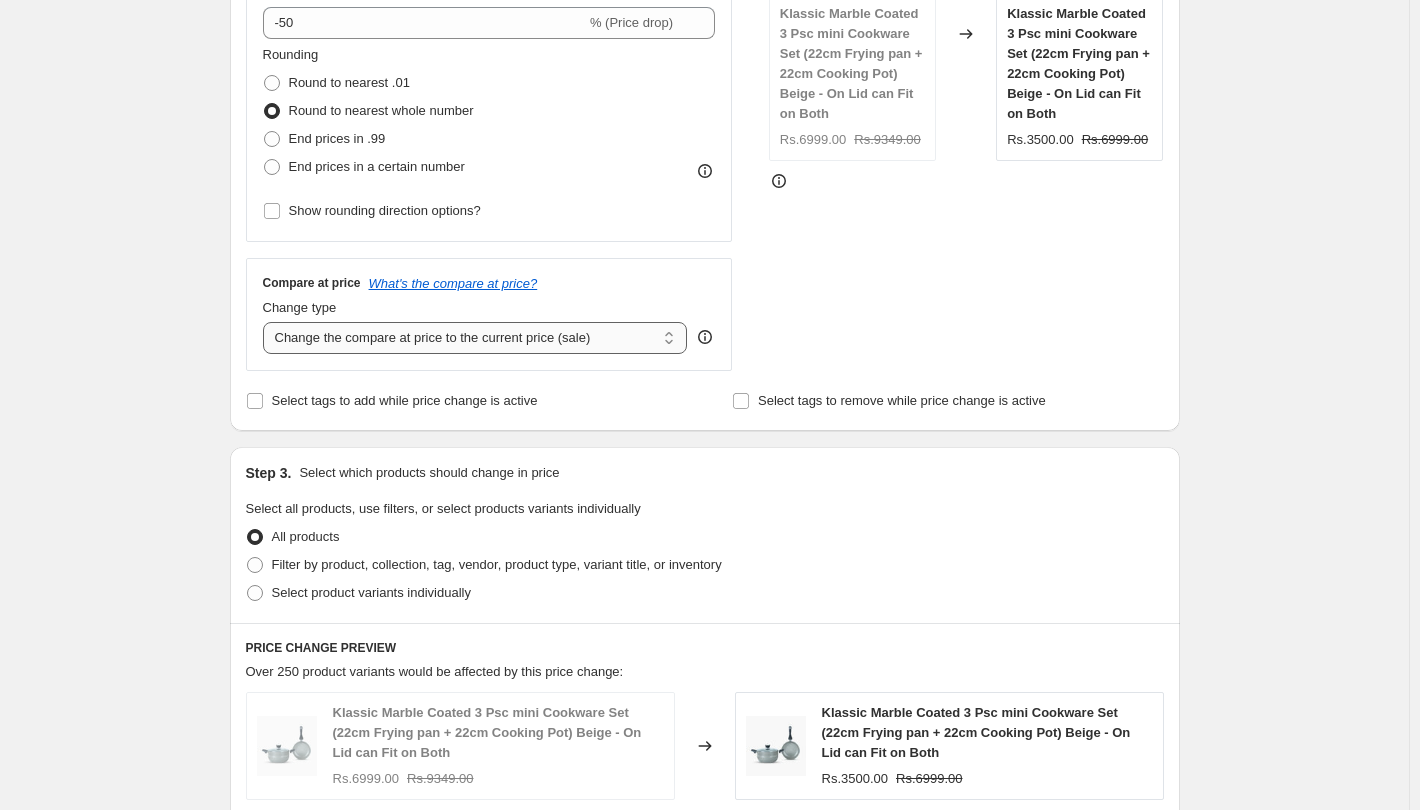scroll, scrollTop: 262, scrollLeft: 0, axis: vertical 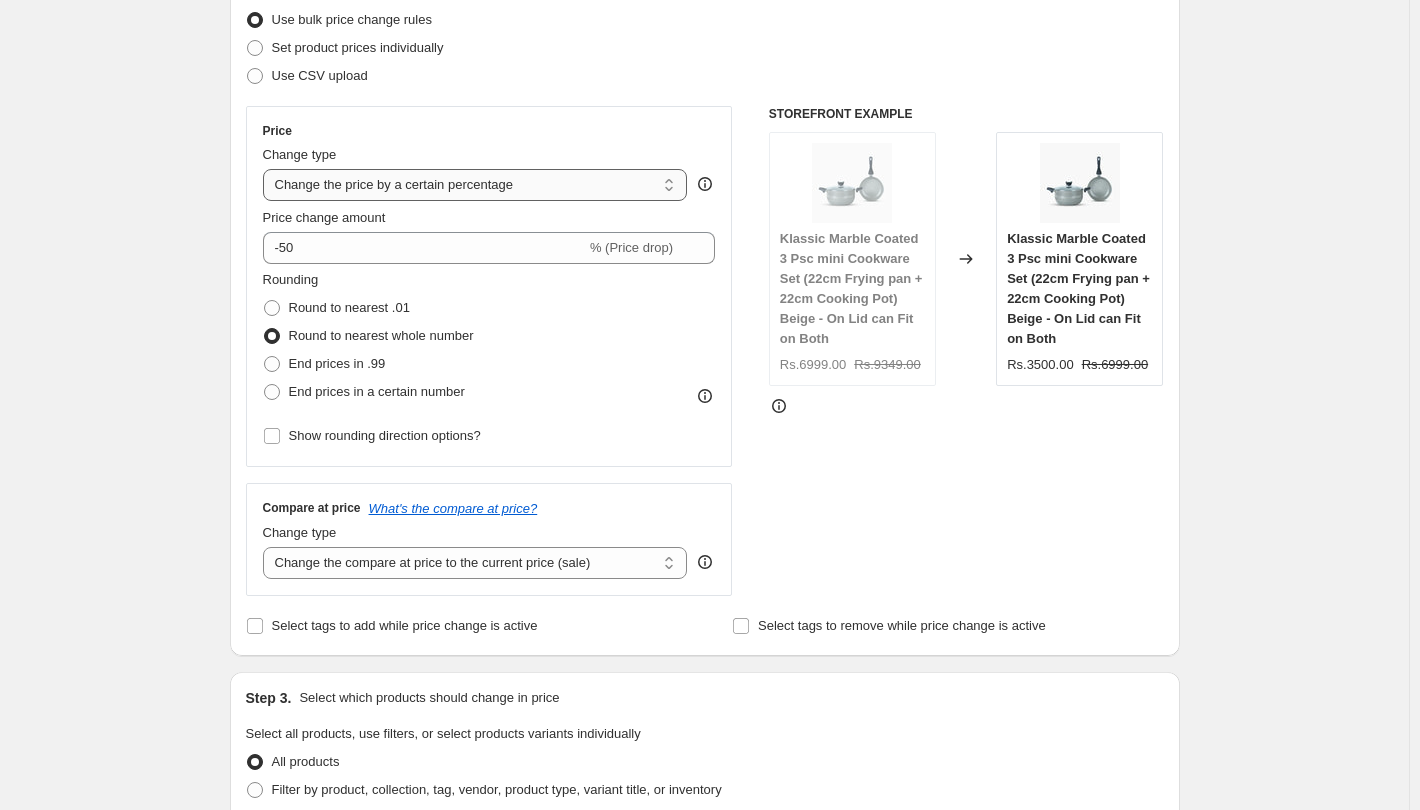 click on "Change the price to a certain amount Change the price by a certain amount Change the price by a certain percentage Change the price to the current compare at price (price before sale) Change the price by a certain amount relative to the compare at price Change the price by a certain percentage relative to the compare at price Don't change the price Change the price by a certain percentage relative to the cost per item Change price to certain cost margin" at bounding box center [475, 185] 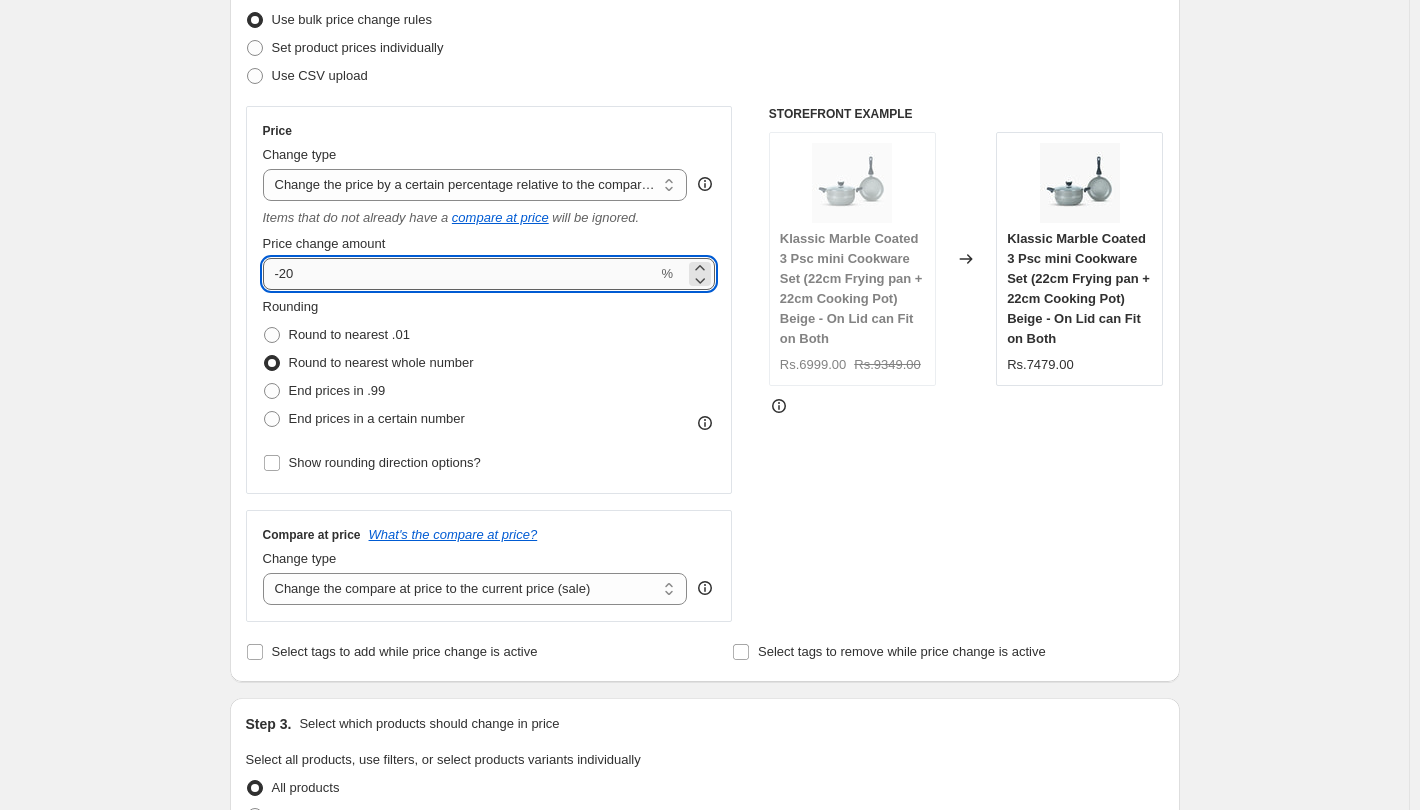 click on "-20" at bounding box center [460, 274] 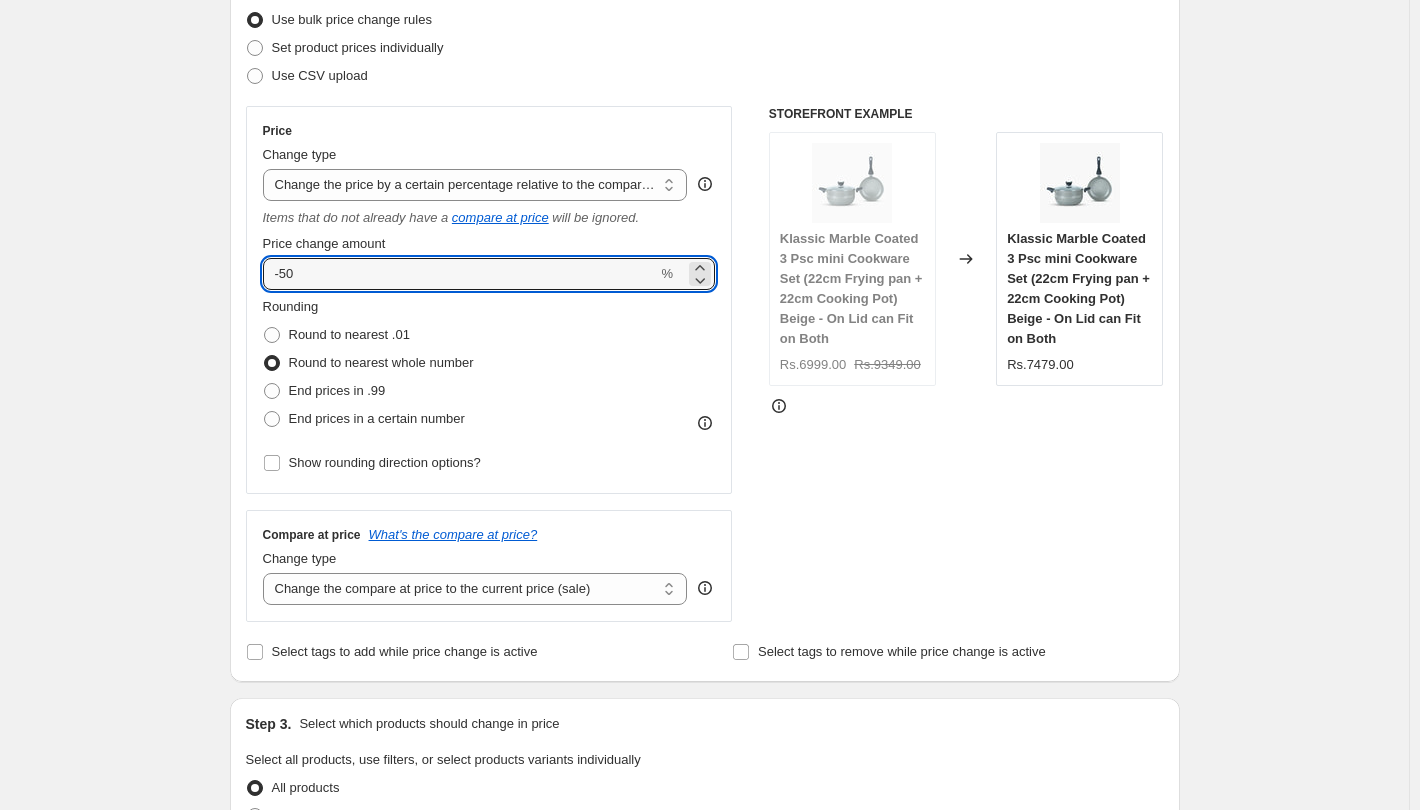 type on "-50" 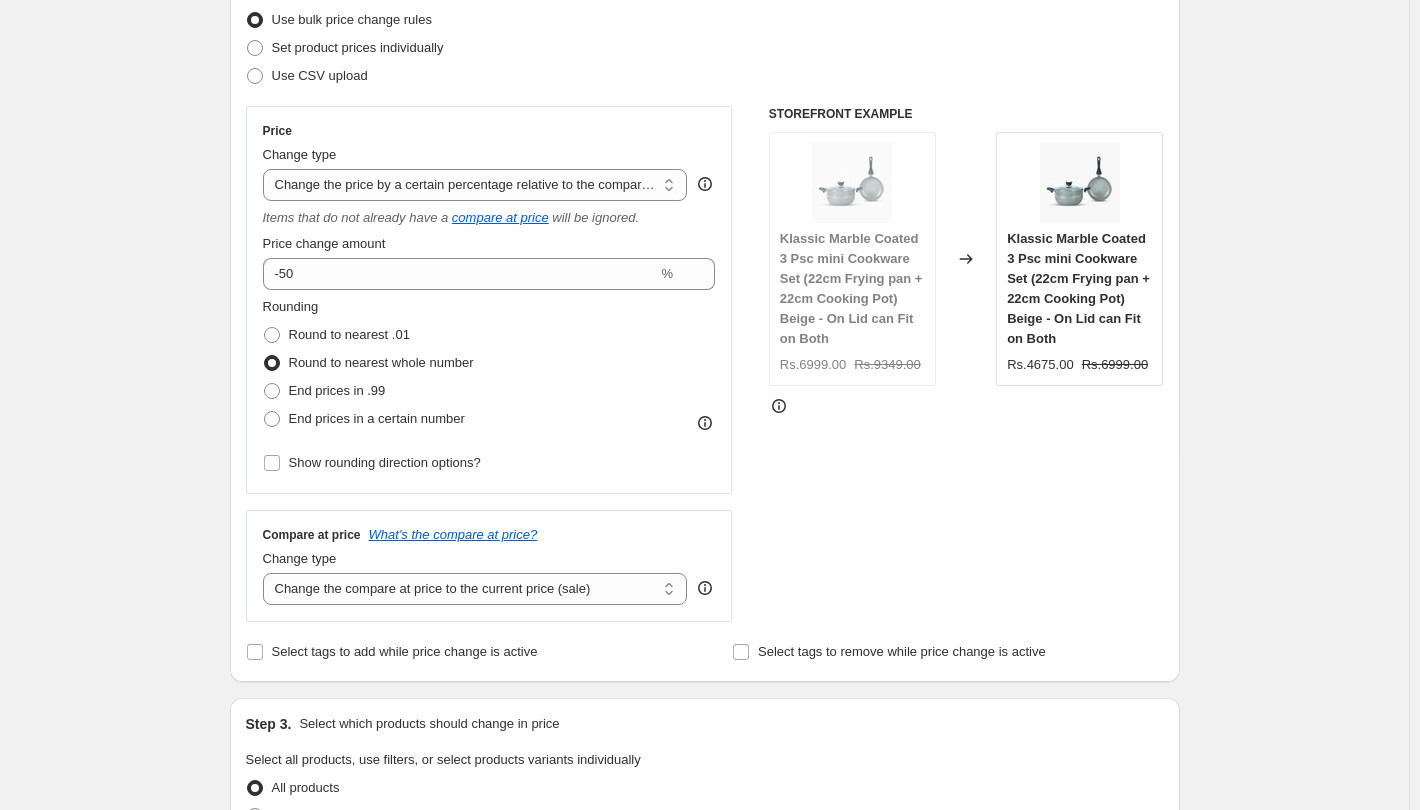 click on "Create new price change job. This page is ready Create new price change job Draft Step 1. Optionally give your price change job a title (eg "March 30% off sale on boots") Jul 12, 2025, 1:27:35 PM Price change job This title is just for internal use, customers won't see it Step 2. Select how the prices should change Use bulk price change rules Set product prices individually Use CSV upload Price Change type Change the price to a certain amount Change the price by a certain amount Change the price by a certain percentage Change the price to the current compare at price (price before sale) Change the price by a certain amount relative to the compare at price Change the price by a certain percentage relative to the compare at price Don't change the price Change the price by a certain percentage relative to the cost per item Change price to certain cost margin Change the price by a certain percentage relative to the compare at price Items that do not already have a   compare at price   will be ignored. -50 % Date" at bounding box center (704, 967) 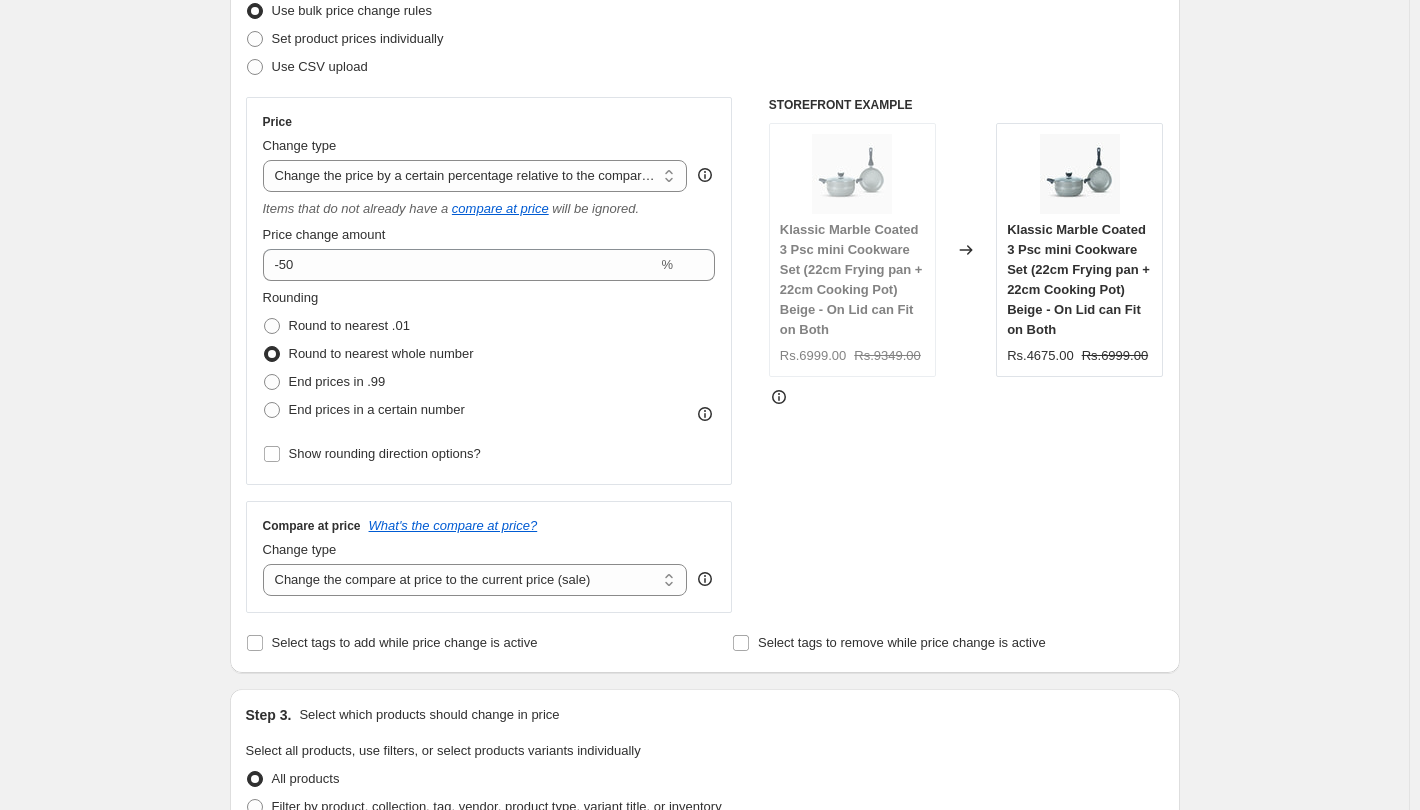 scroll, scrollTop: 262, scrollLeft: 0, axis: vertical 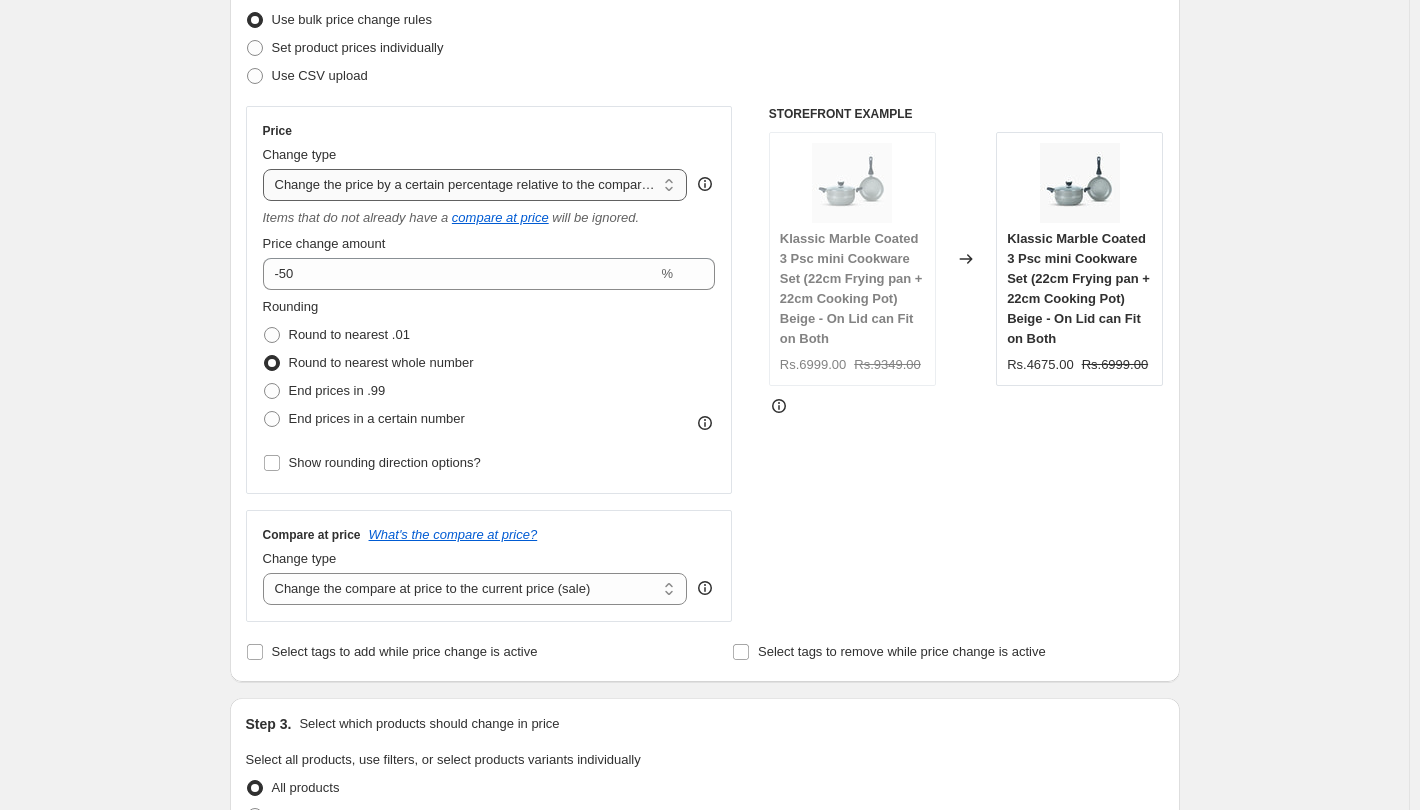 click on "Change the price to a certain amount Change the price by a certain amount Change the price by a certain percentage Change the price to the current compare at price (price before sale) Change the price by a certain amount relative to the compare at price Change the price by a certain percentage relative to the compare at price Don't change the price Change the price by a certain percentage relative to the cost per item Change price to certain cost margin" at bounding box center [475, 185] 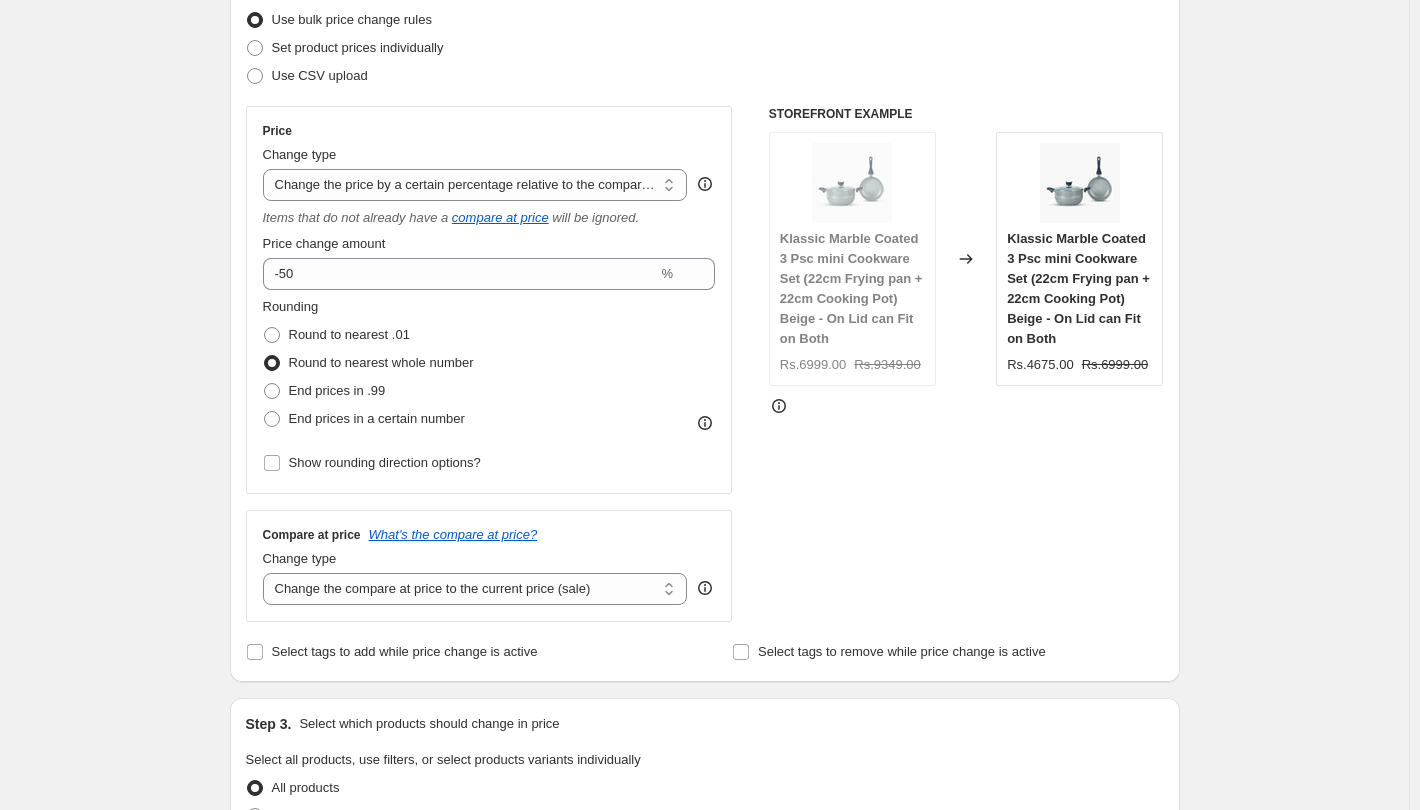 click on "Price Change type Change the price to a certain amount Change the price by a certain amount Change the price by a certain percentage Change the price to the current compare at price (price before sale) Change the price by a certain amount relative to the compare at price Change the price by a certain percentage relative to the compare at price Don't change the price Change the price by a certain percentage relative to the cost per item Change price to certain cost margin Change the price by a certain percentage relative to the compare at price Items that do not already have a   compare at price   will be ignored. Price change amount -50 % Rounding Round to nearest .01 Round to nearest whole number End prices in .99 End prices in a certain number Show rounding direction options? Compare at price What's the compare at price? Change type Change the compare at price to the current price (sale) Change the compare at price to a certain amount Change the compare at price by a certain amount STOREFRONT EXAMPLE" at bounding box center (705, 364) 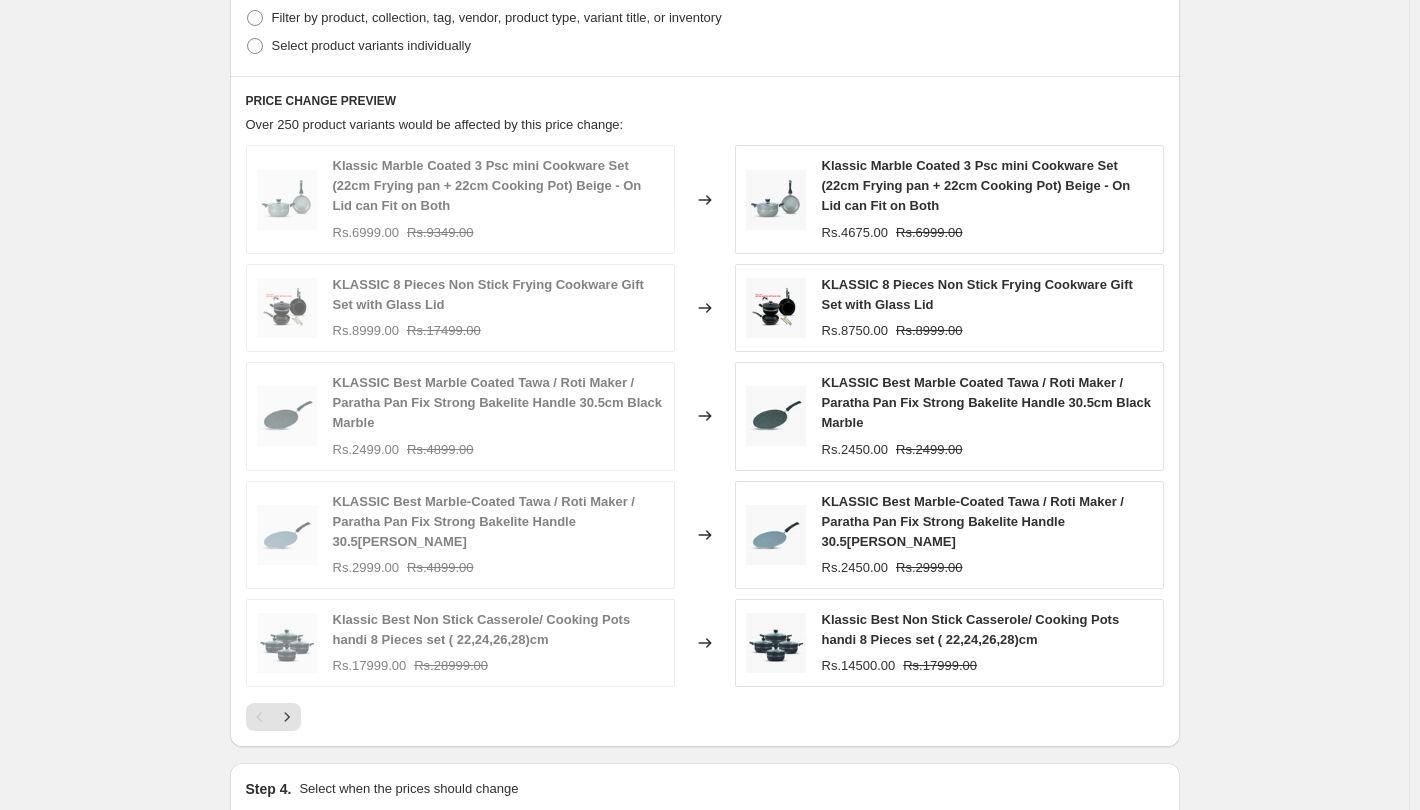 scroll, scrollTop: 1062, scrollLeft: 0, axis: vertical 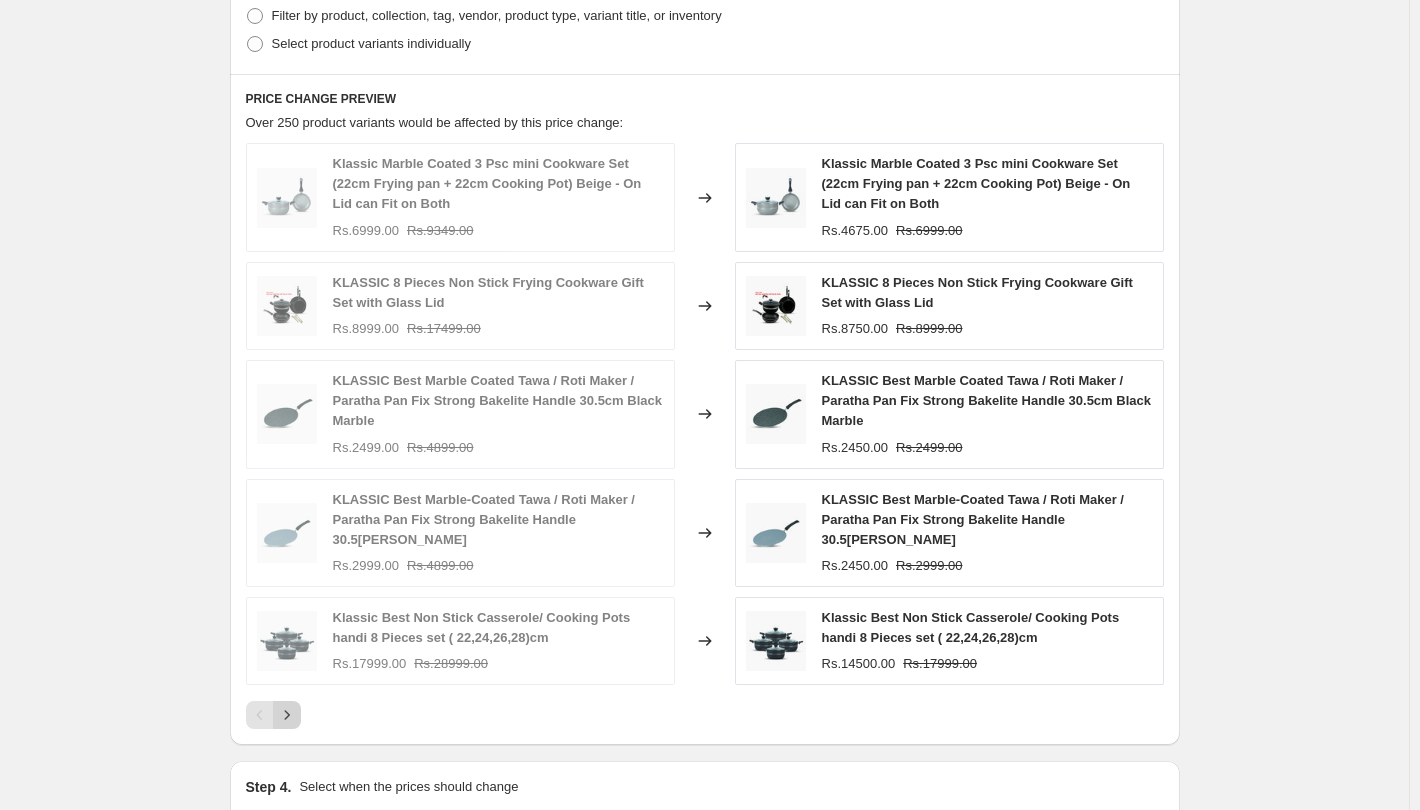 click 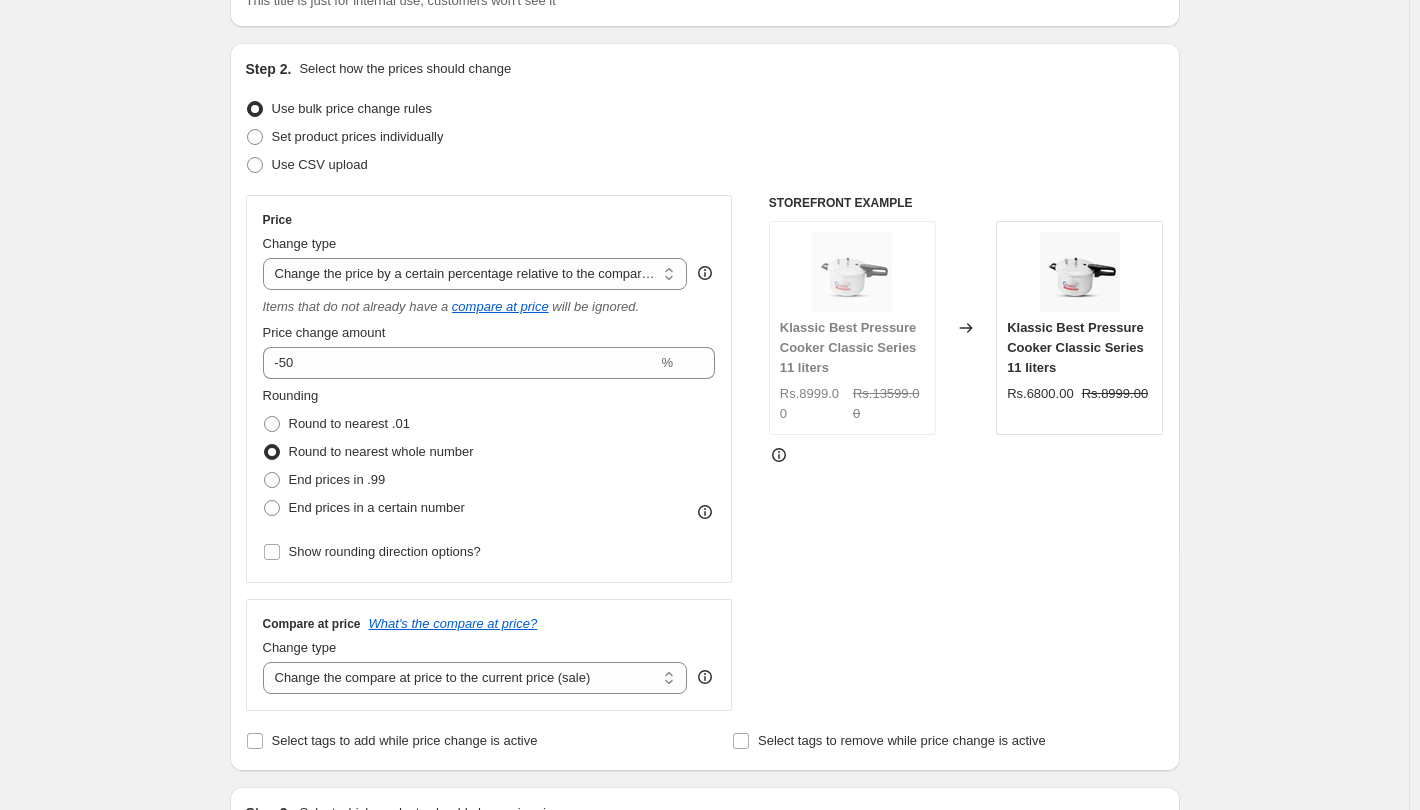 scroll, scrollTop: 162, scrollLeft: 0, axis: vertical 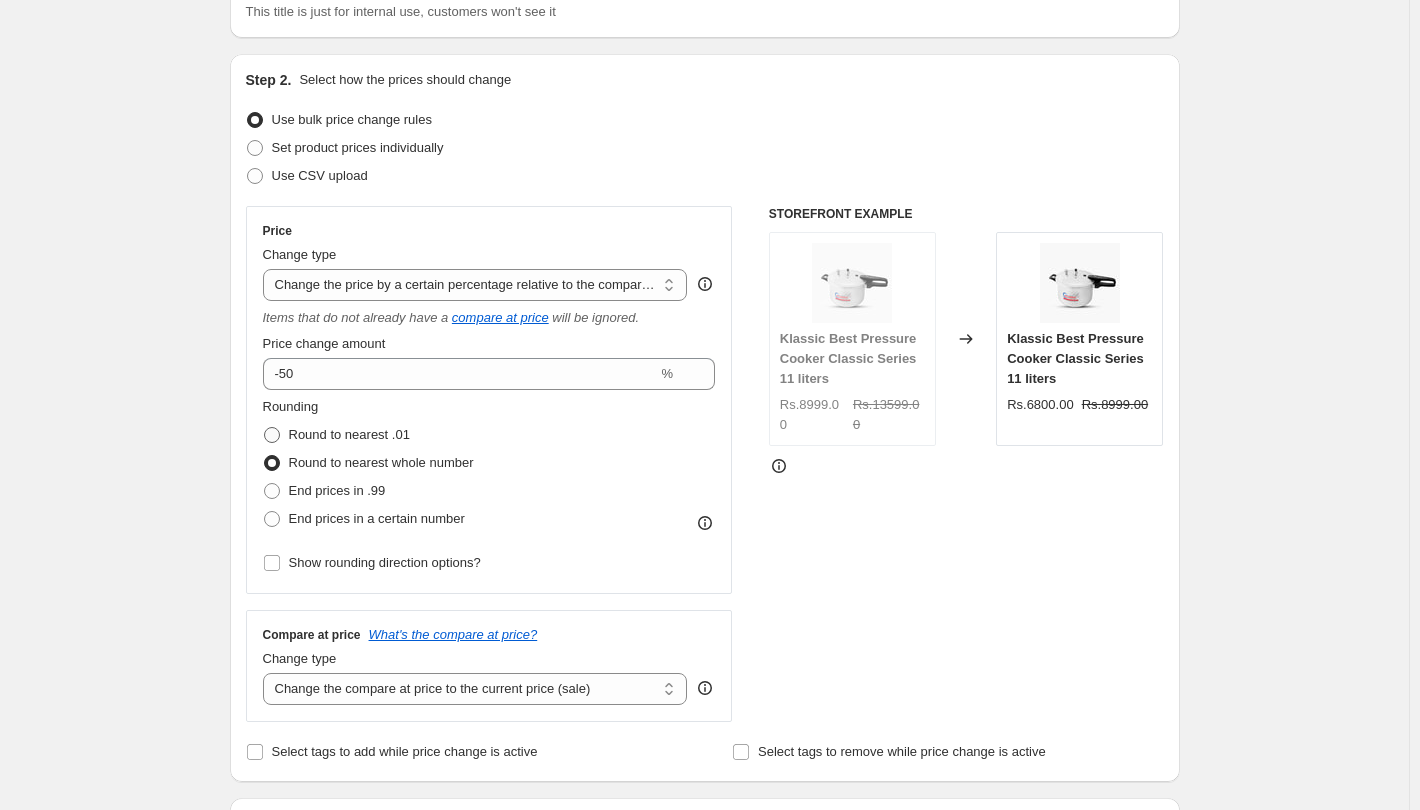 click on "Round to nearest .01" at bounding box center (349, 434) 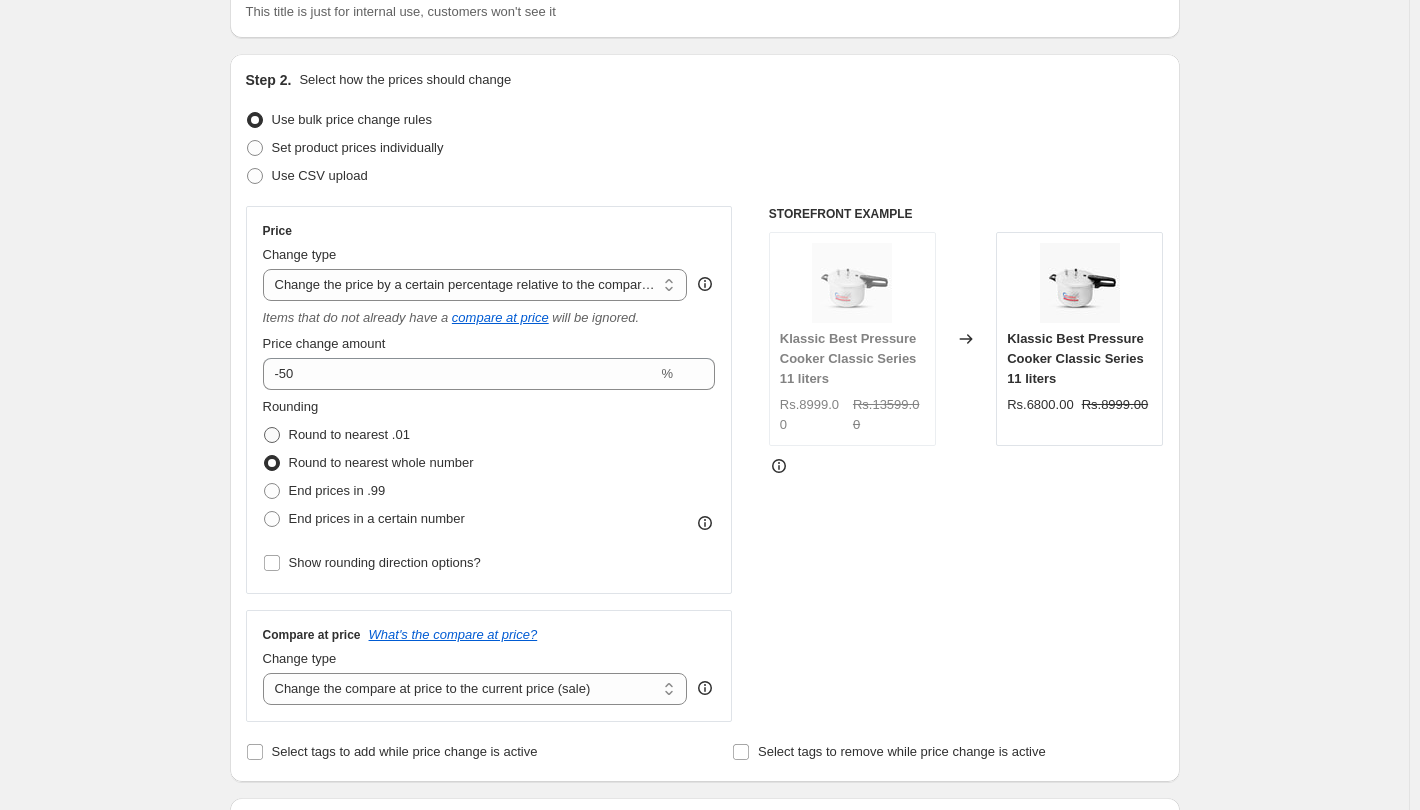 radio on "true" 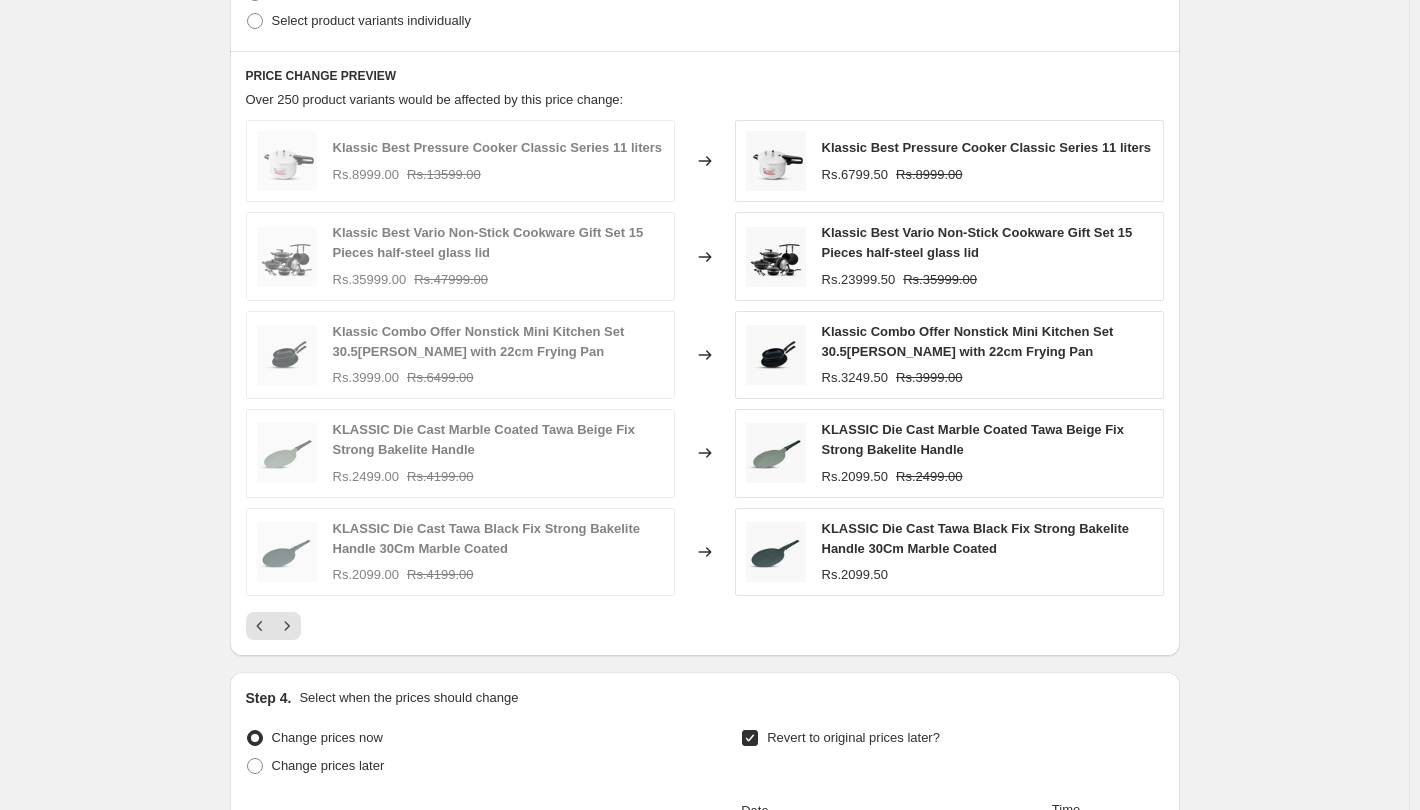 scroll, scrollTop: 1362, scrollLeft: 0, axis: vertical 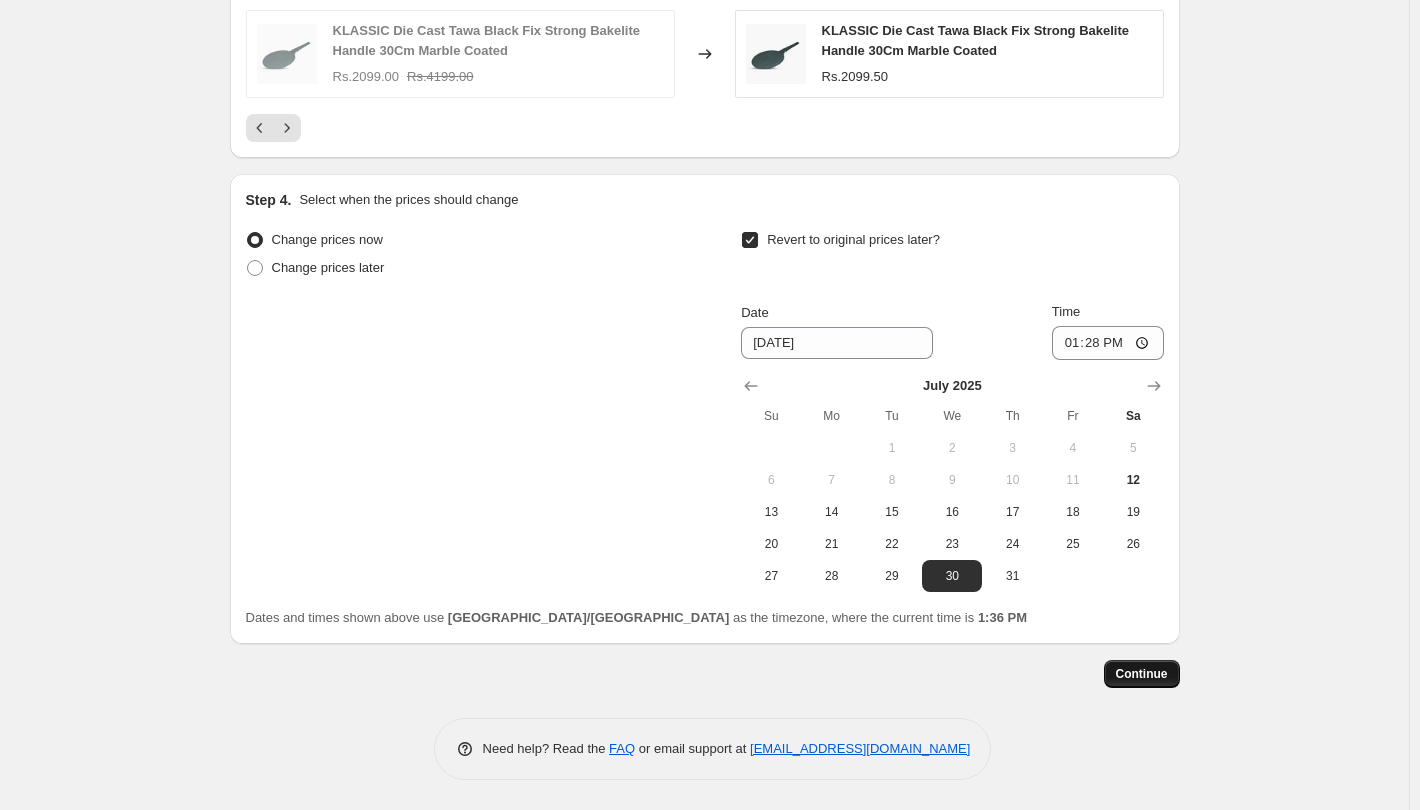 click on "Continue" at bounding box center [1142, 674] 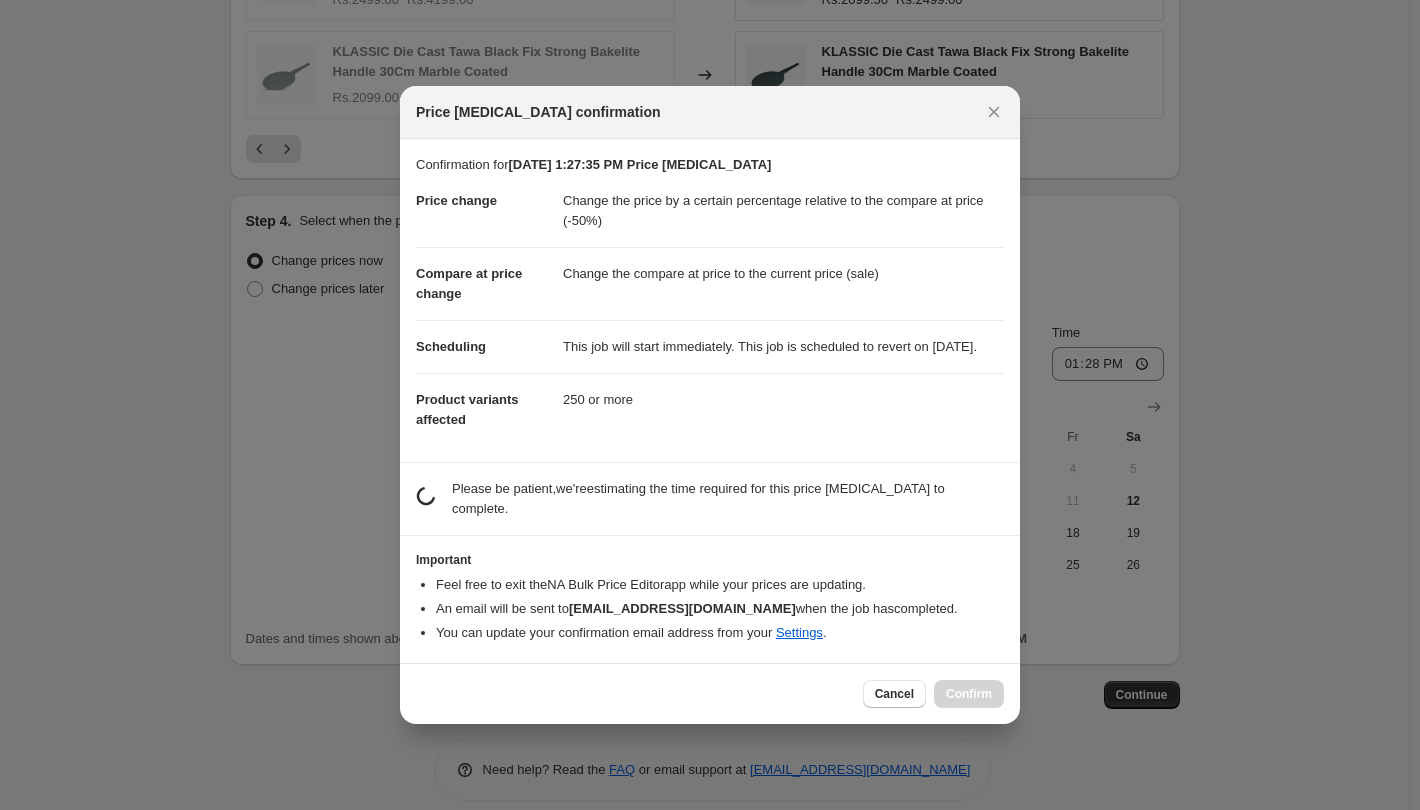 scroll, scrollTop: 1584, scrollLeft: 0, axis: vertical 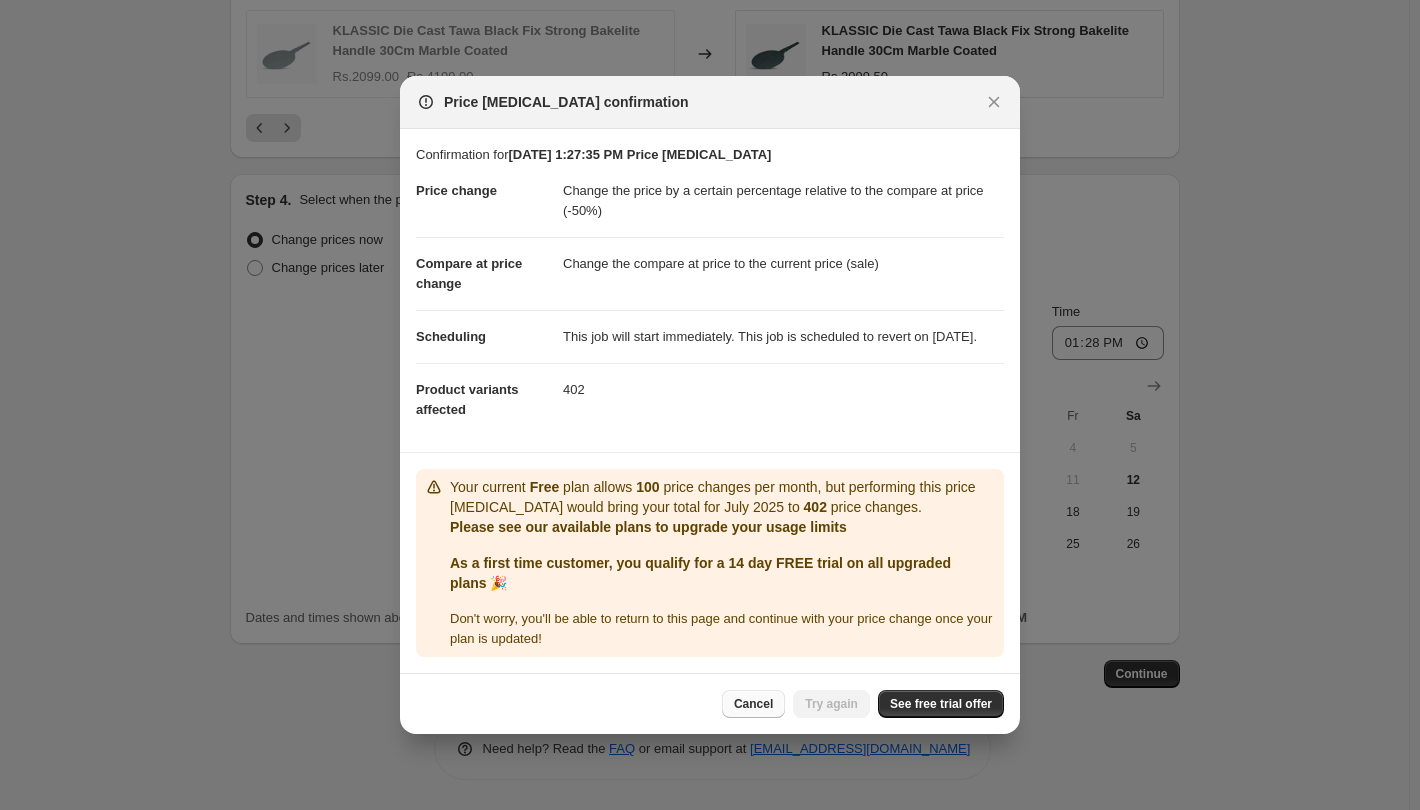click on "Cancel" at bounding box center [753, 704] 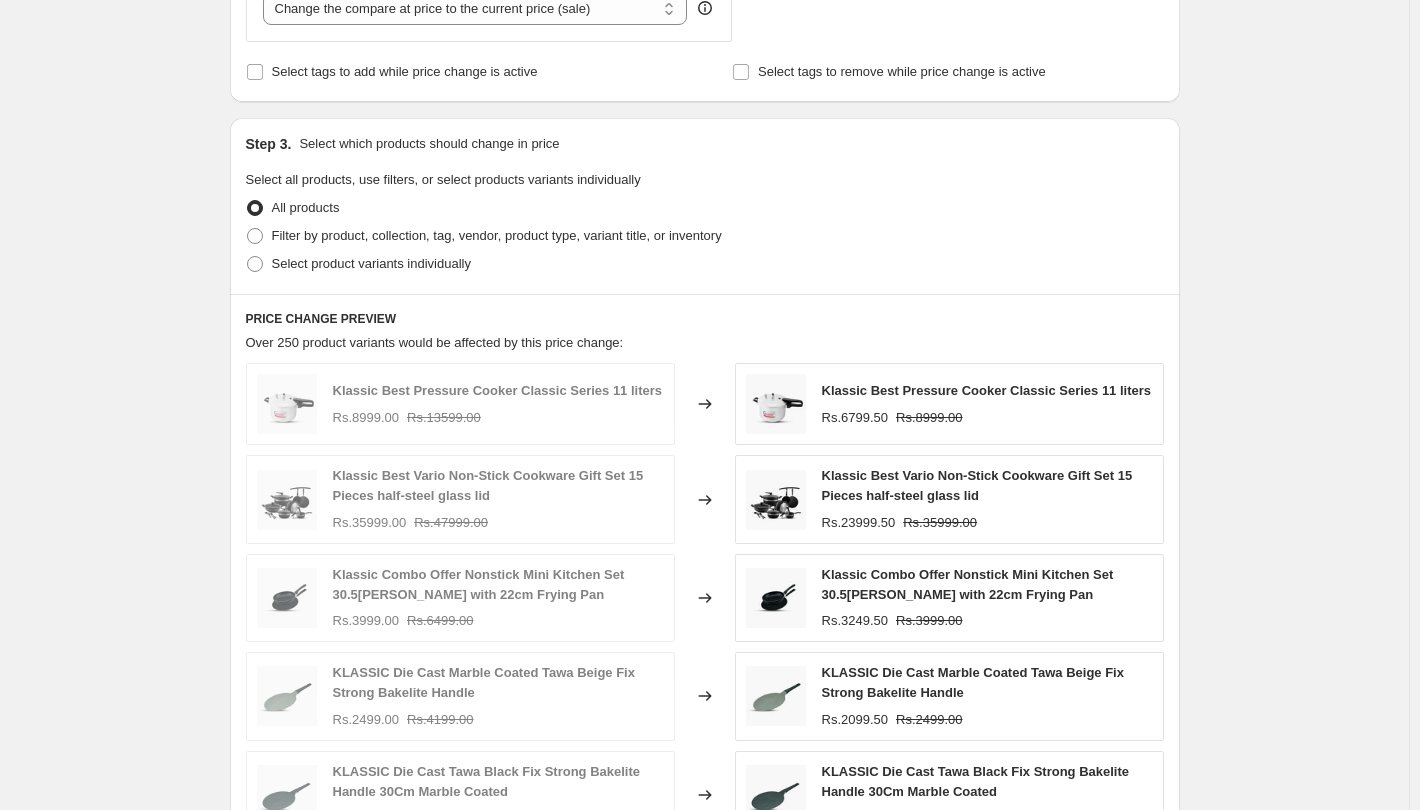 scroll, scrollTop: 784, scrollLeft: 0, axis: vertical 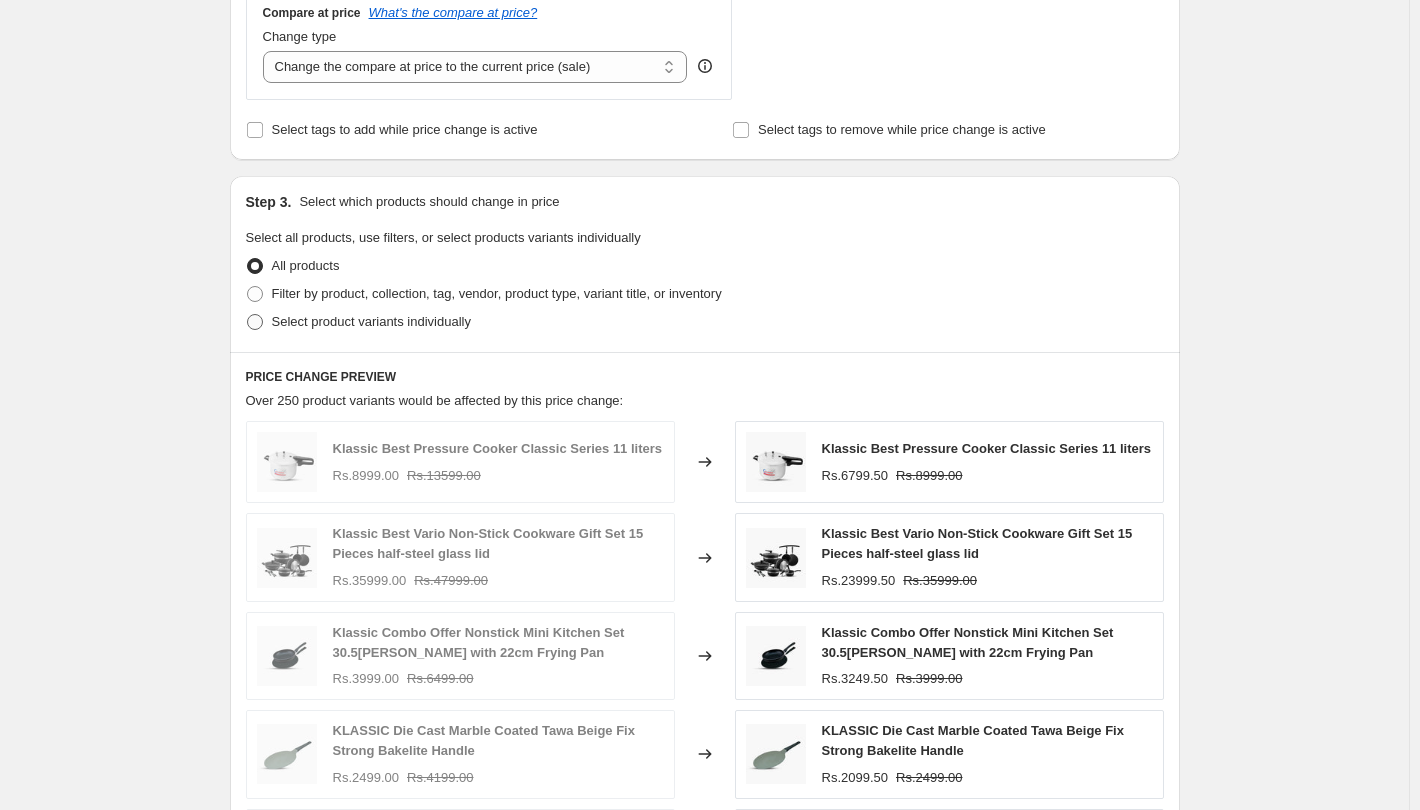click on "Select product variants individually" at bounding box center [371, 321] 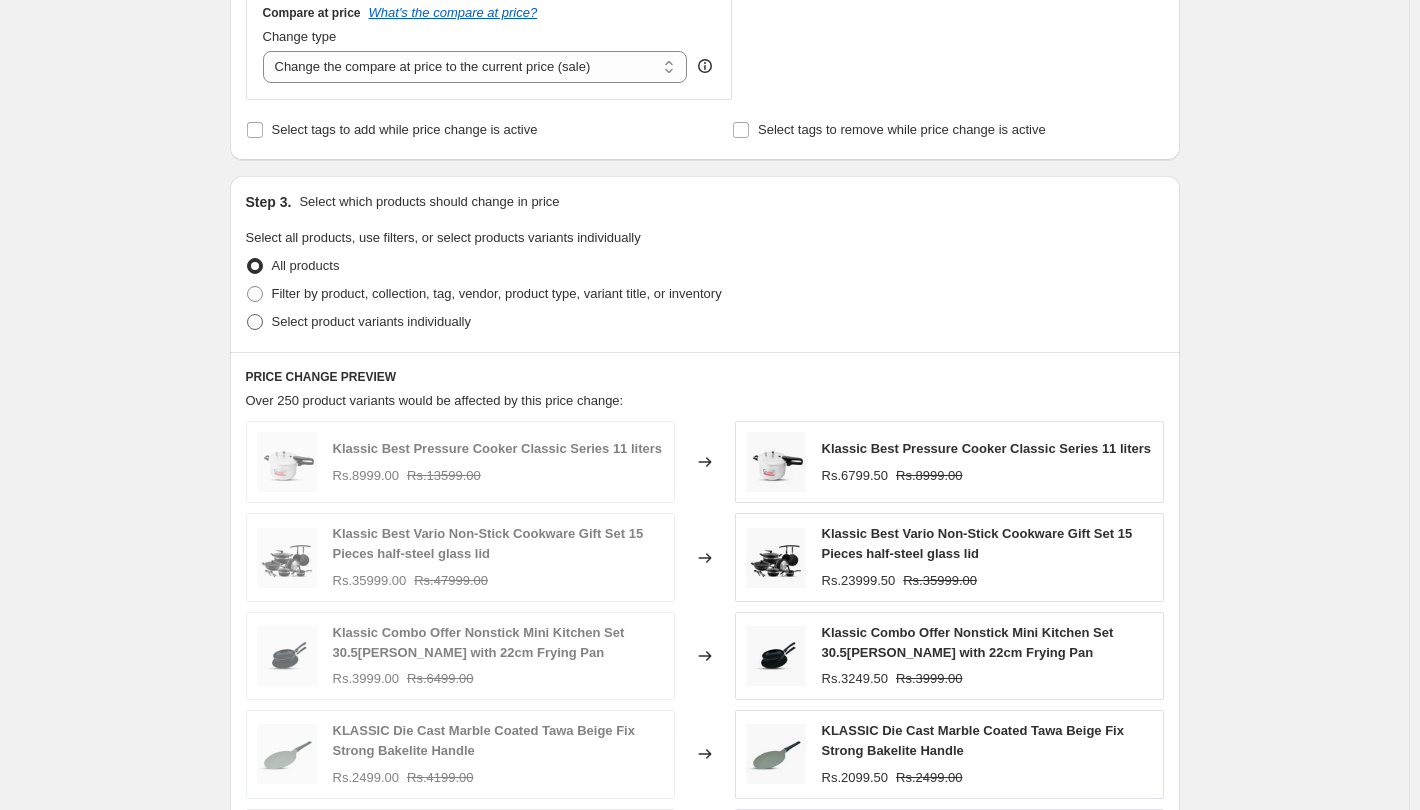 radio on "true" 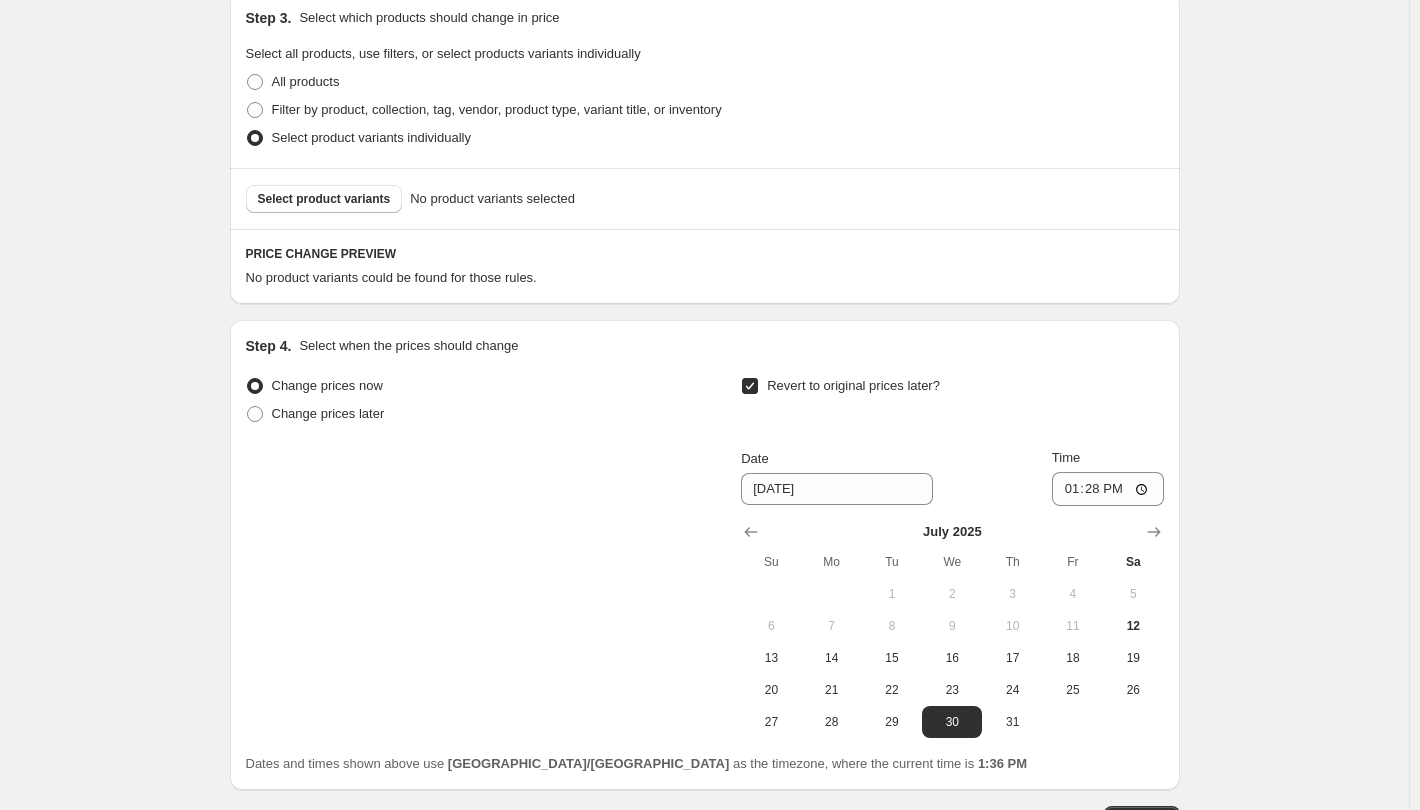 scroll, scrollTop: 784, scrollLeft: 0, axis: vertical 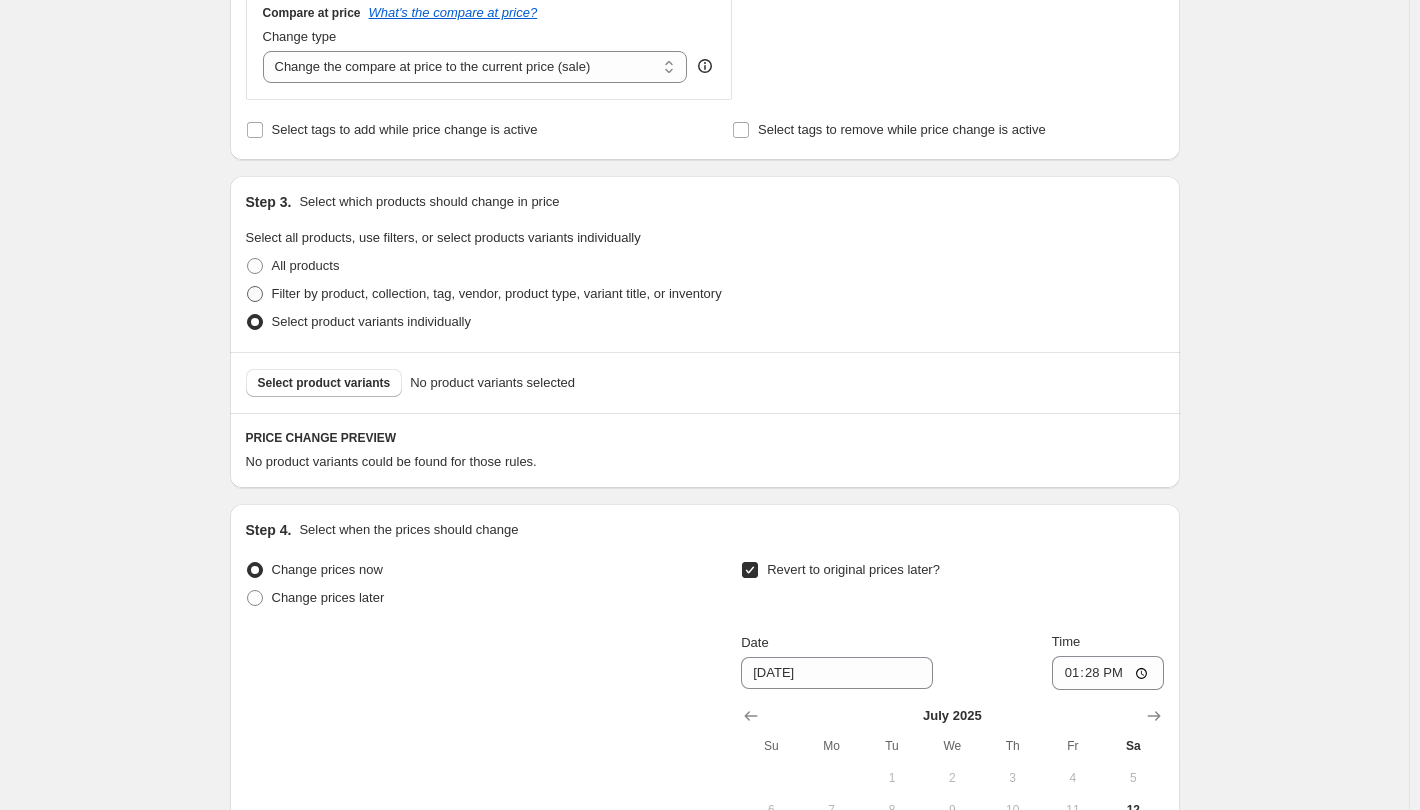 click on "Filter by product, collection, tag, vendor, product type, variant title, or inventory" at bounding box center (497, 293) 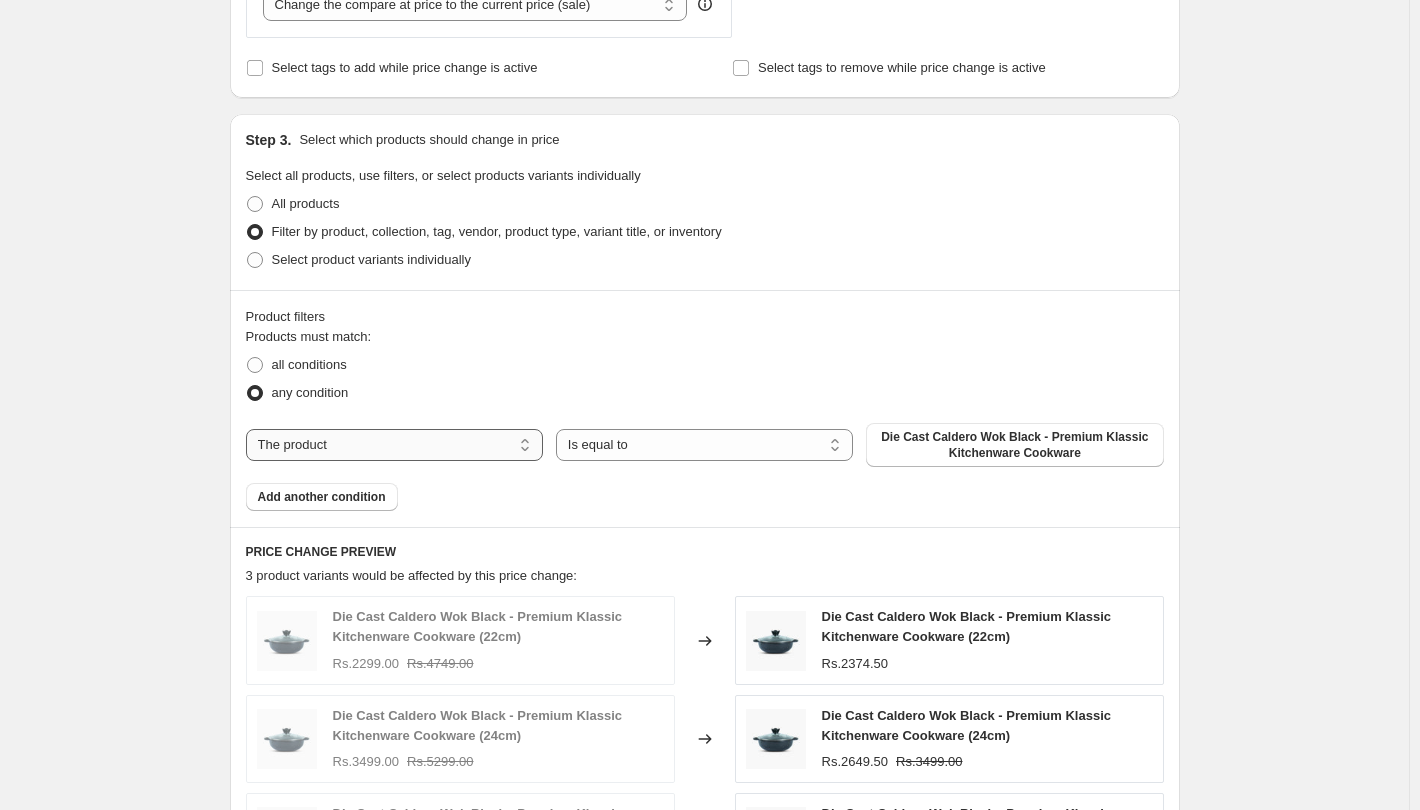 scroll, scrollTop: 1084, scrollLeft: 0, axis: vertical 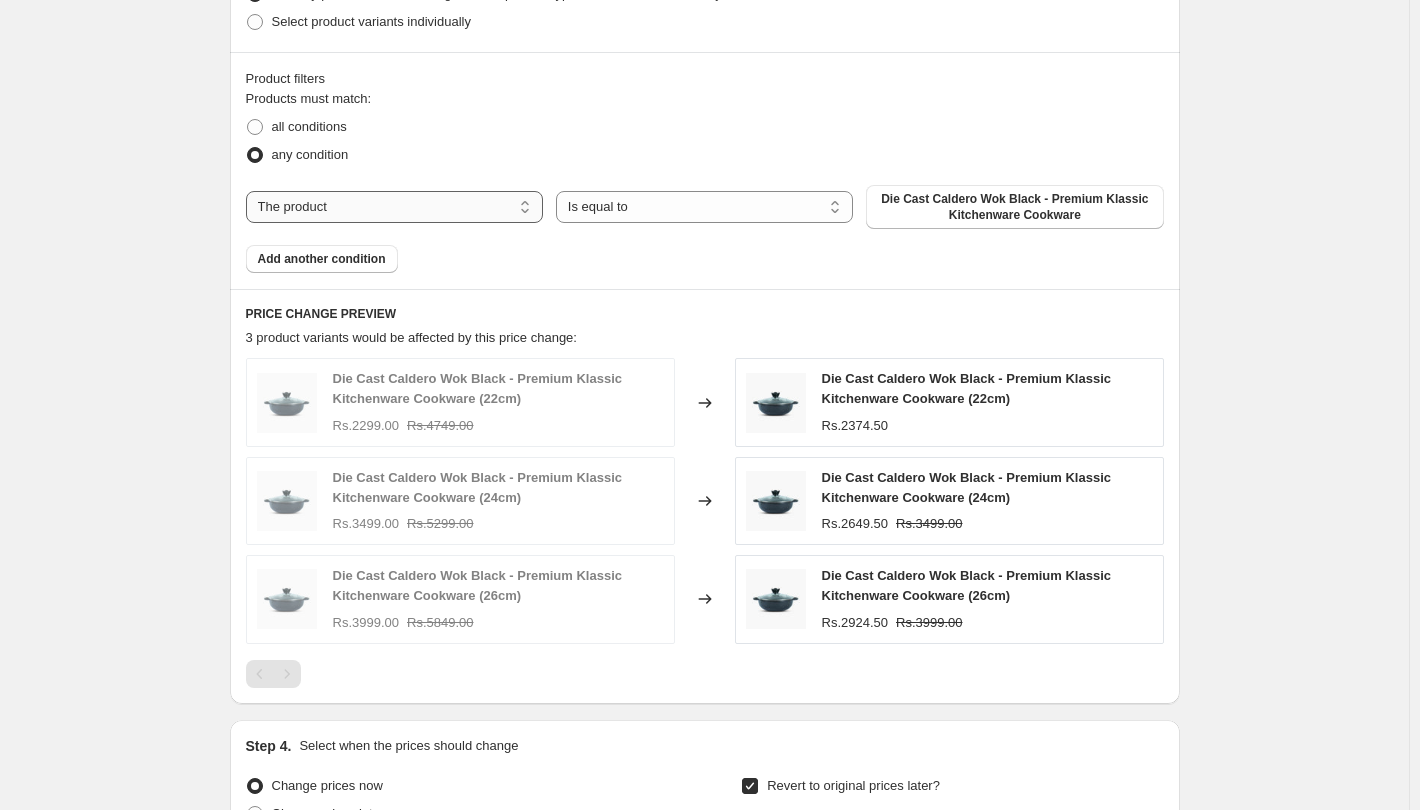 click on "The product The product's collection The product's tag The product's vendor The product's type The product's status The variant's title Inventory quantity" at bounding box center (394, 207) 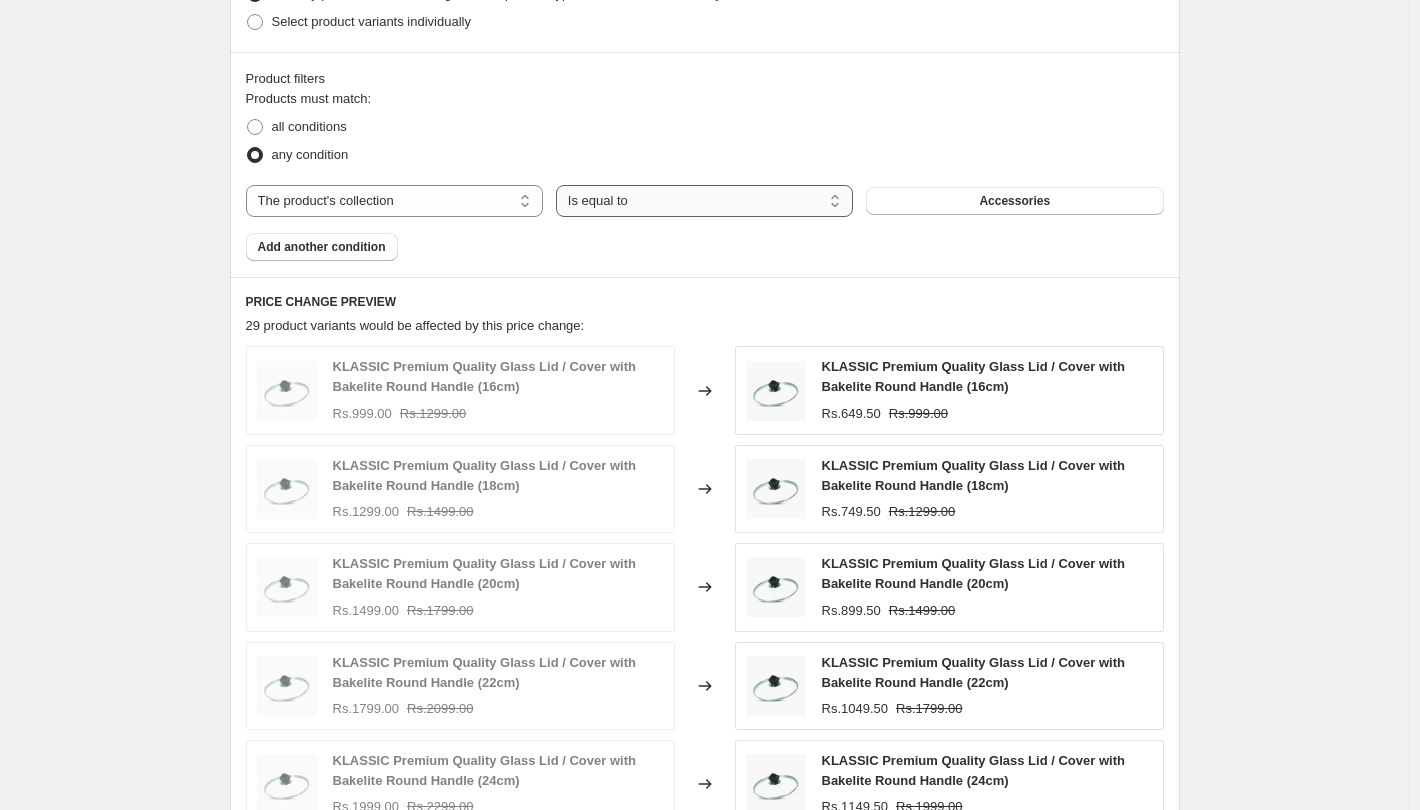 click on "Is equal to Is not equal to" at bounding box center (704, 201) 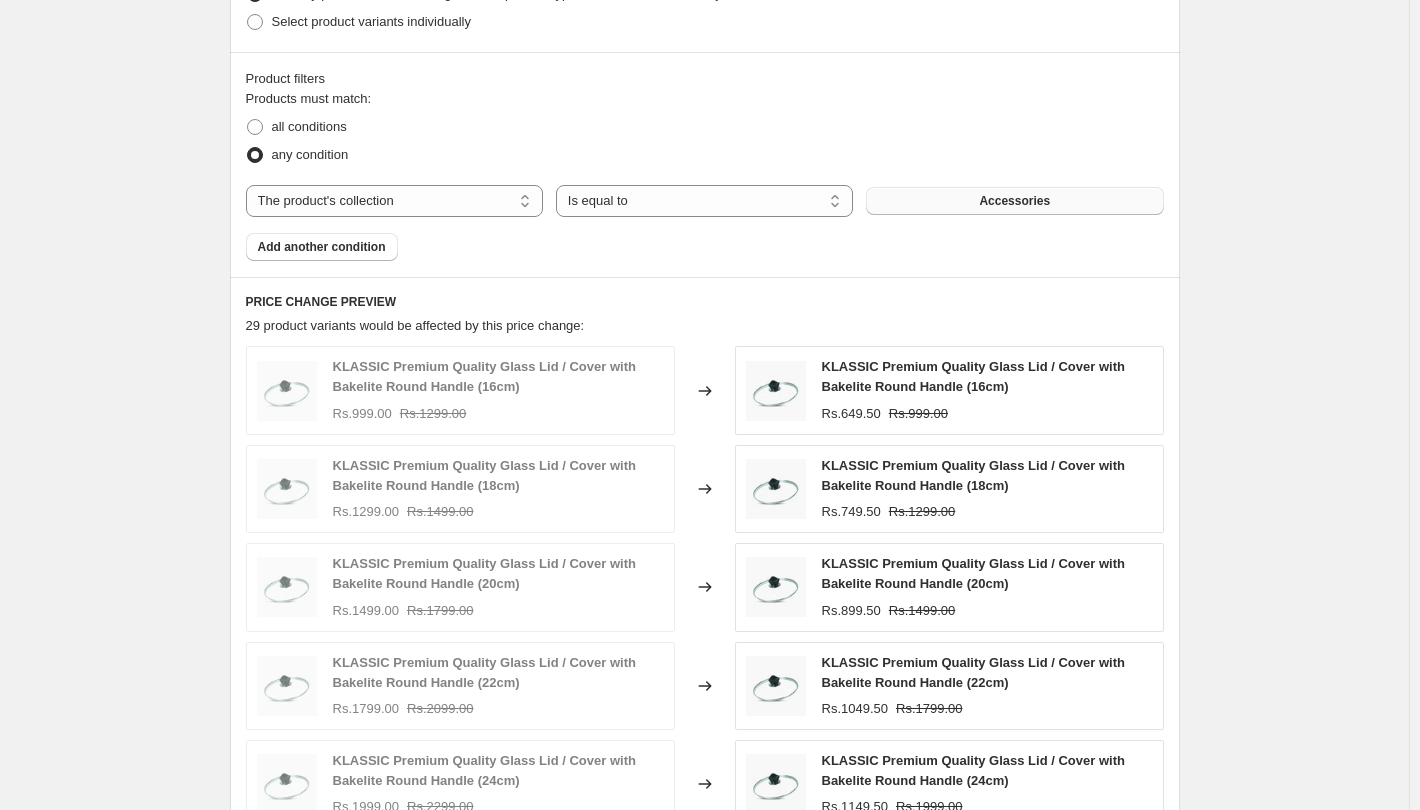 click on "Accessories" at bounding box center [1014, 201] 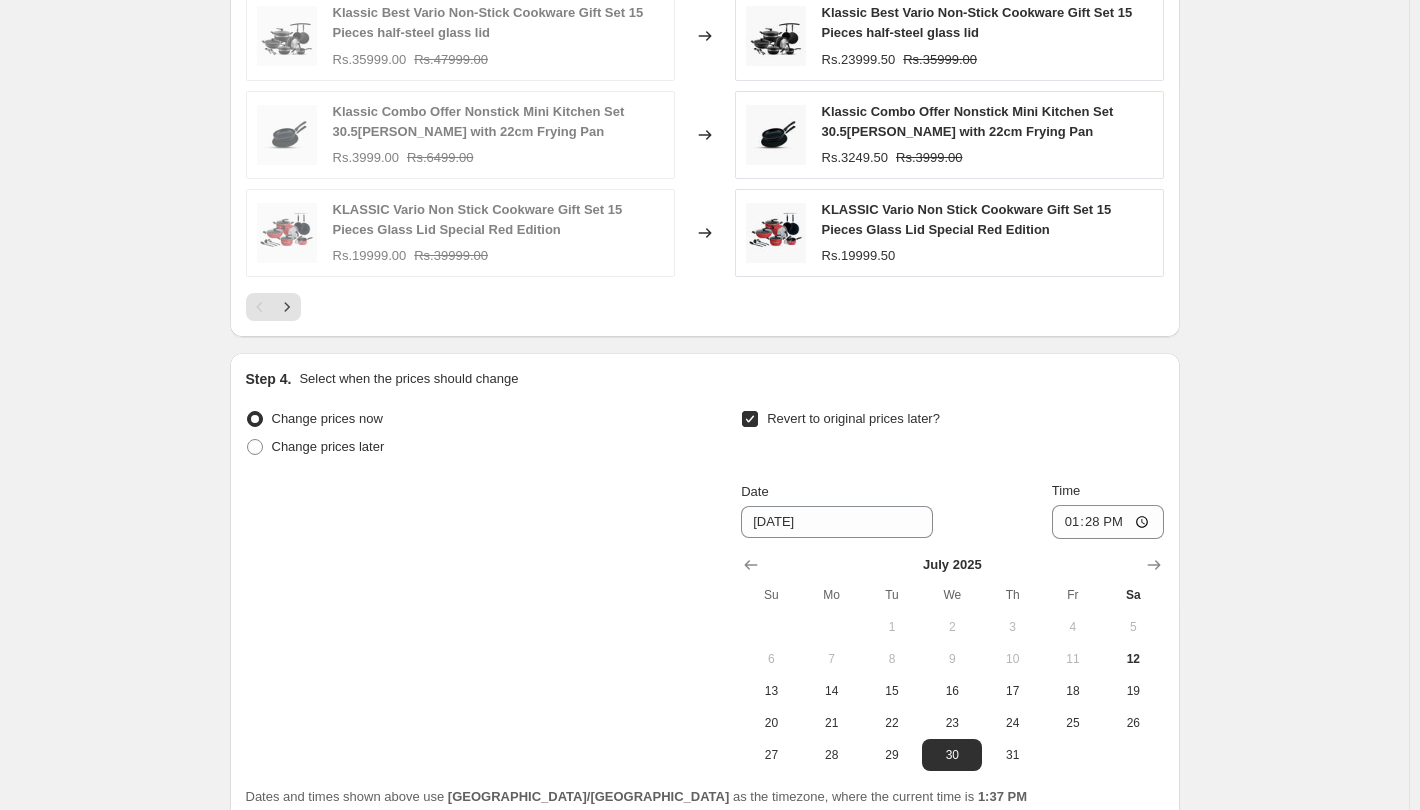 scroll, scrollTop: 1815, scrollLeft: 0, axis: vertical 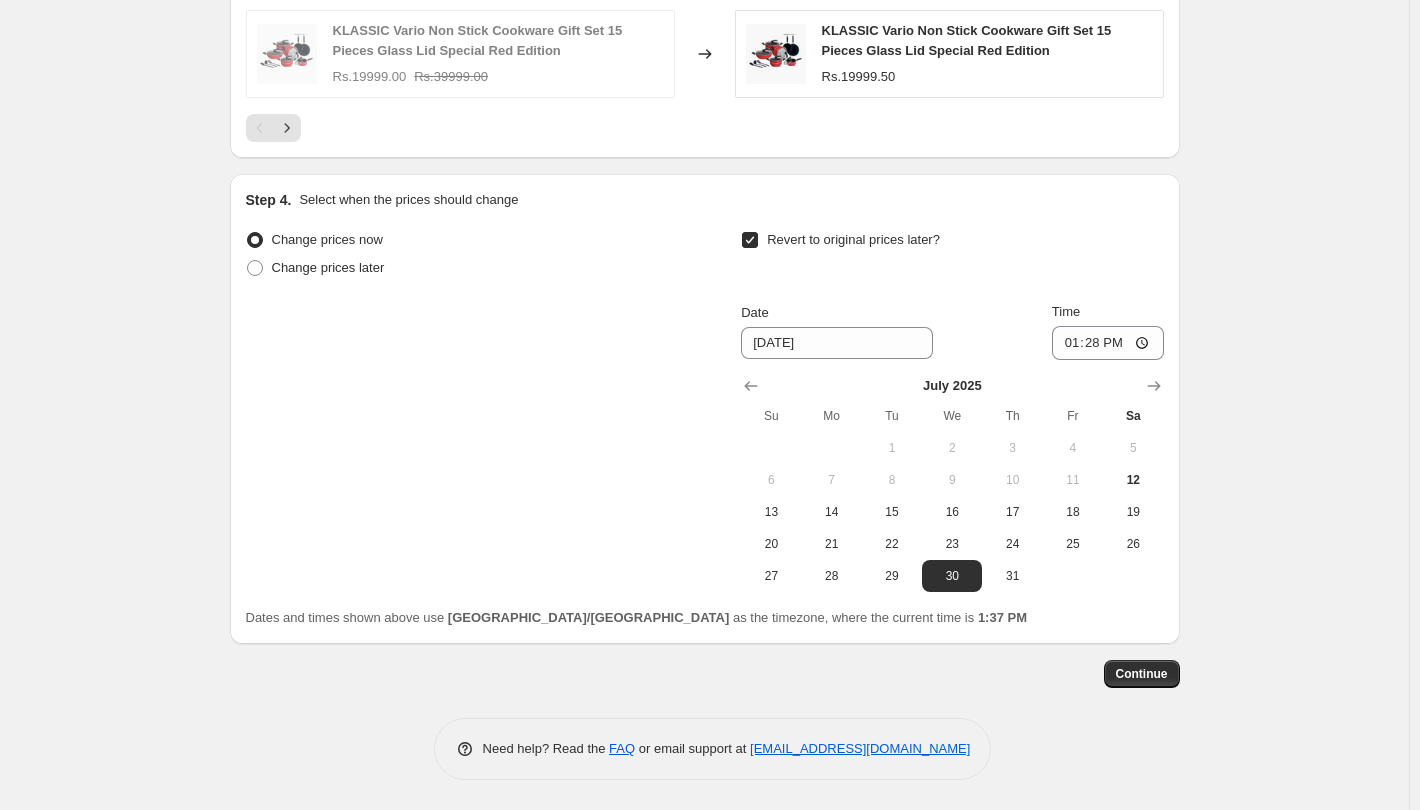 click on "Revert to original prices later?" at bounding box center (750, 240) 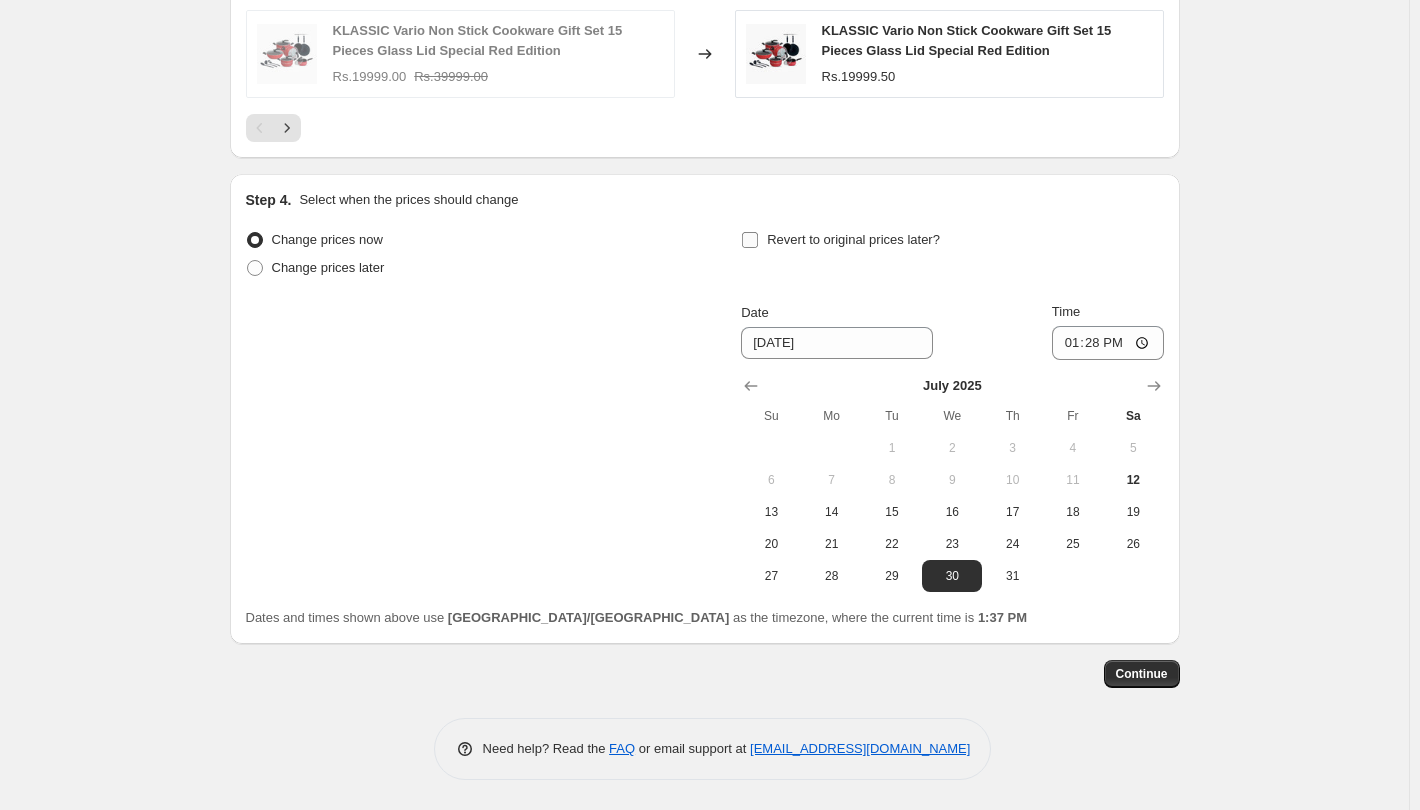 checkbox on "false" 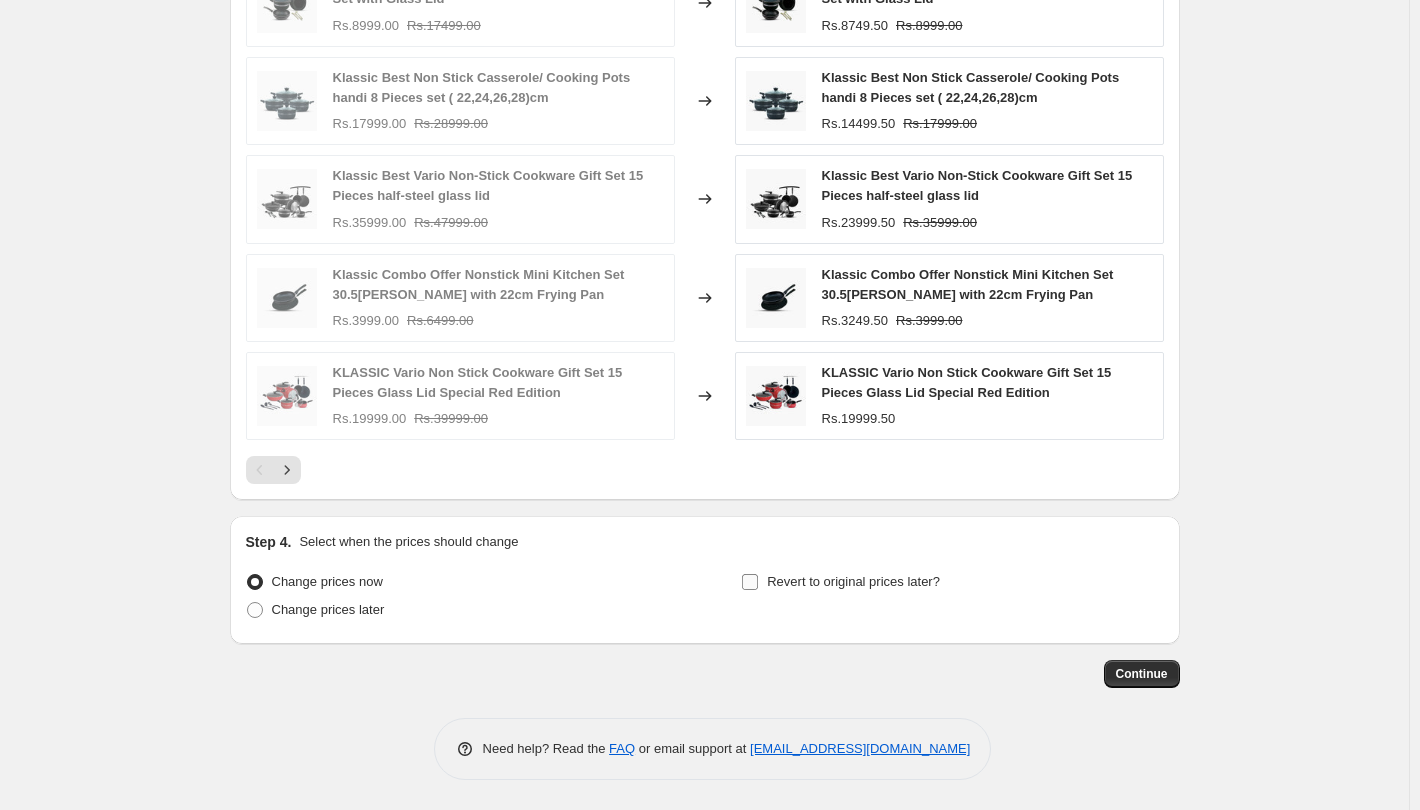 scroll, scrollTop: 1473, scrollLeft: 0, axis: vertical 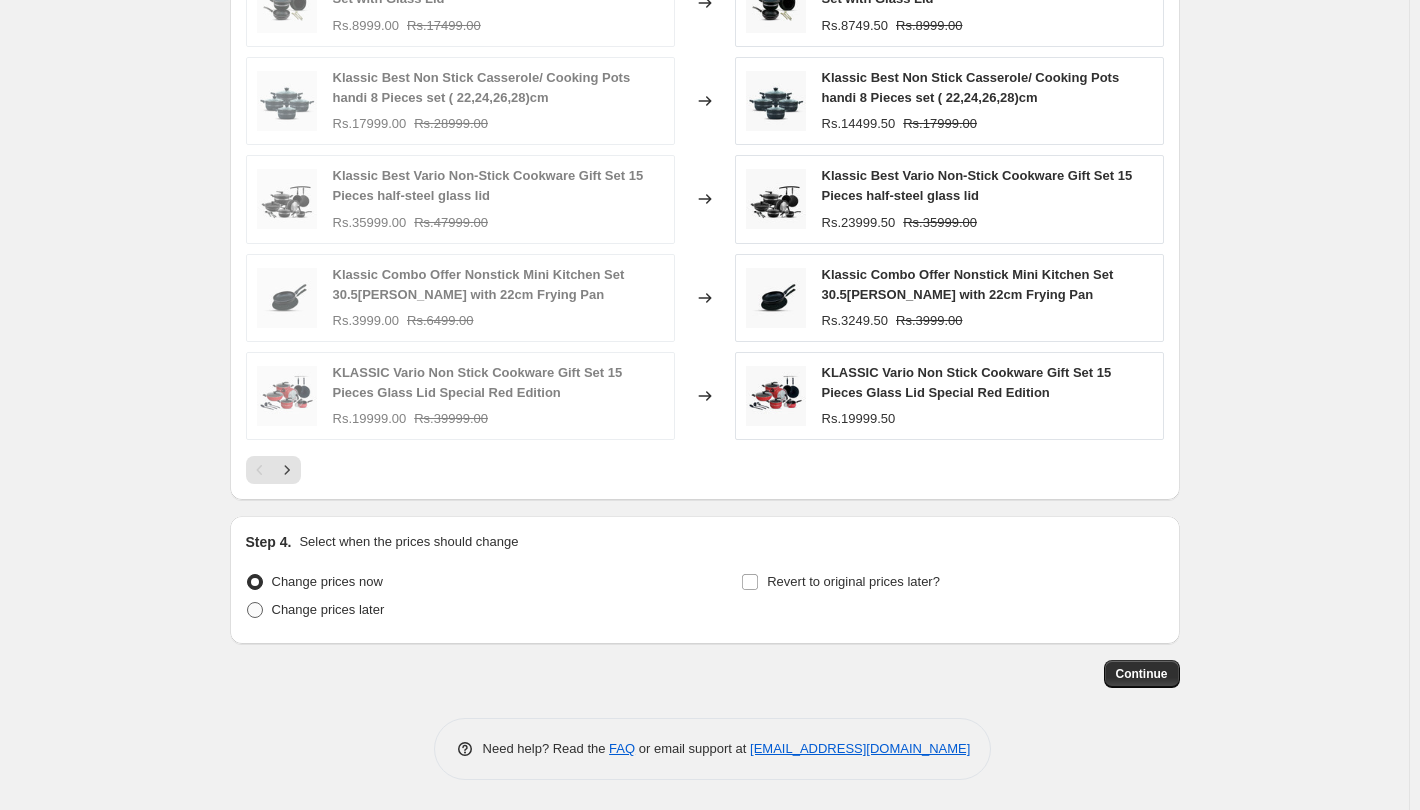 click on "Change prices later" at bounding box center [328, 609] 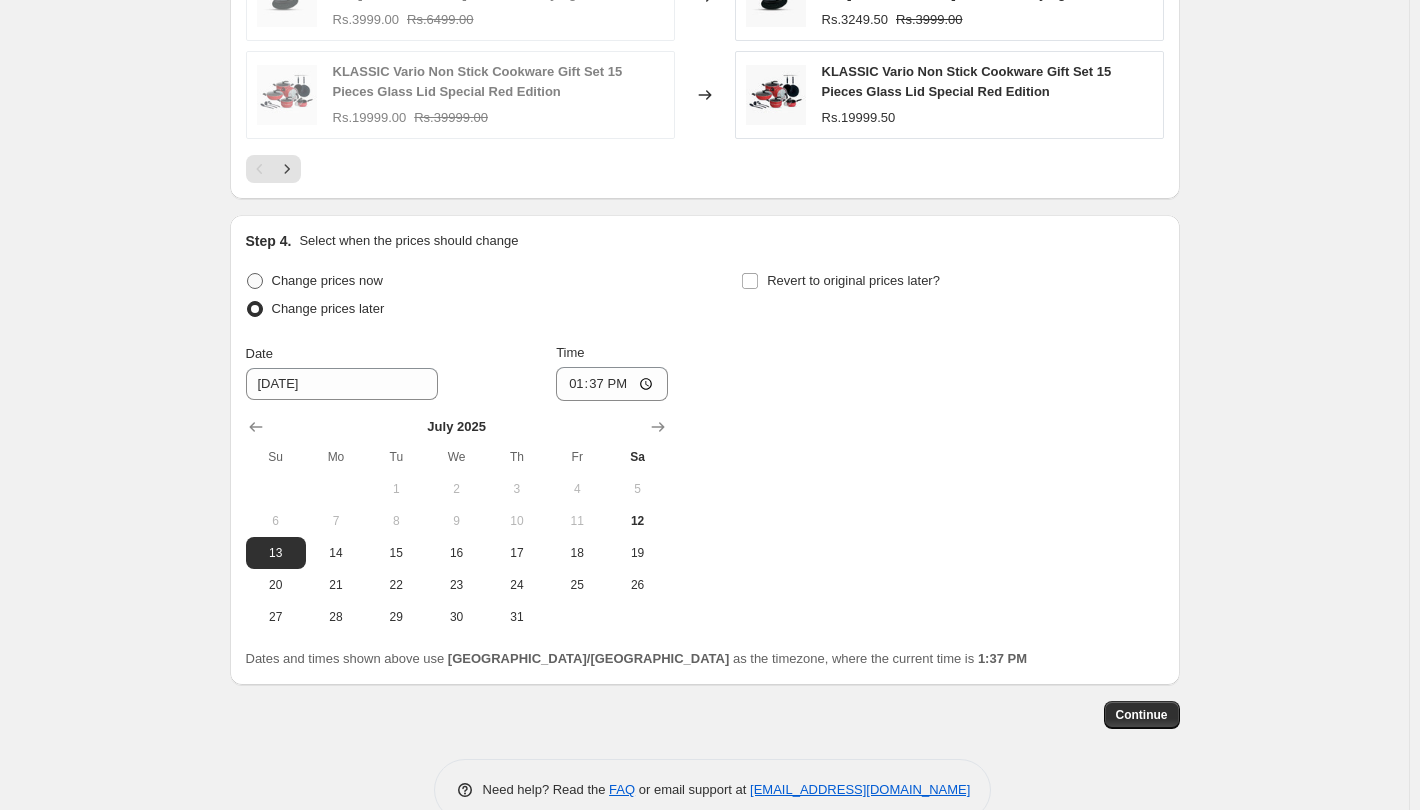 click on "Change prices now" at bounding box center (327, 280) 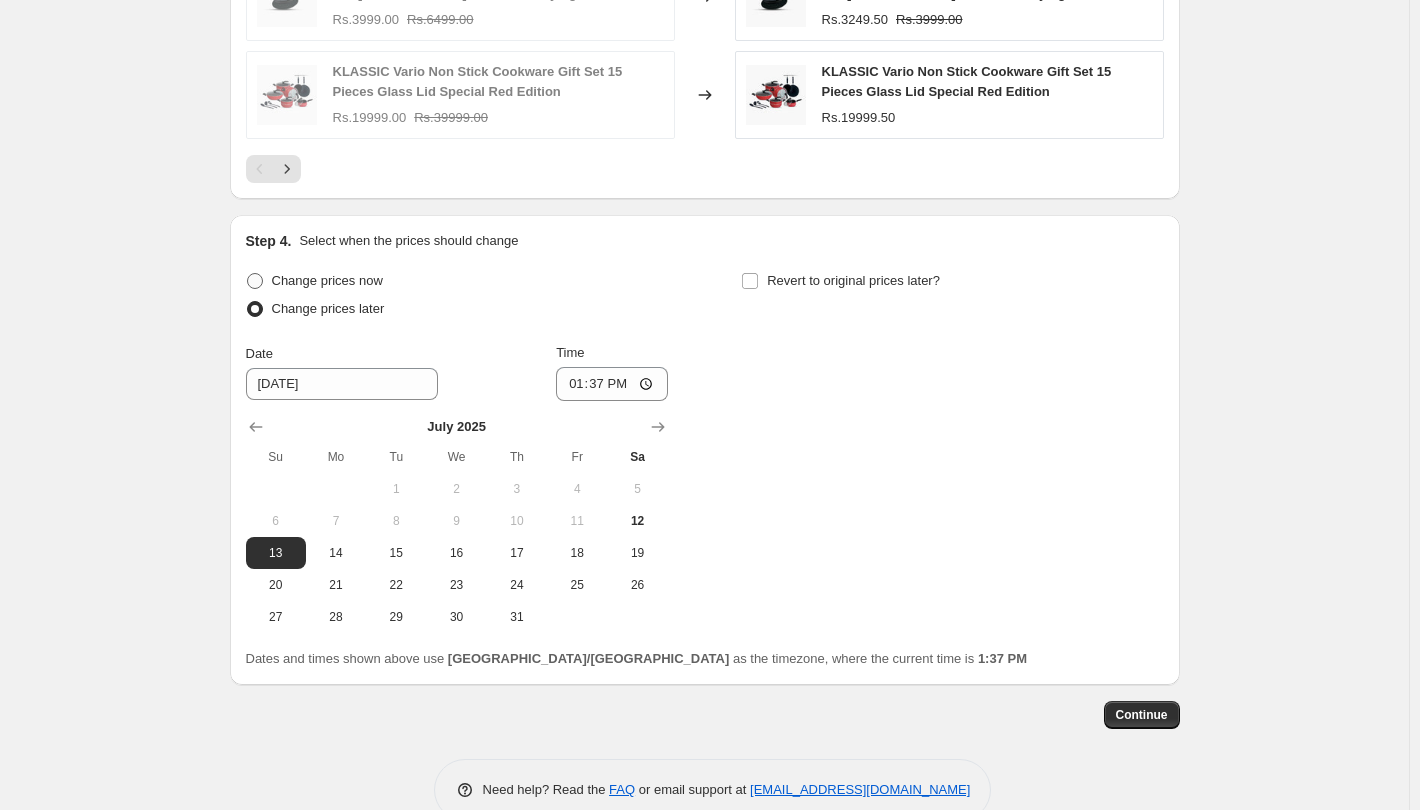 radio on "true" 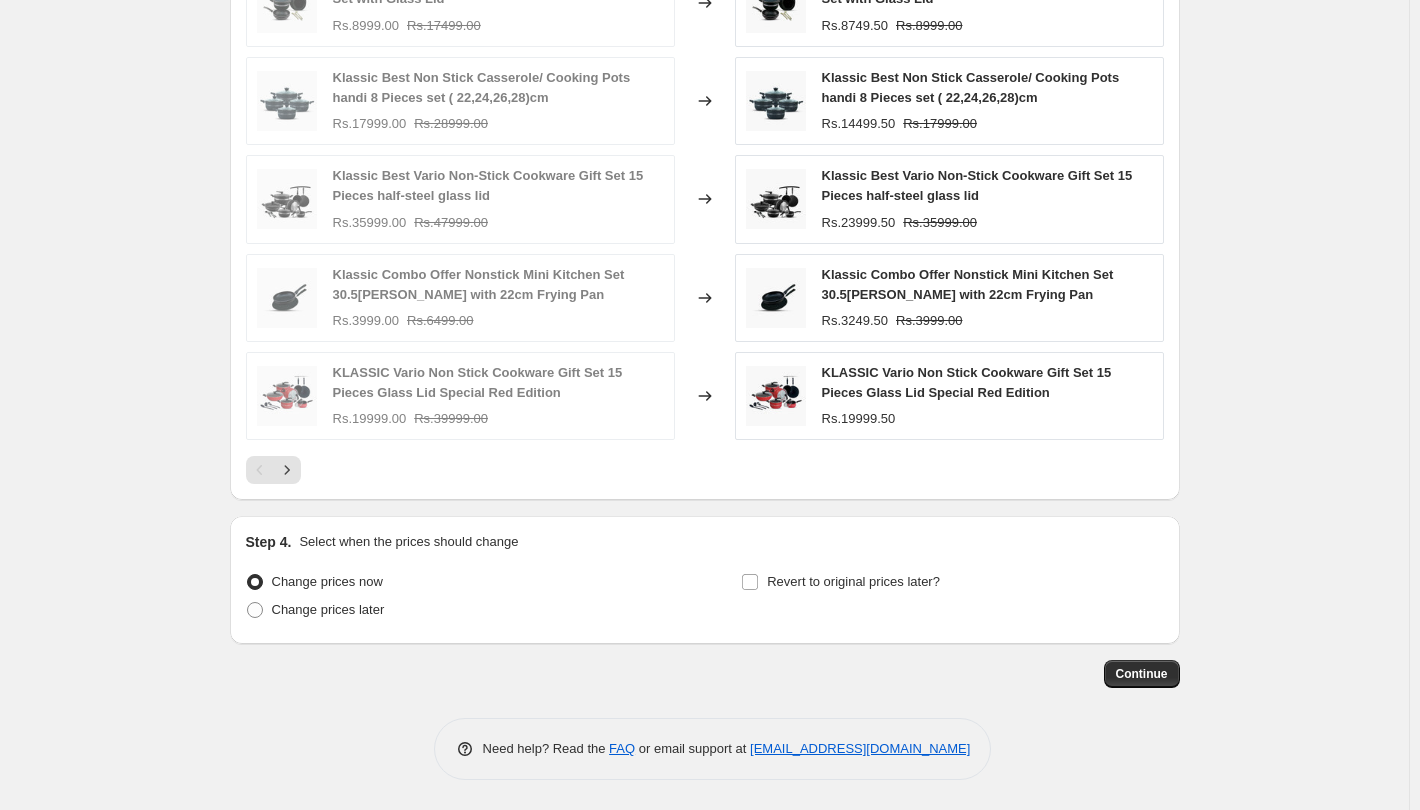 scroll, scrollTop: 1473, scrollLeft: 0, axis: vertical 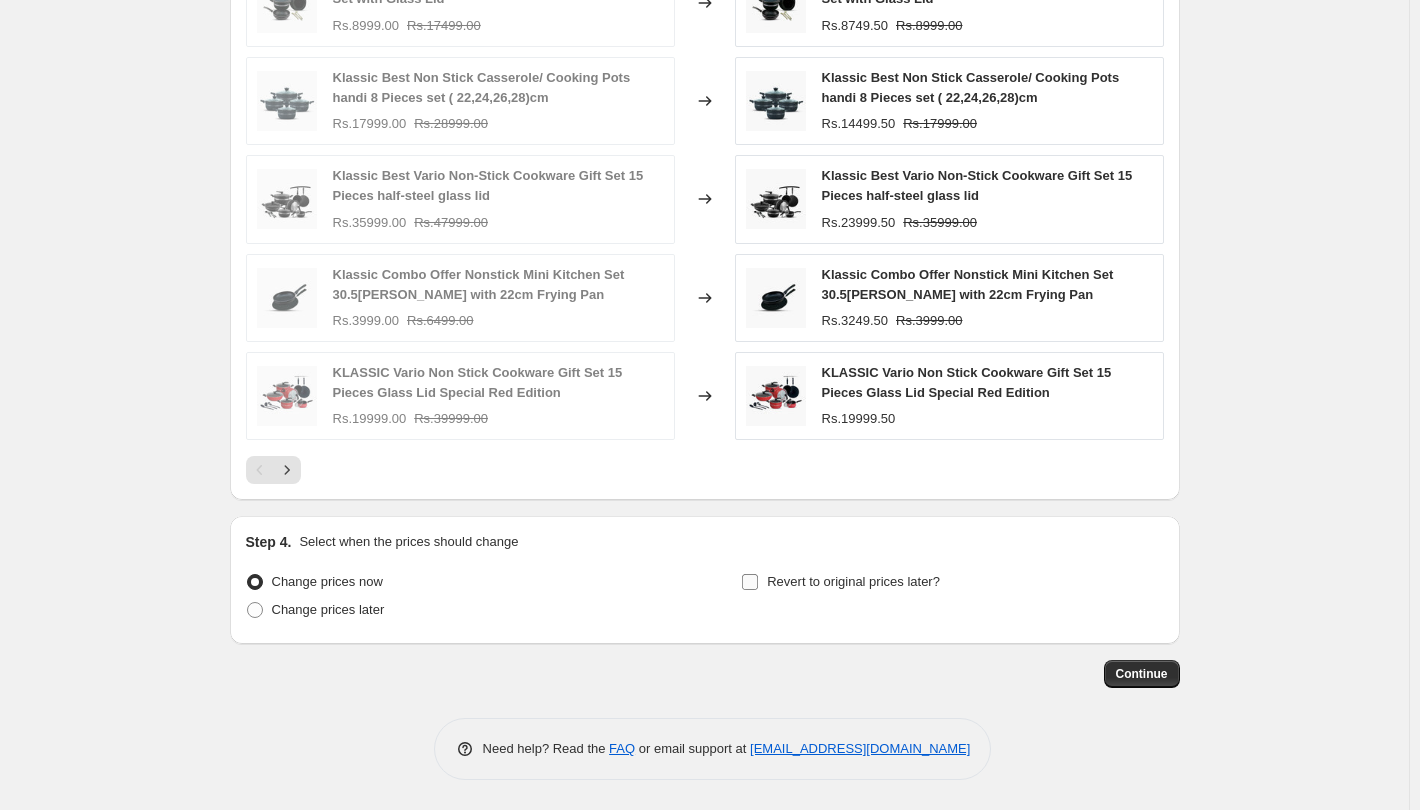 click on "Revert to original prices later?" at bounding box center [750, 582] 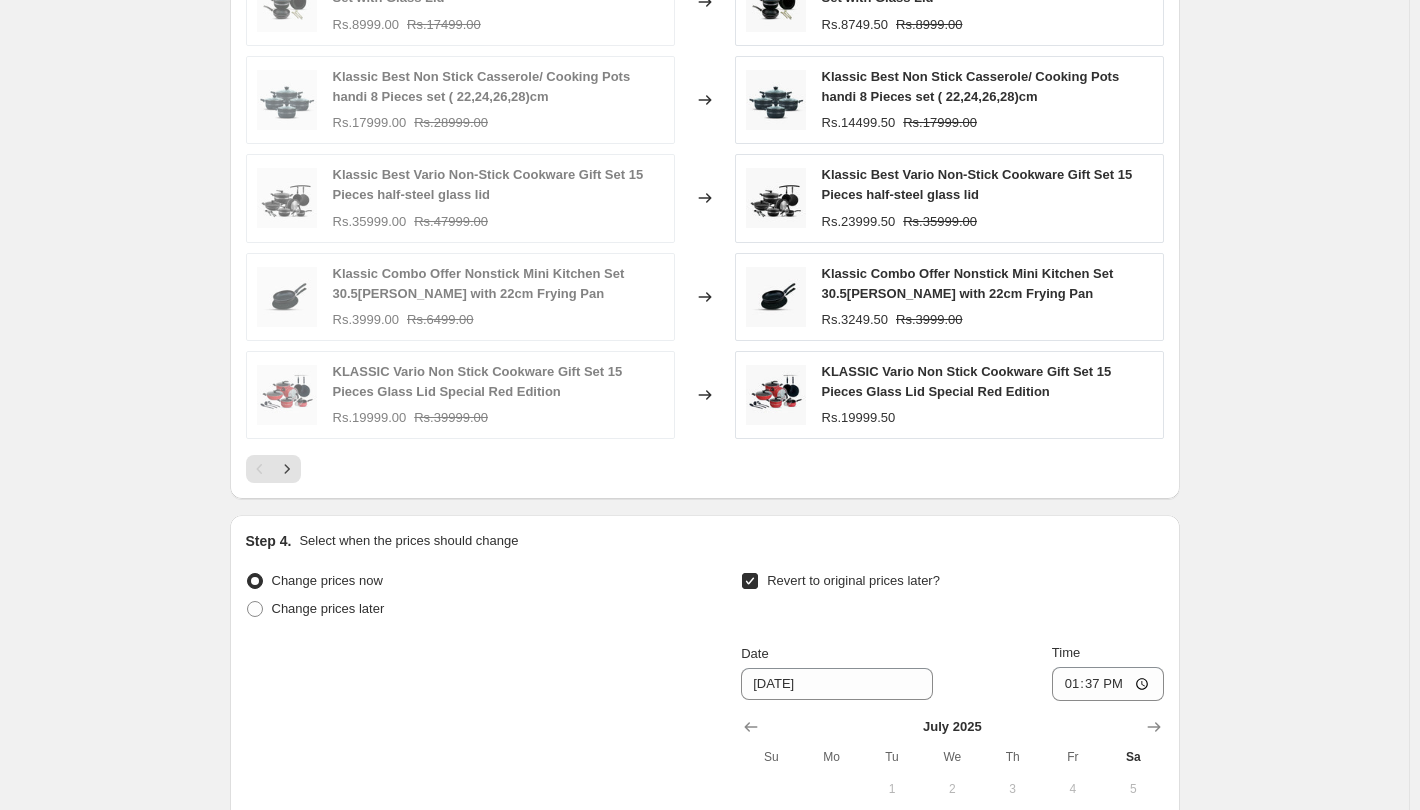 click on "Revert to original prices later?" at bounding box center [750, 581] 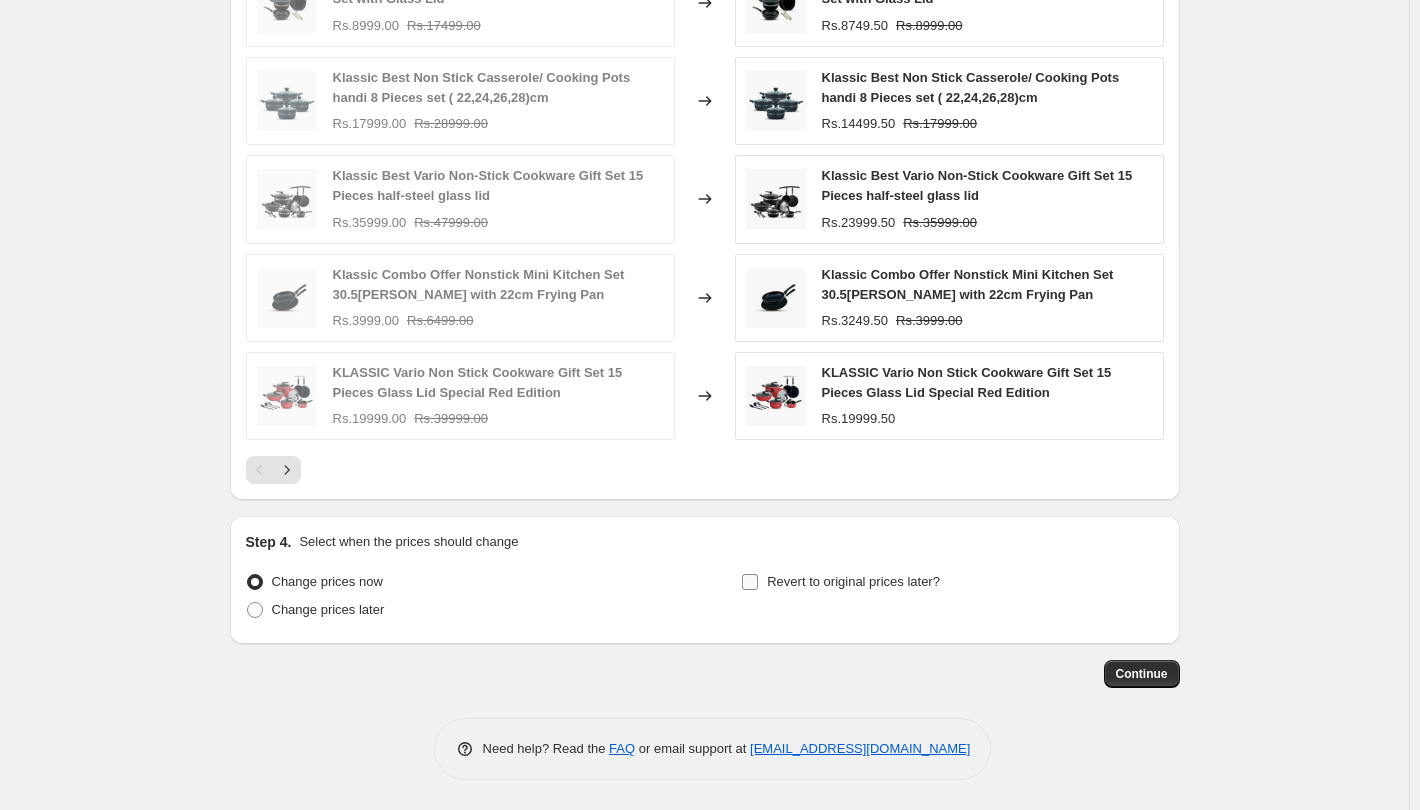 click on "Revert to original prices later?" at bounding box center [750, 582] 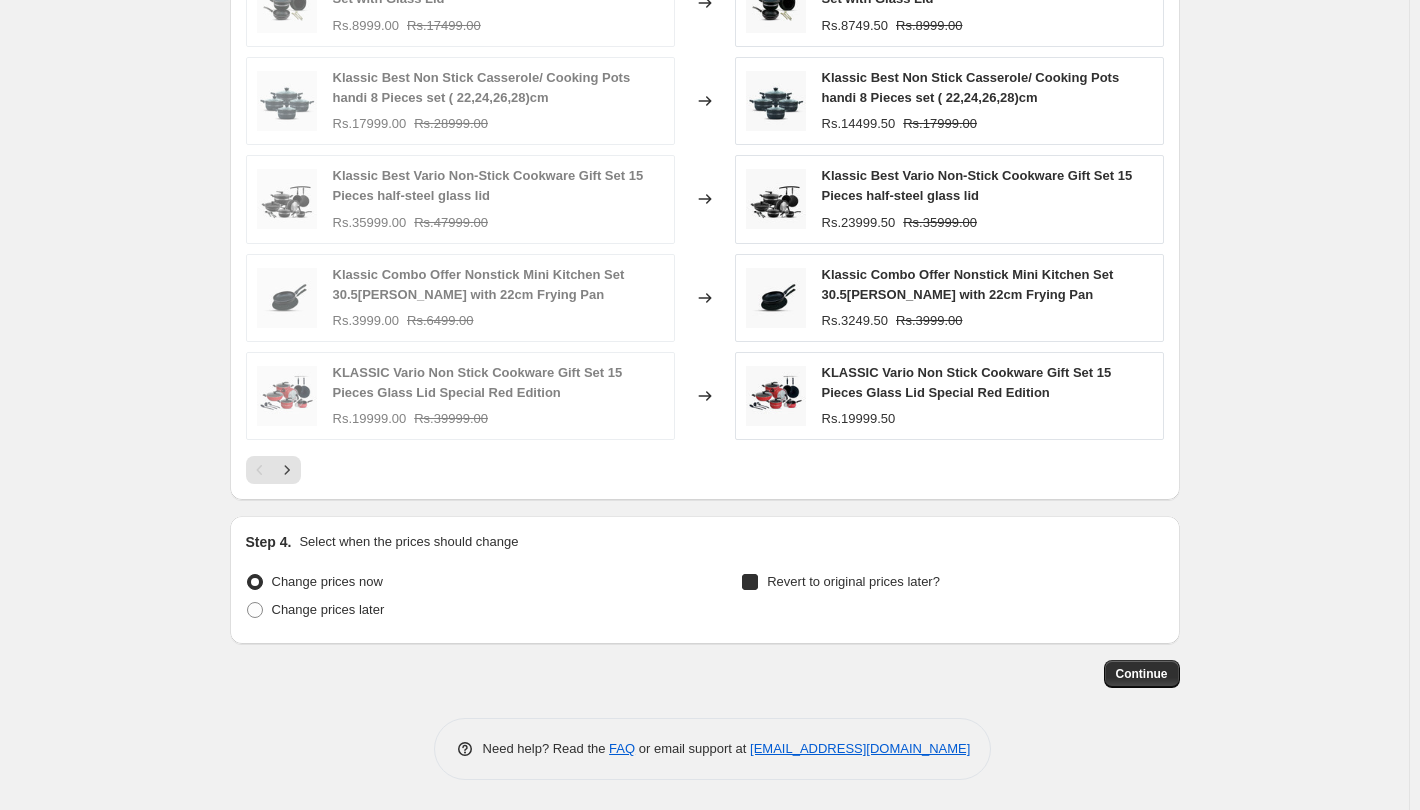 checkbox on "true" 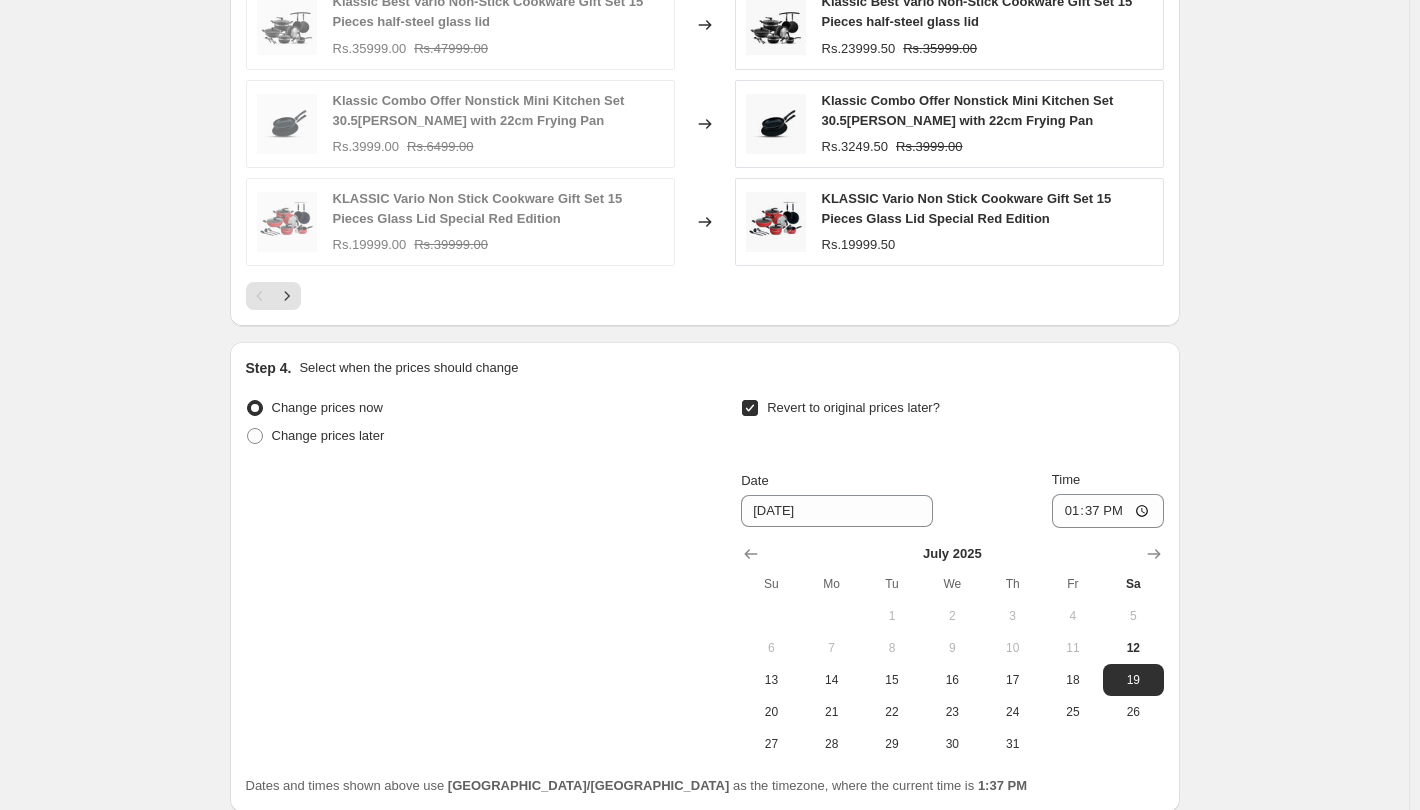 scroll, scrollTop: 1673, scrollLeft: 0, axis: vertical 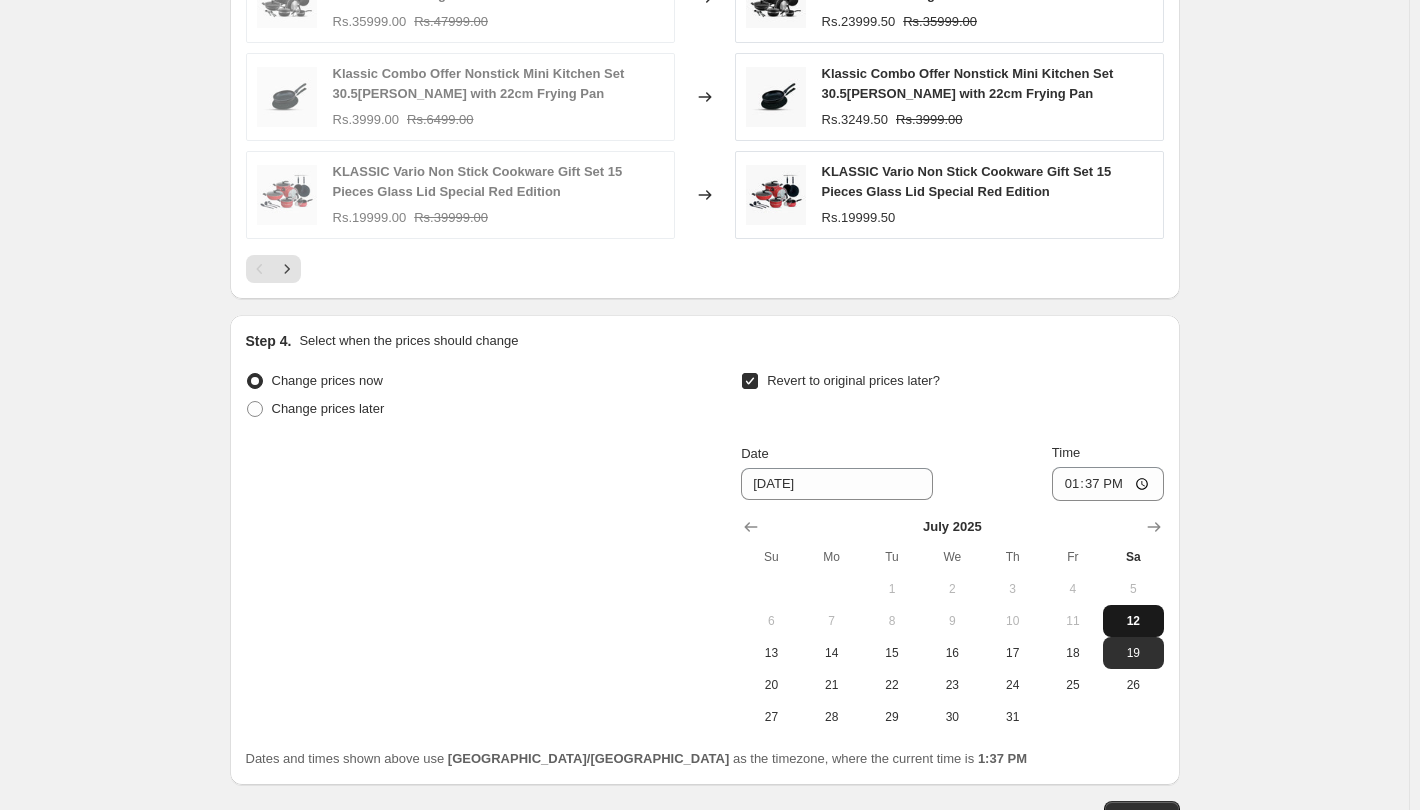 click on "12" at bounding box center [1133, 621] 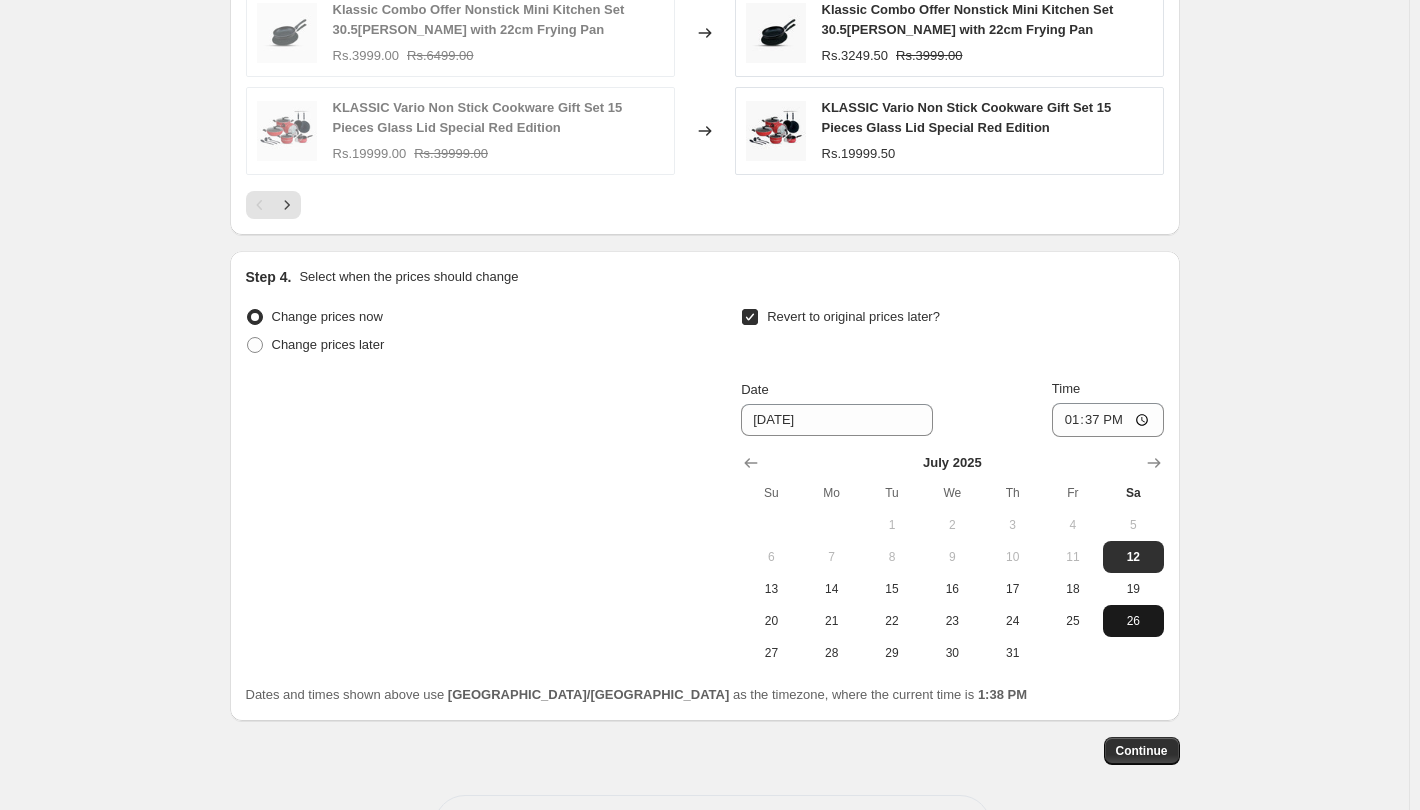 scroll, scrollTop: 1773, scrollLeft: 0, axis: vertical 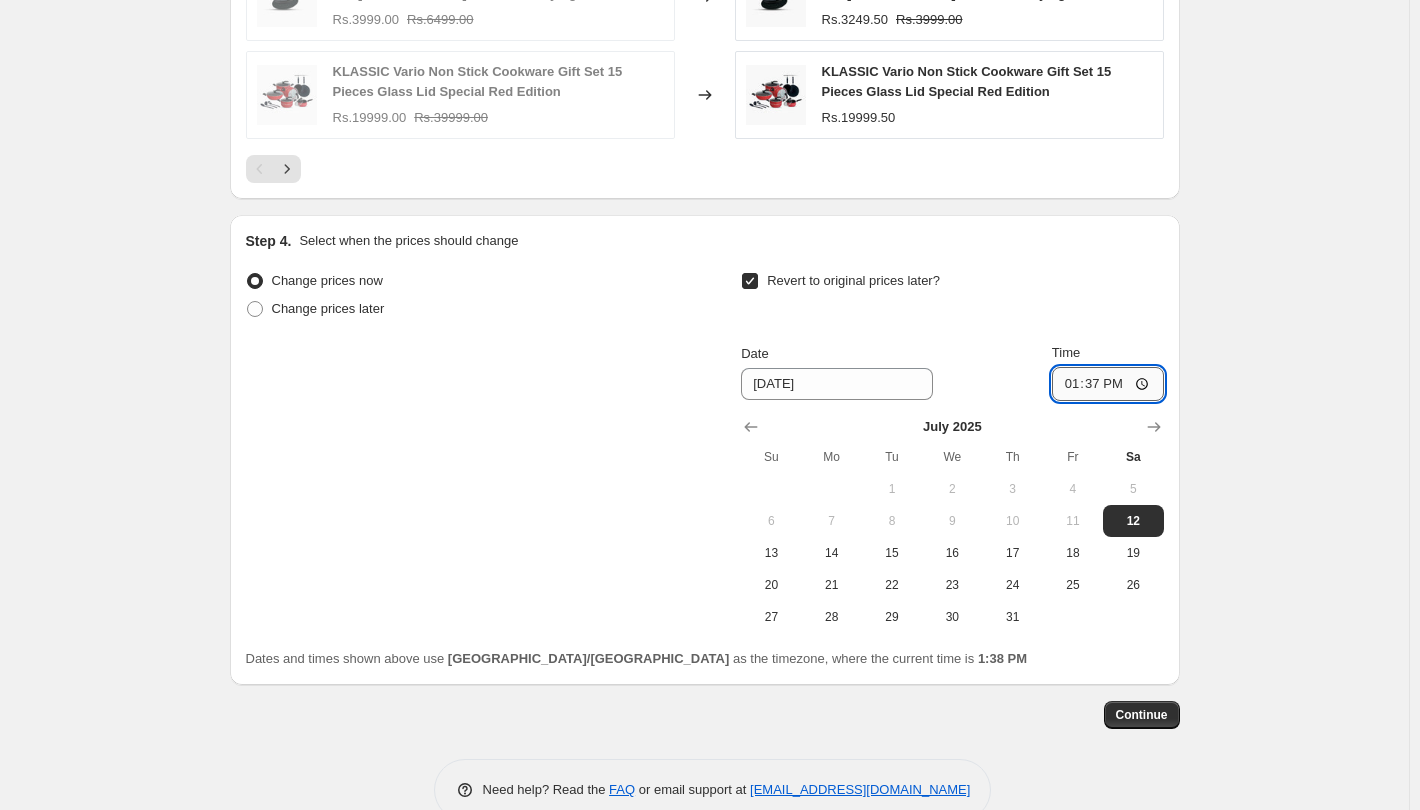 click on "13:37" at bounding box center (1108, 384) 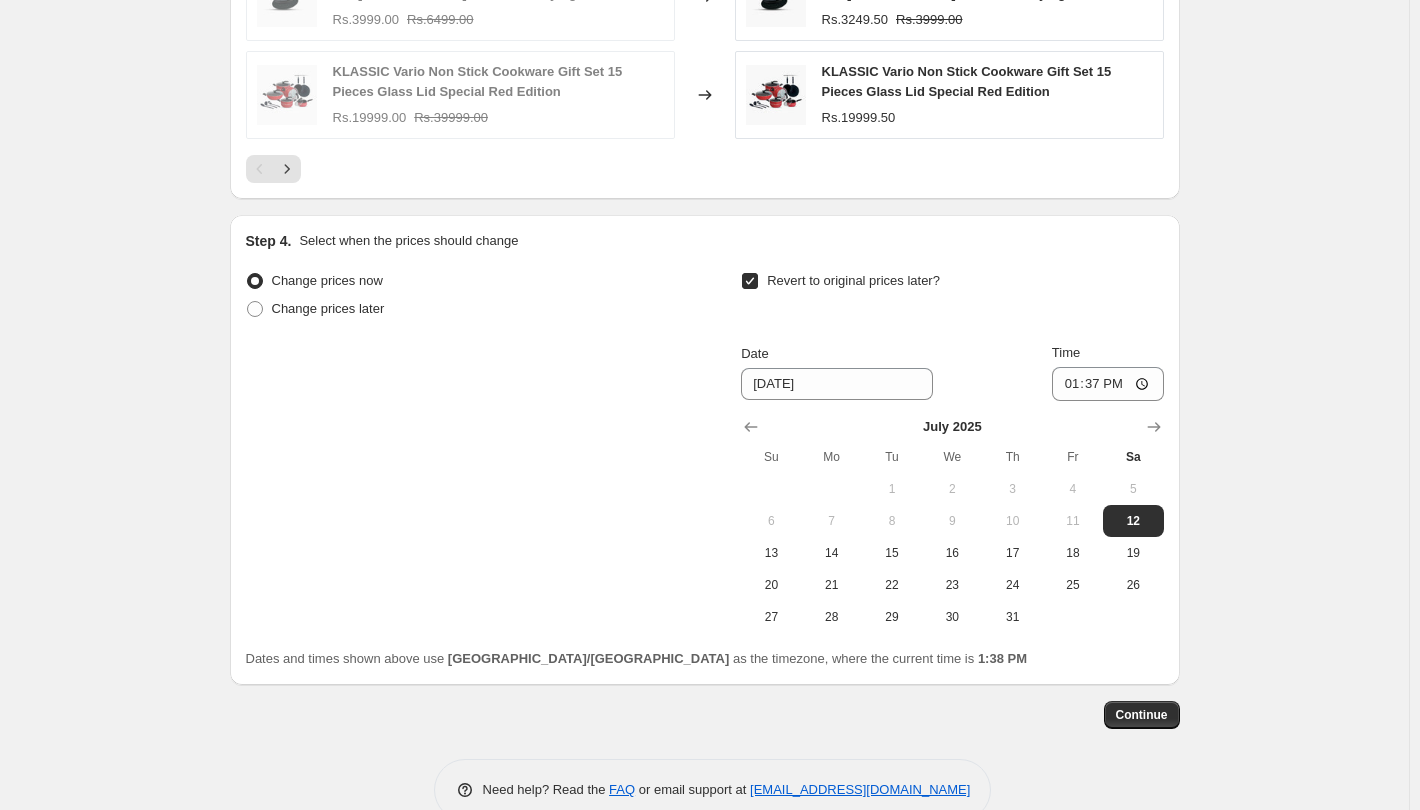 click on "Revert to original prices later?" at bounding box center (840, 281) 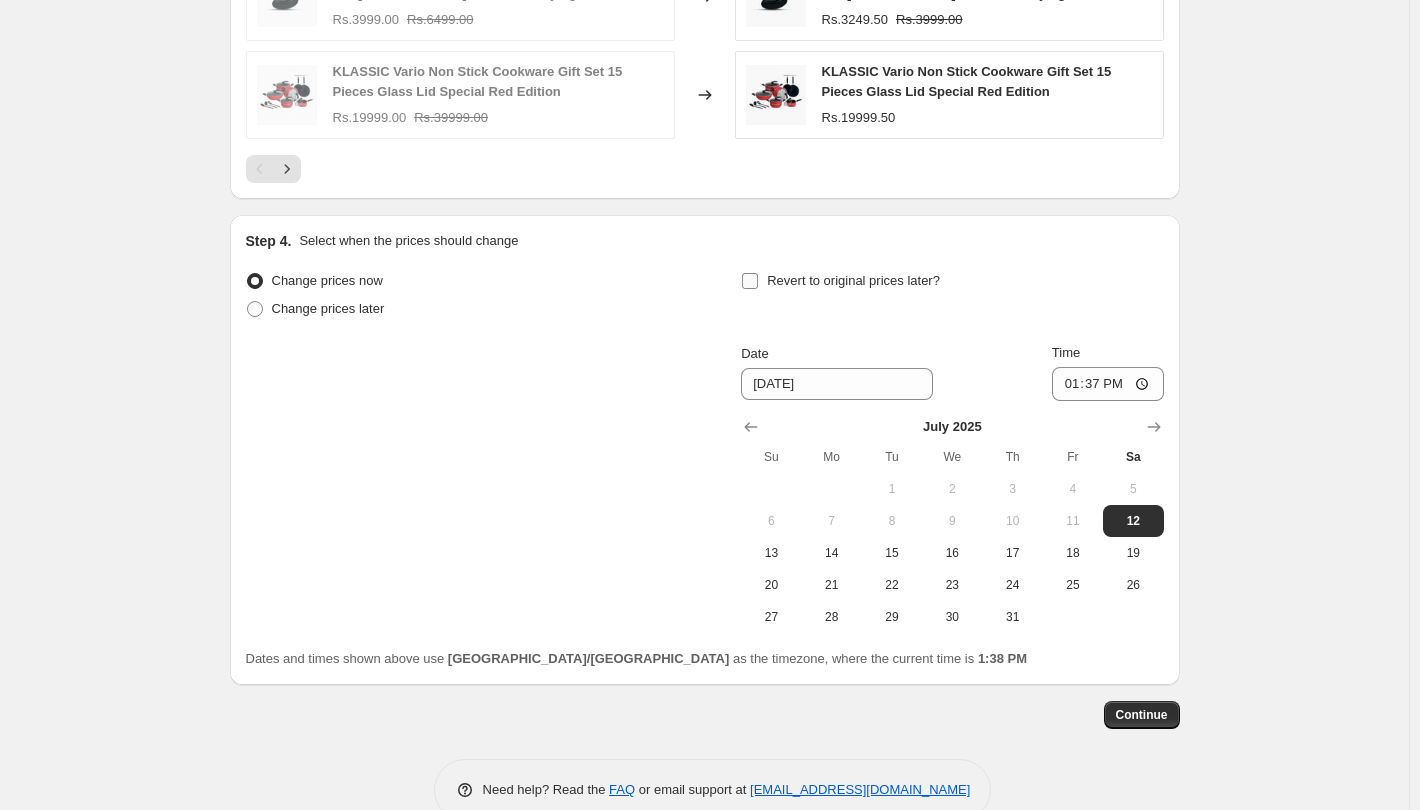 checkbox on "false" 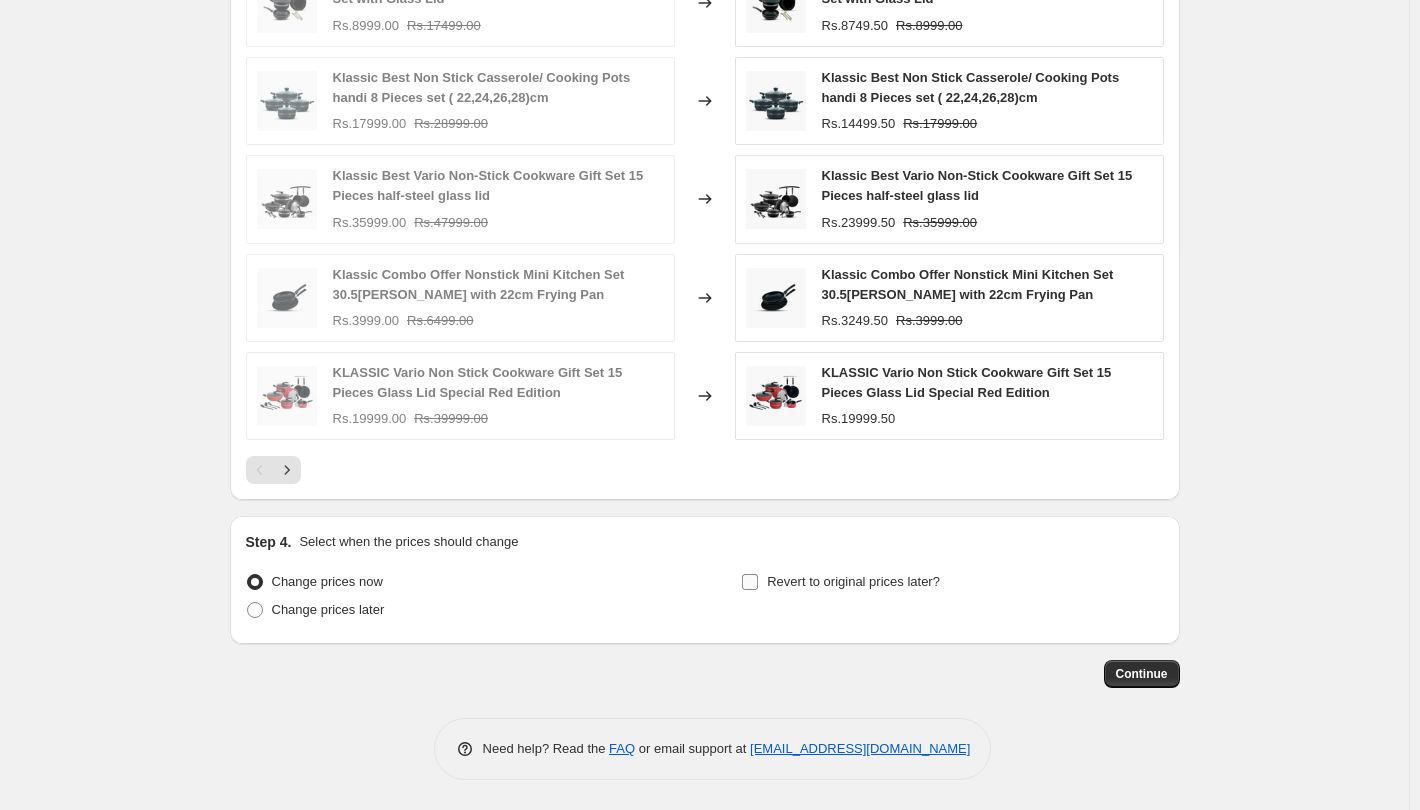 scroll, scrollTop: 1473, scrollLeft: 0, axis: vertical 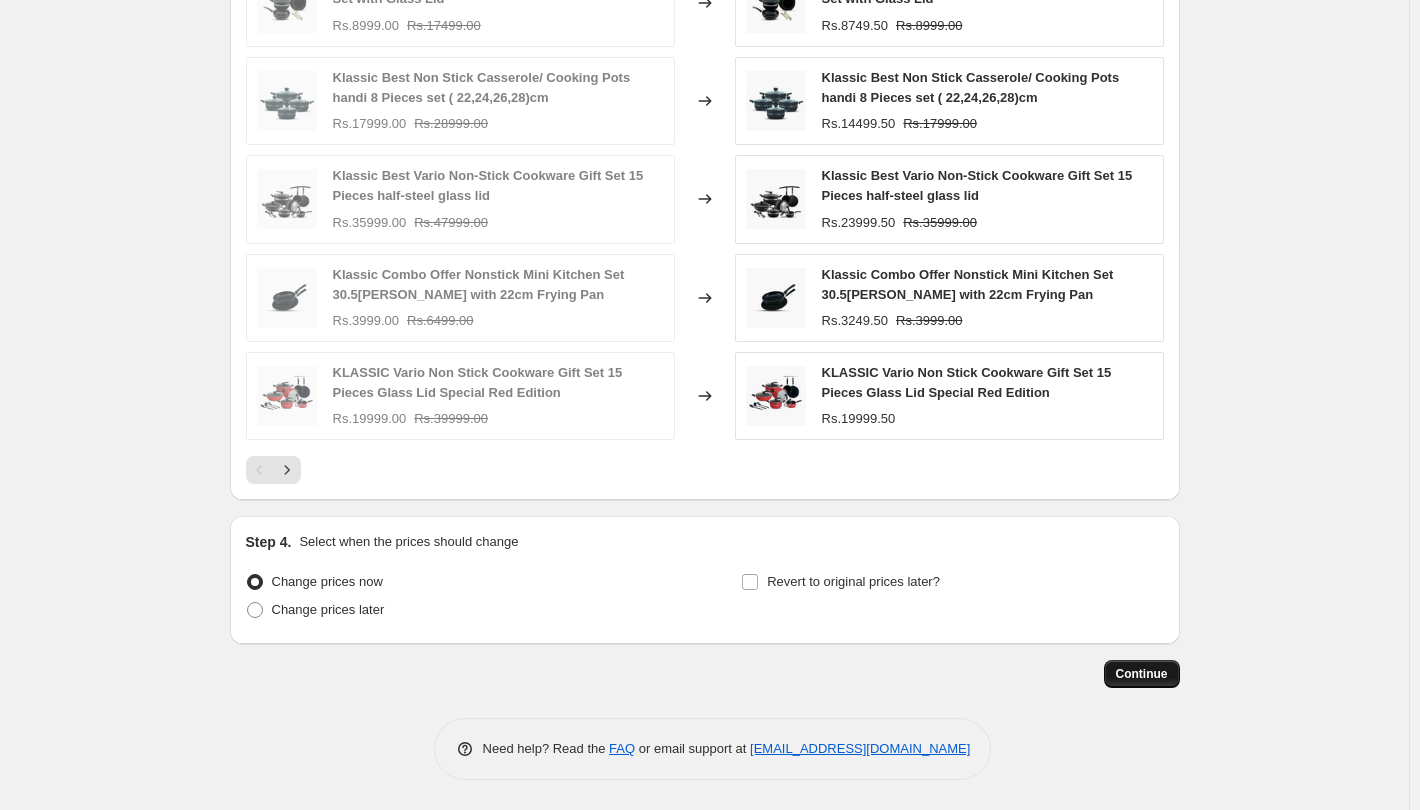 click on "Continue" at bounding box center [1142, 674] 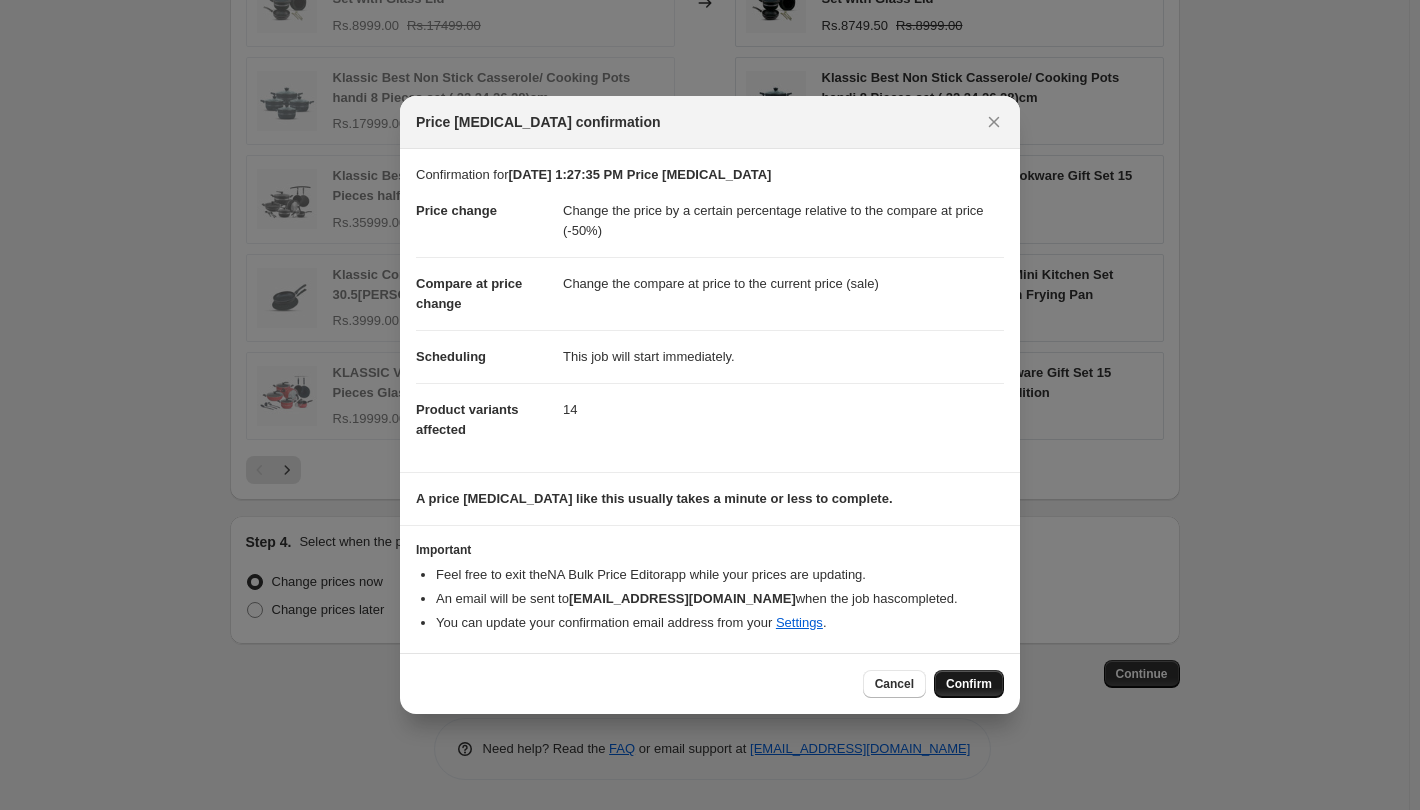 click on "Confirm" at bounding box center (969, 684) 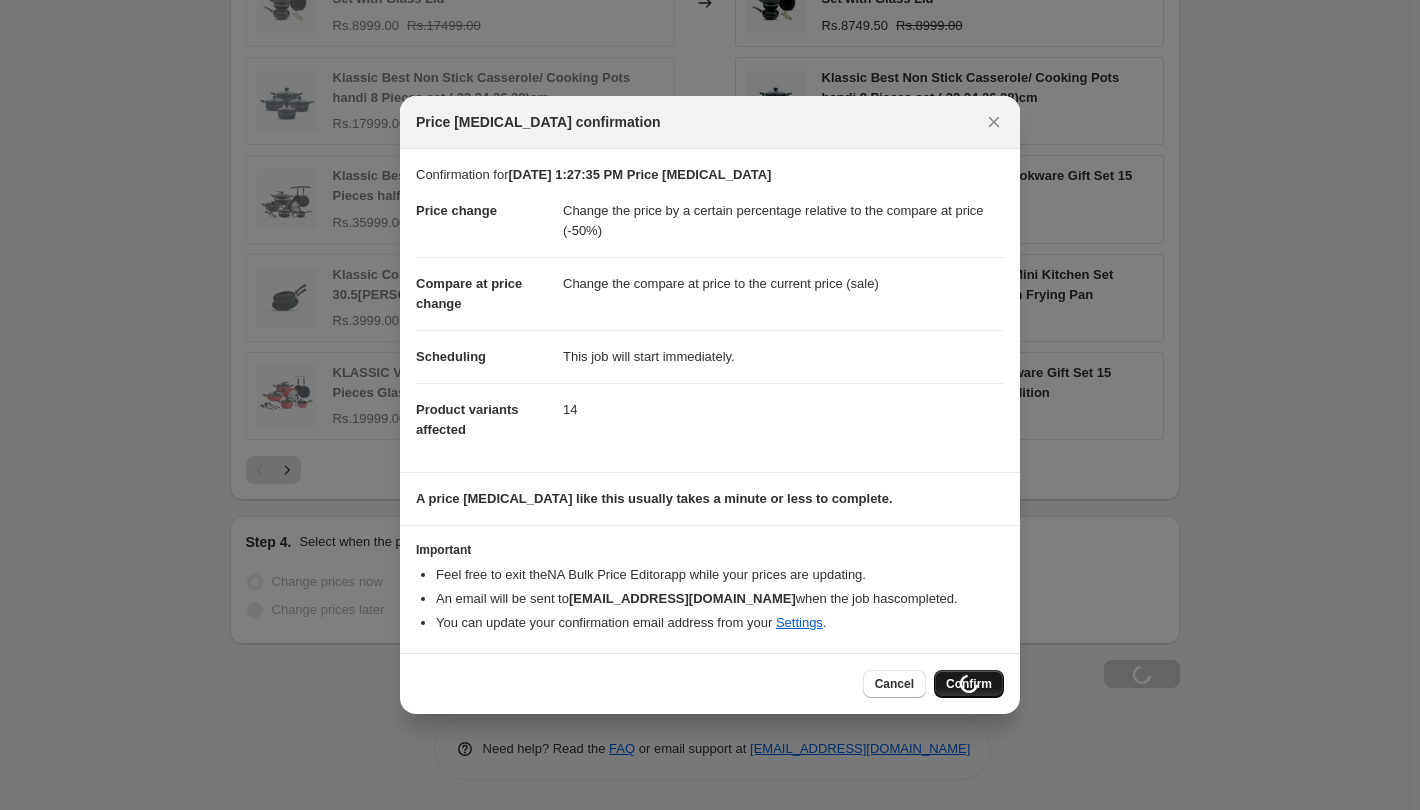 scroll, scrollTop: 1541, scrollLeft: 0, axis: vertical 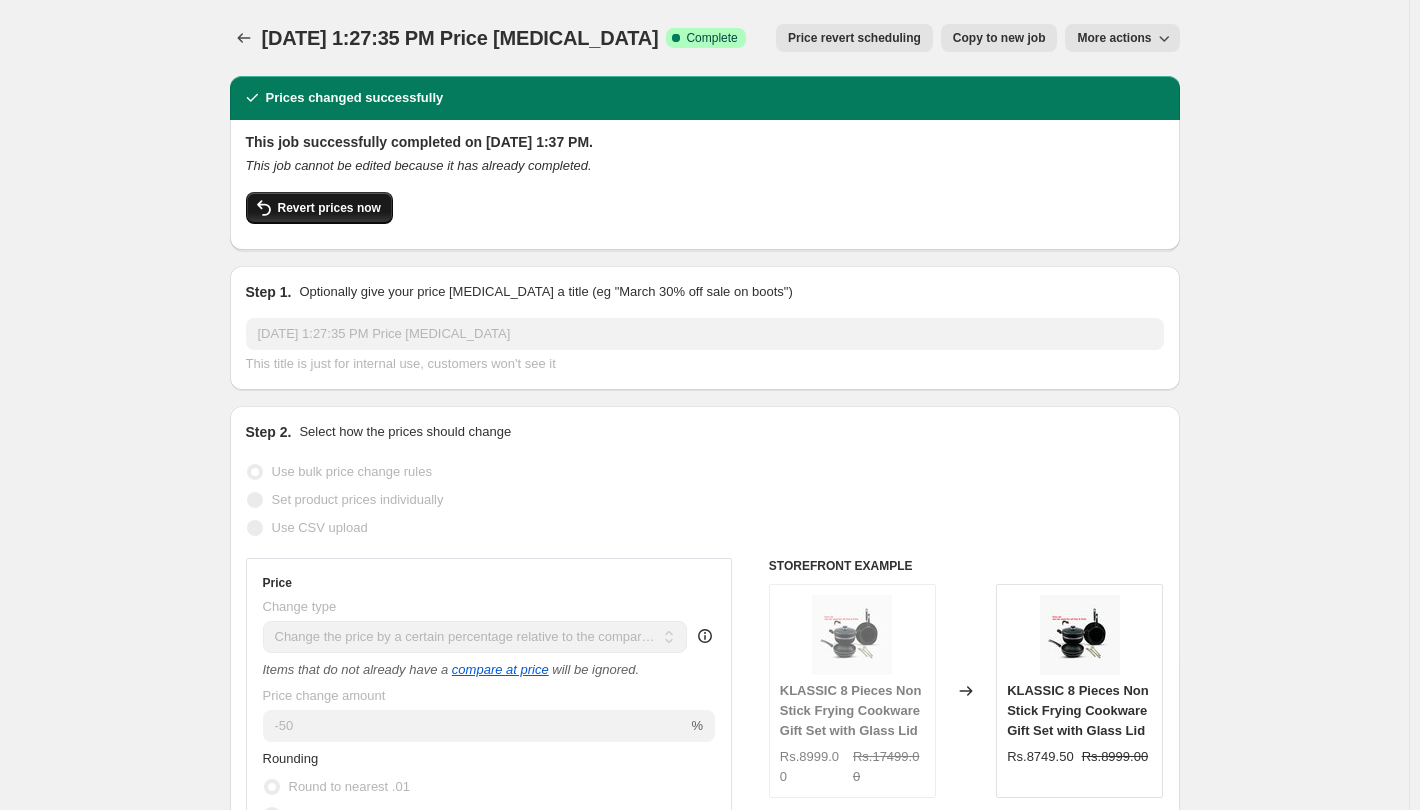 click on "Revert prices now" at bounding box center (329, 208) 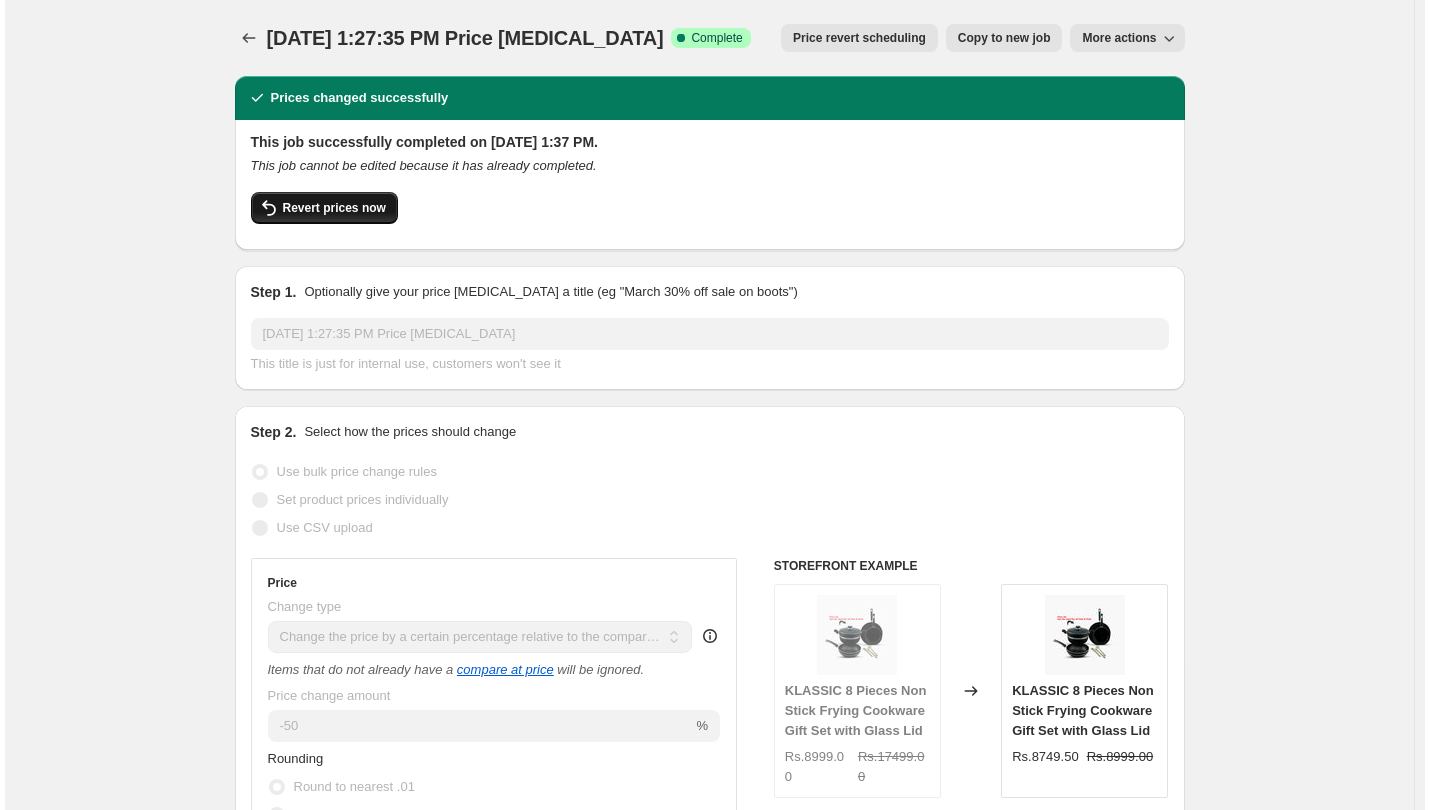scroll, scrollTop: 0, scrollLeft: 0, axis: both 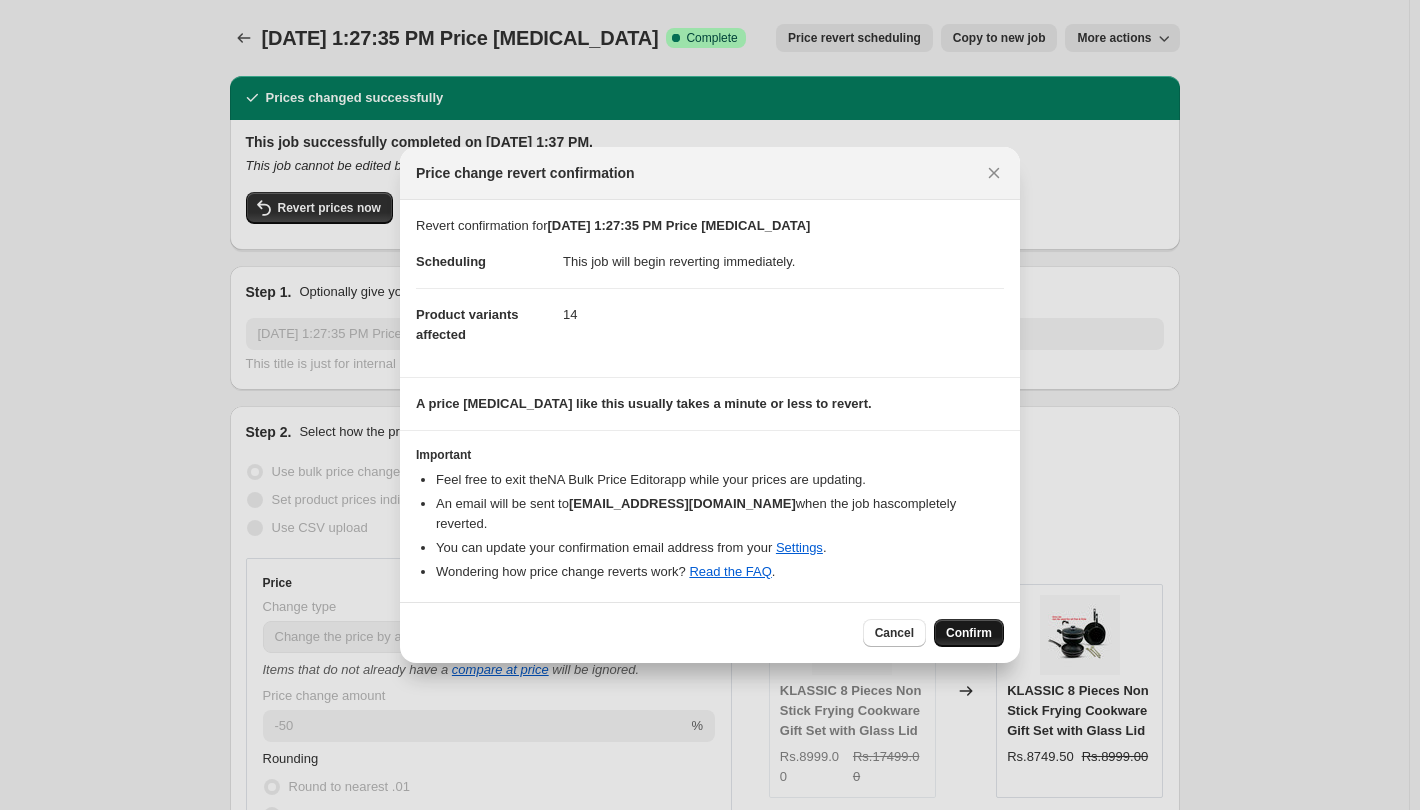 click on "Confirm" at bounding box center (969, 633) 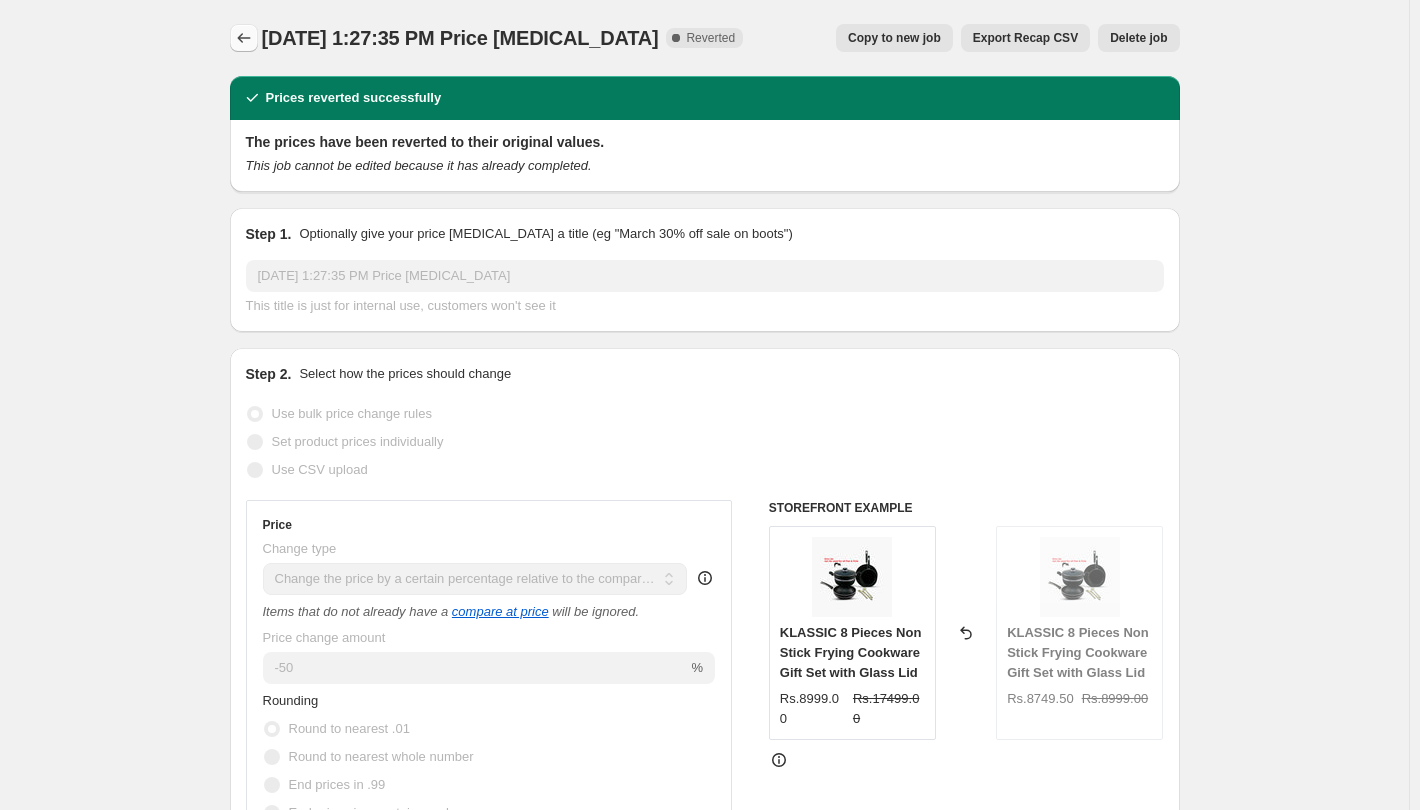 click at bounding box center [244, 38] 